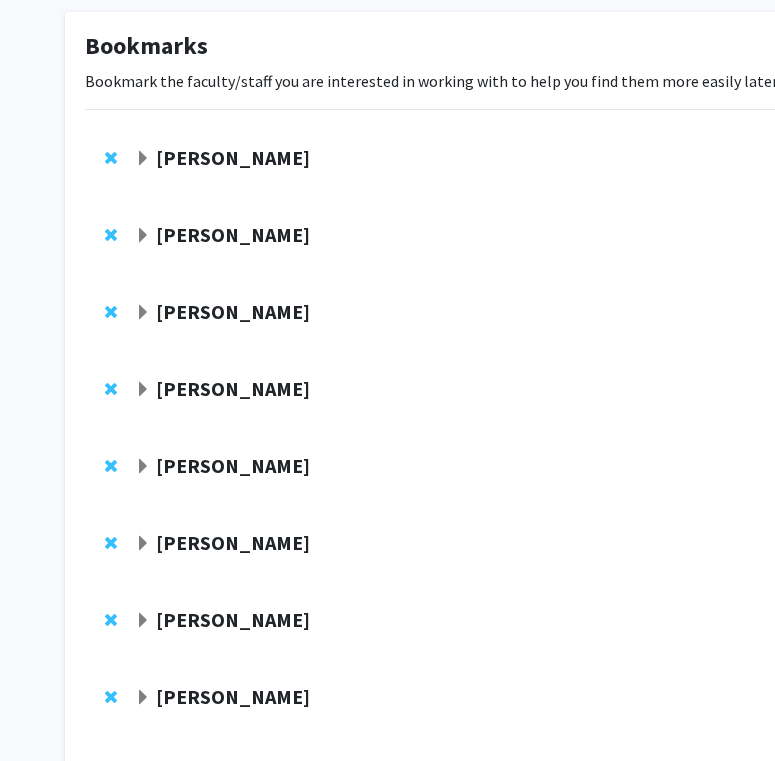 scroll, scrollTop: 0, scrollLeft: 0, axis: both 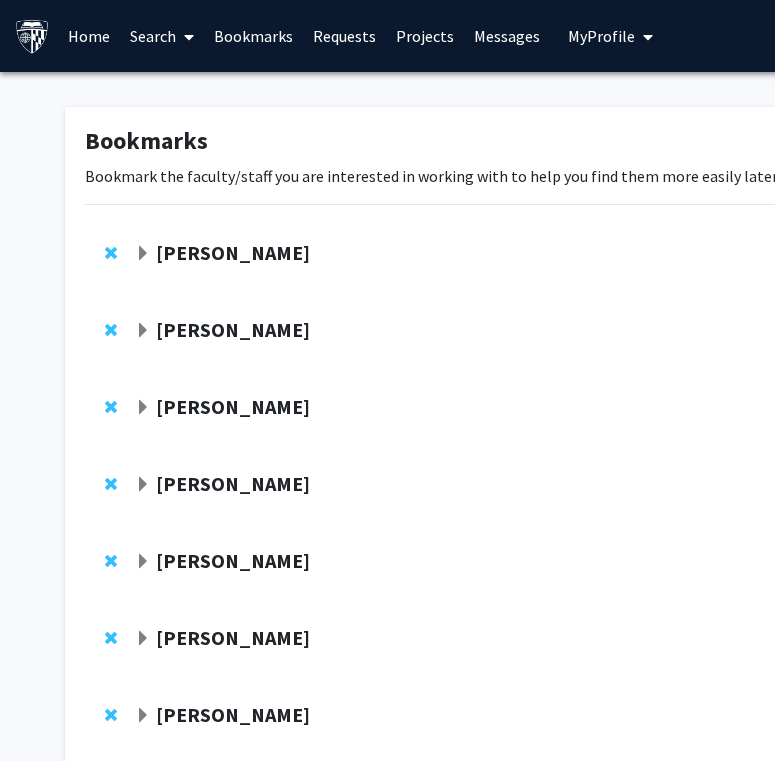 click on "Jeffrey Tornheim" 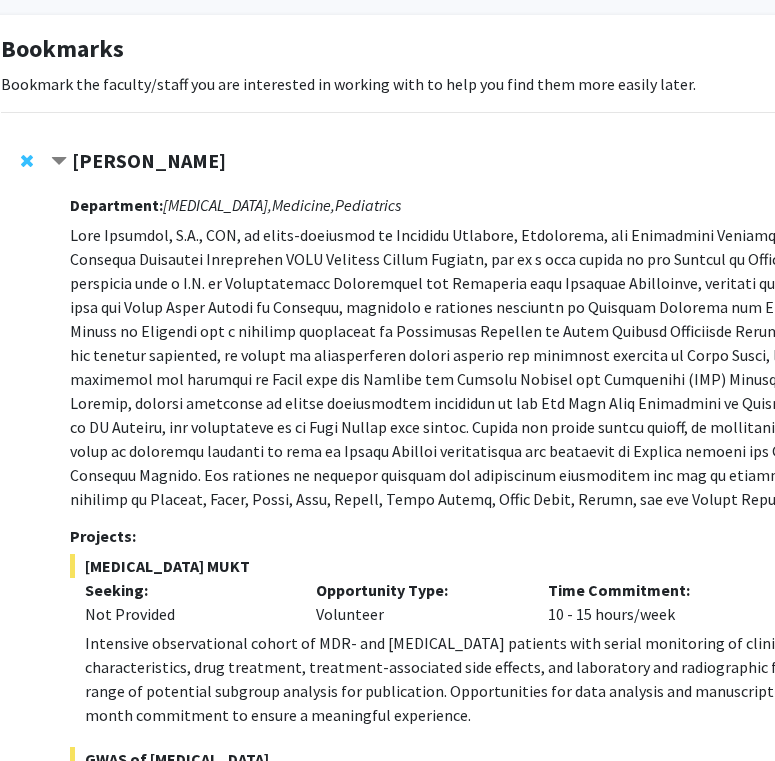 scroll, scrollTop: 92, scrollLeft: 16, axis: both 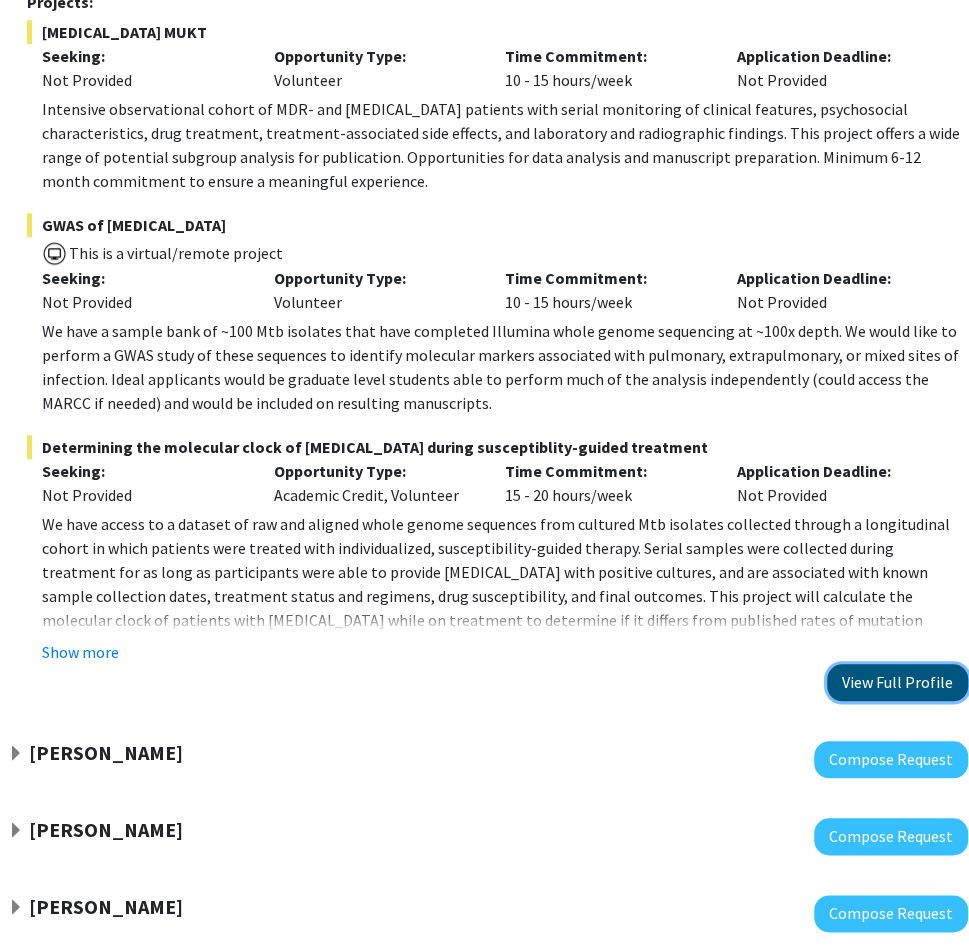 click on "View Full Profile" at bounding box center [897, 682] 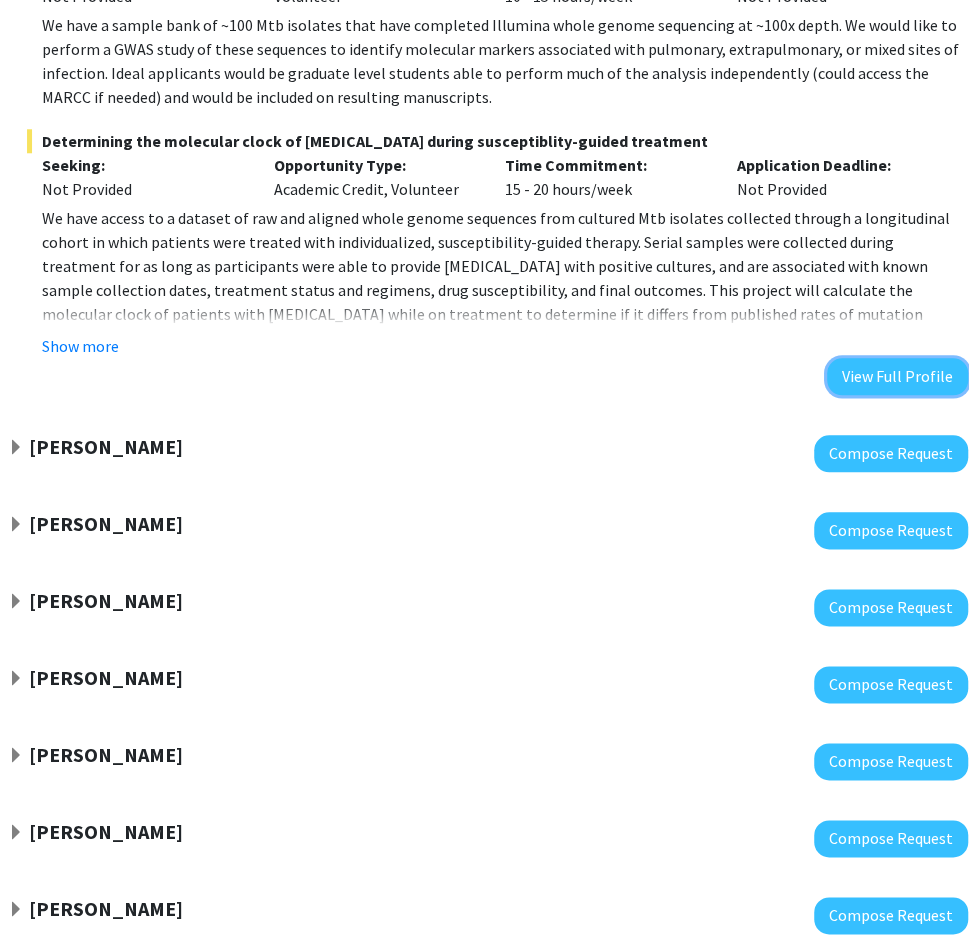 scroll, scrollTop: 913, scrollLeft: 127, axis: both 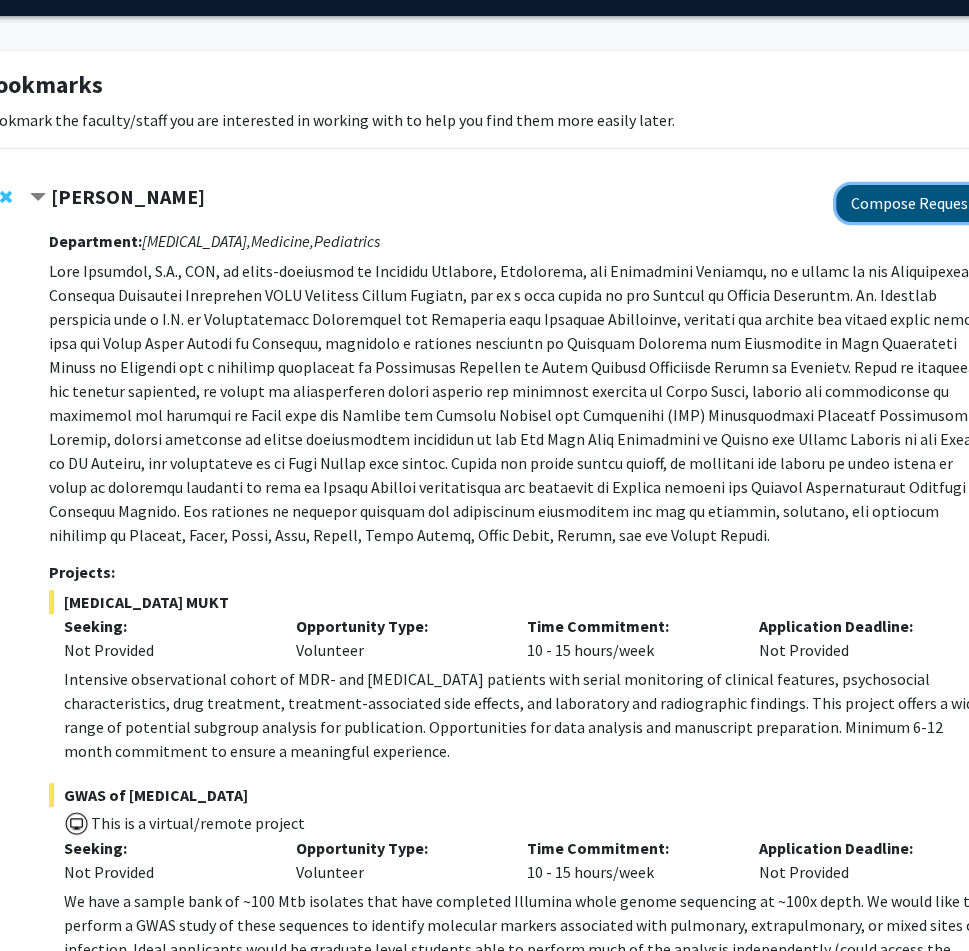click on "Compose Request" 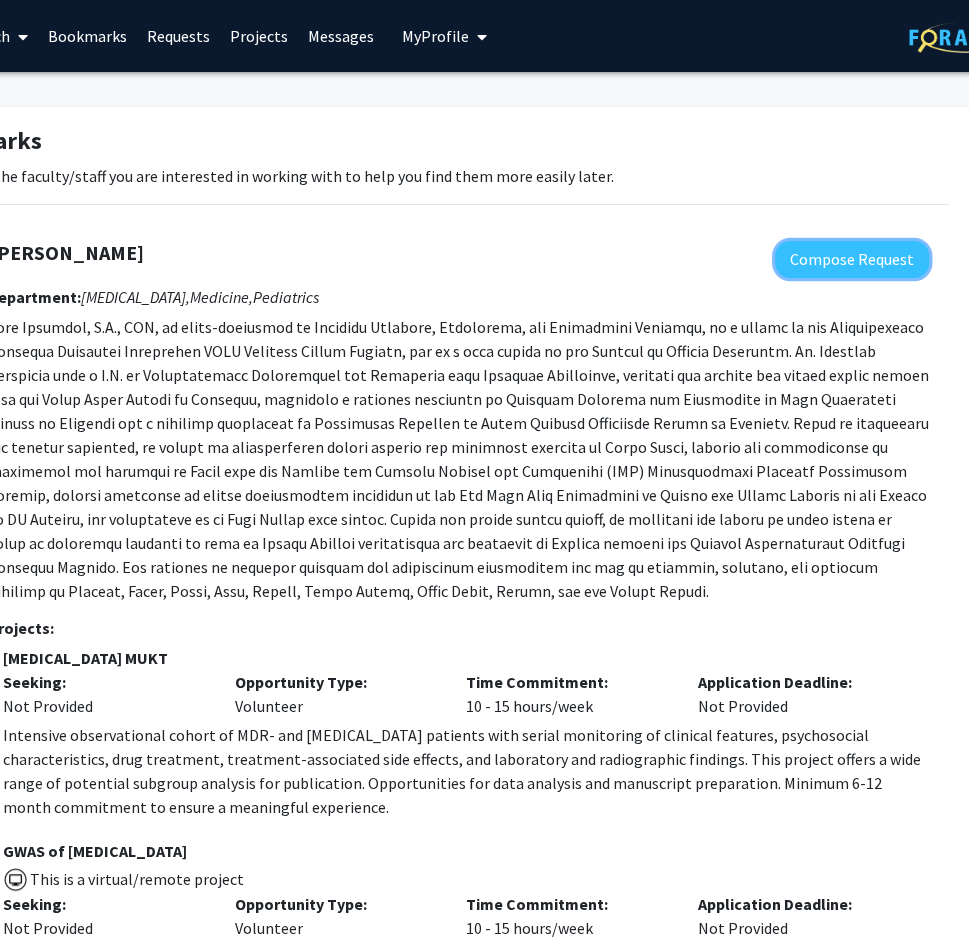 scroll, scrollTop: 0, scrollLeft: 231, axis: horizontal 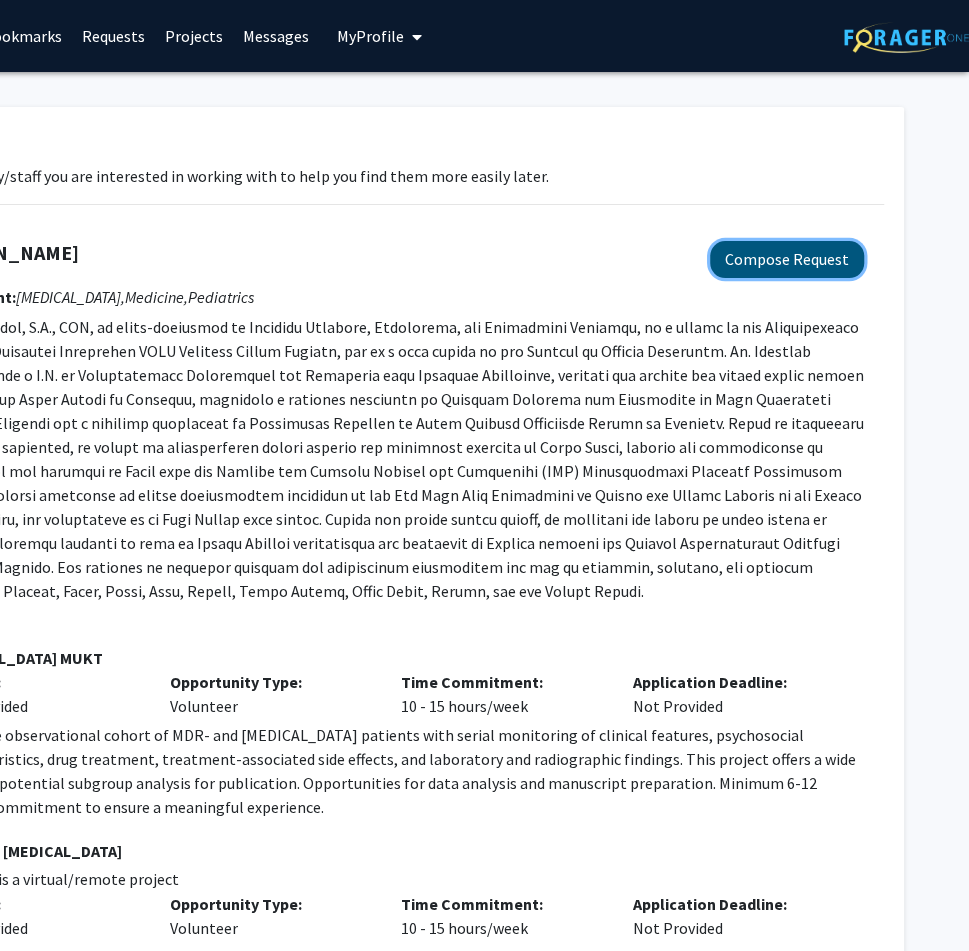 click on "Compose Request" 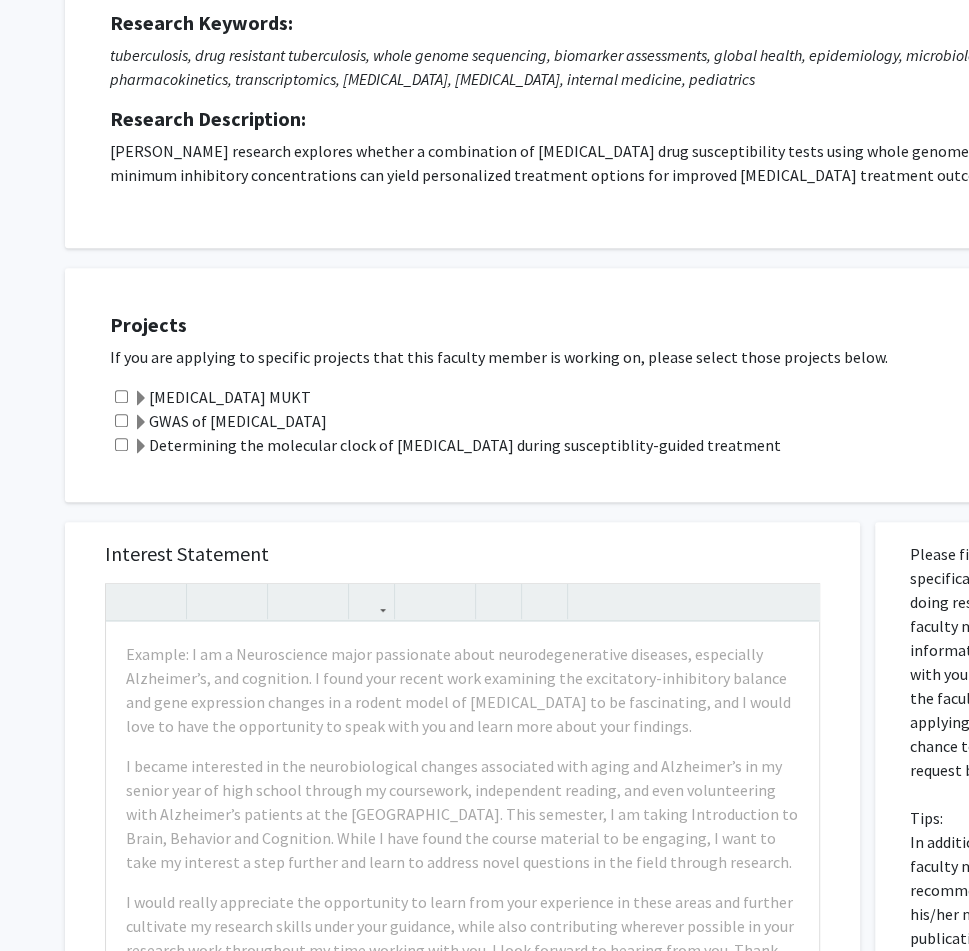 scroll, scrollTop: 66, scrollLeft: 0, axis: vertical 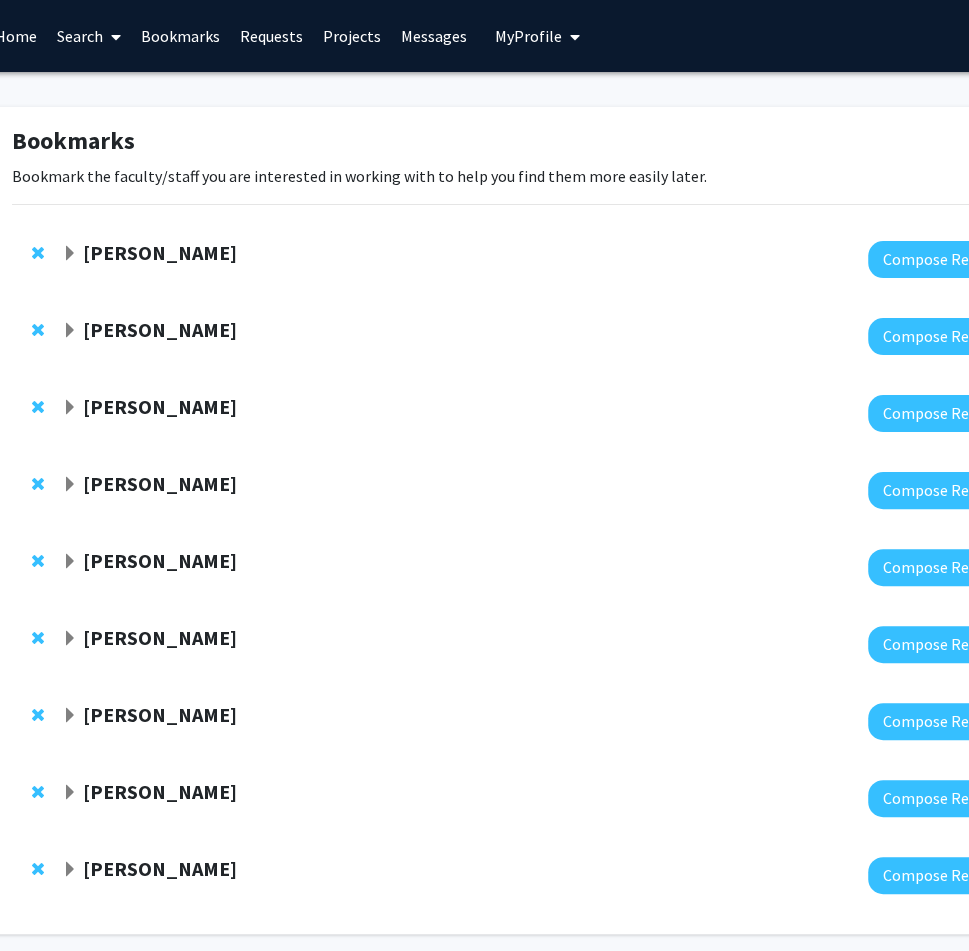 click on "[PERSON_NAME]" 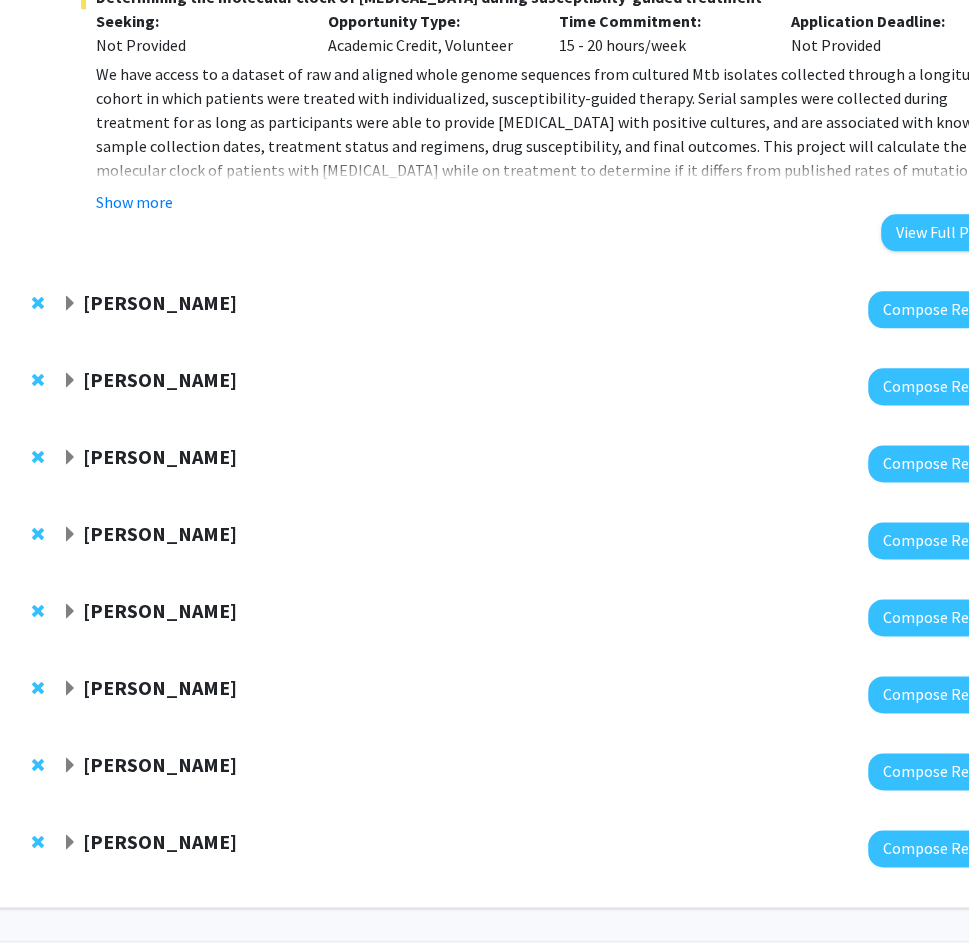 scroll, scrollTop: 1135, scrollLeft: 73, axis: both 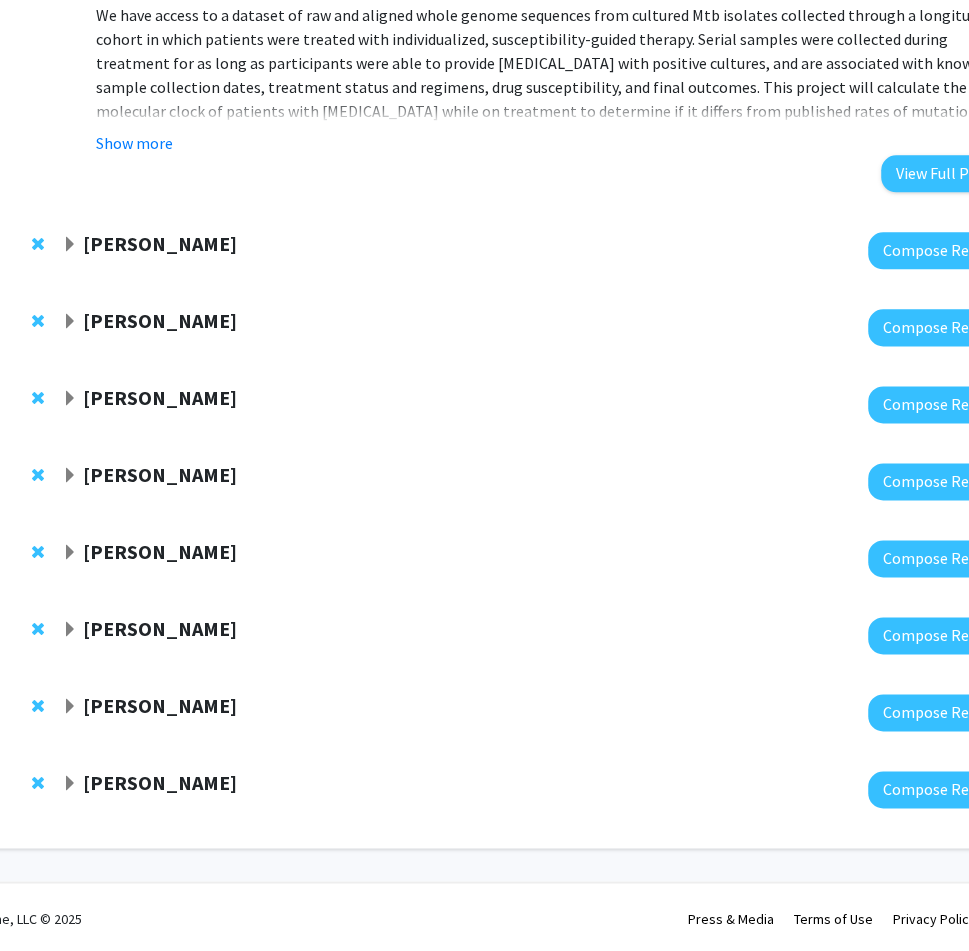 click on "Tara Deemyad" 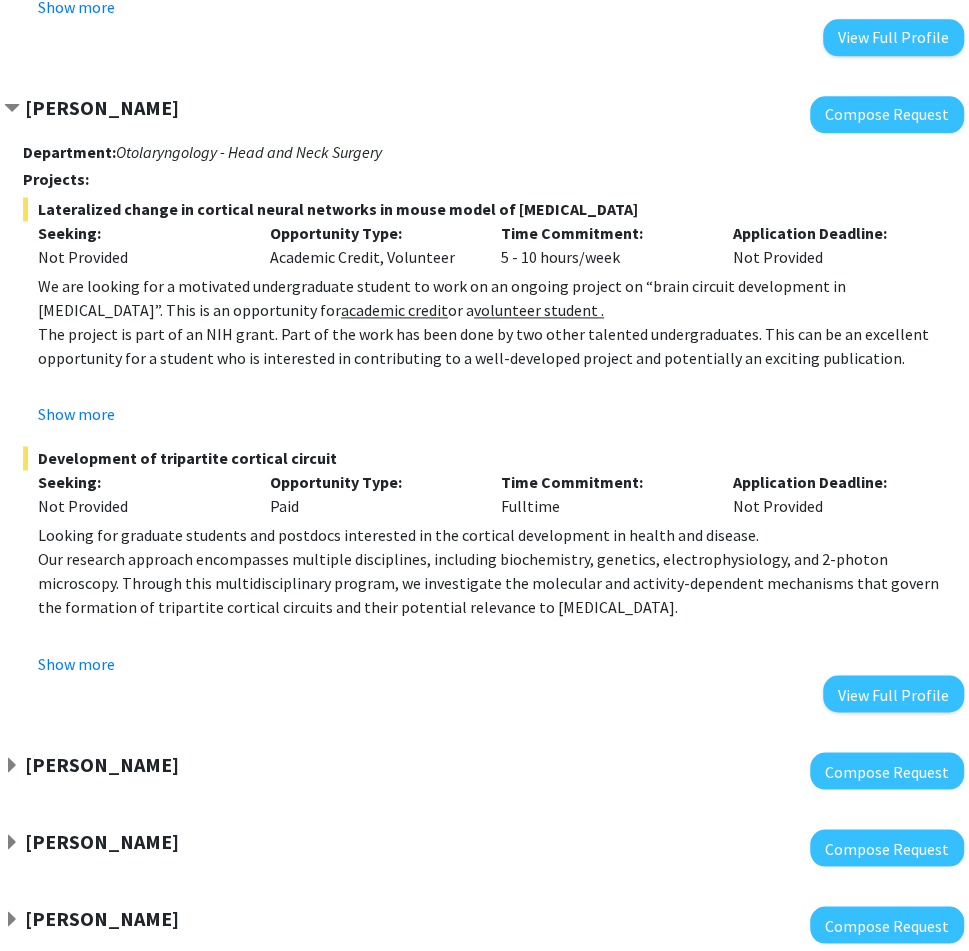 scroll, scrollTop: 1274, scrollLeft: 131, axis: both 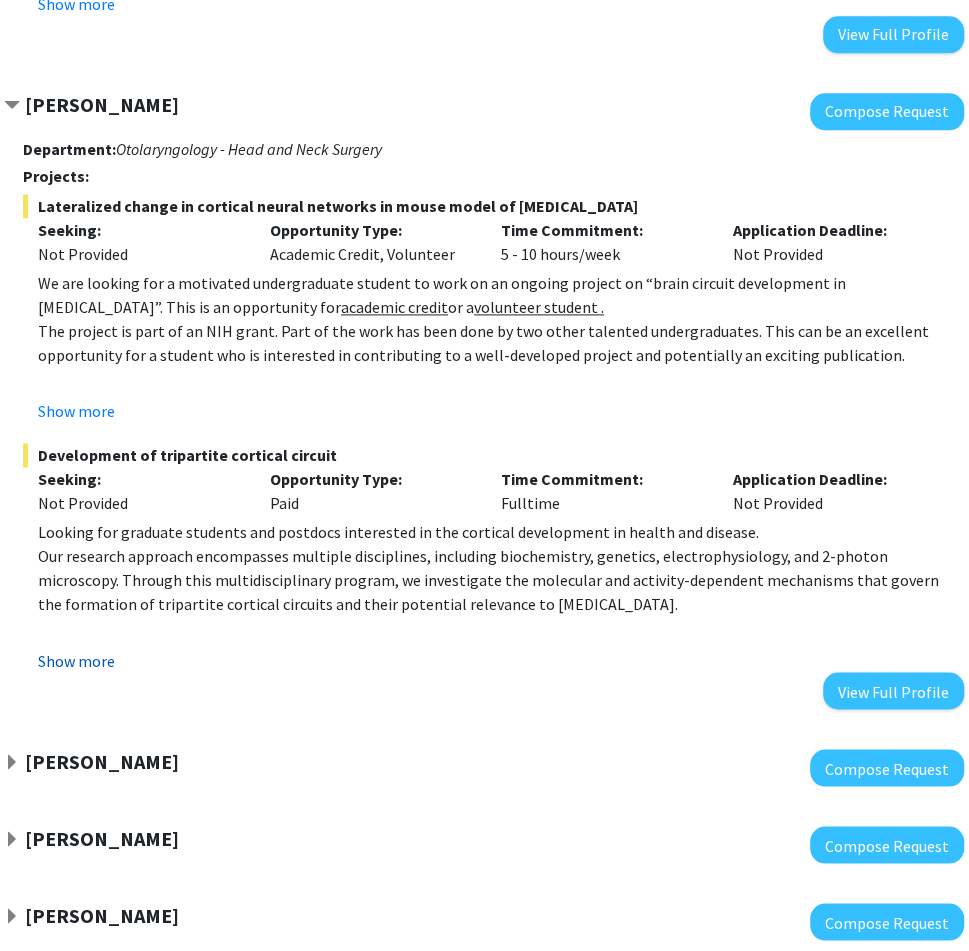 click on "Show more" at bounding box center (76, 660) 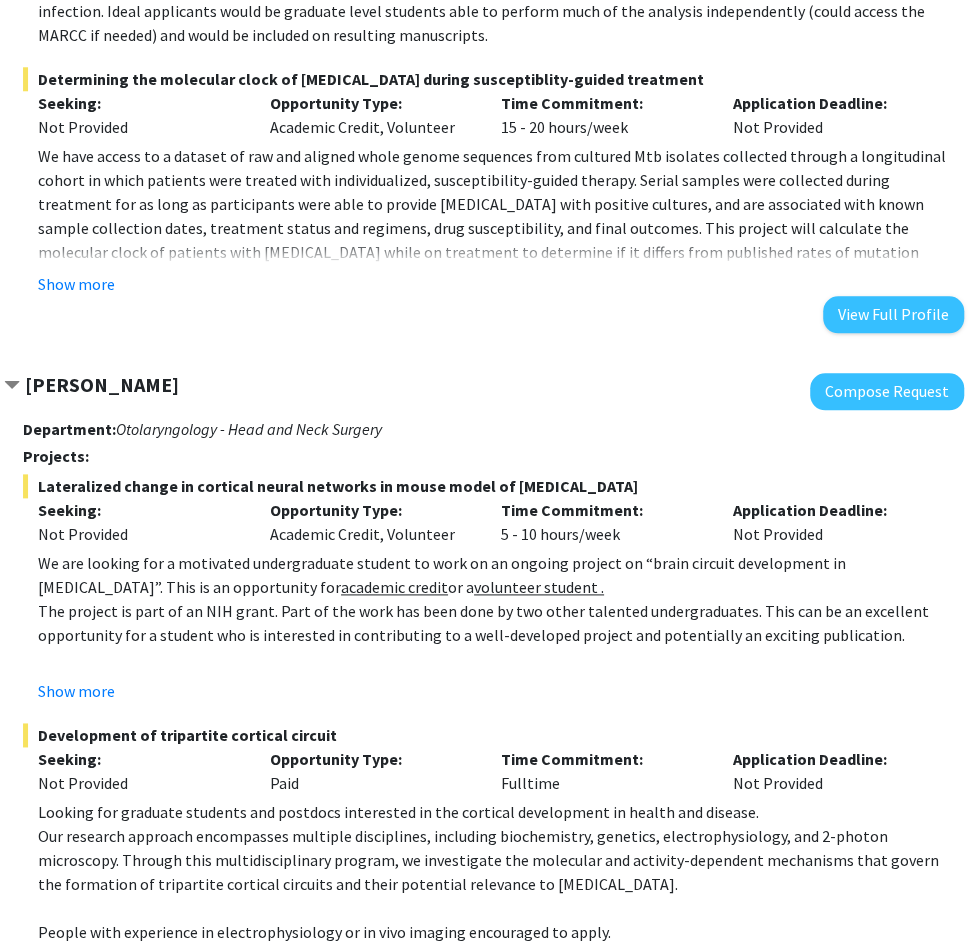 scroll, scrollTop: 886, scrollLeft: 131, axis: both 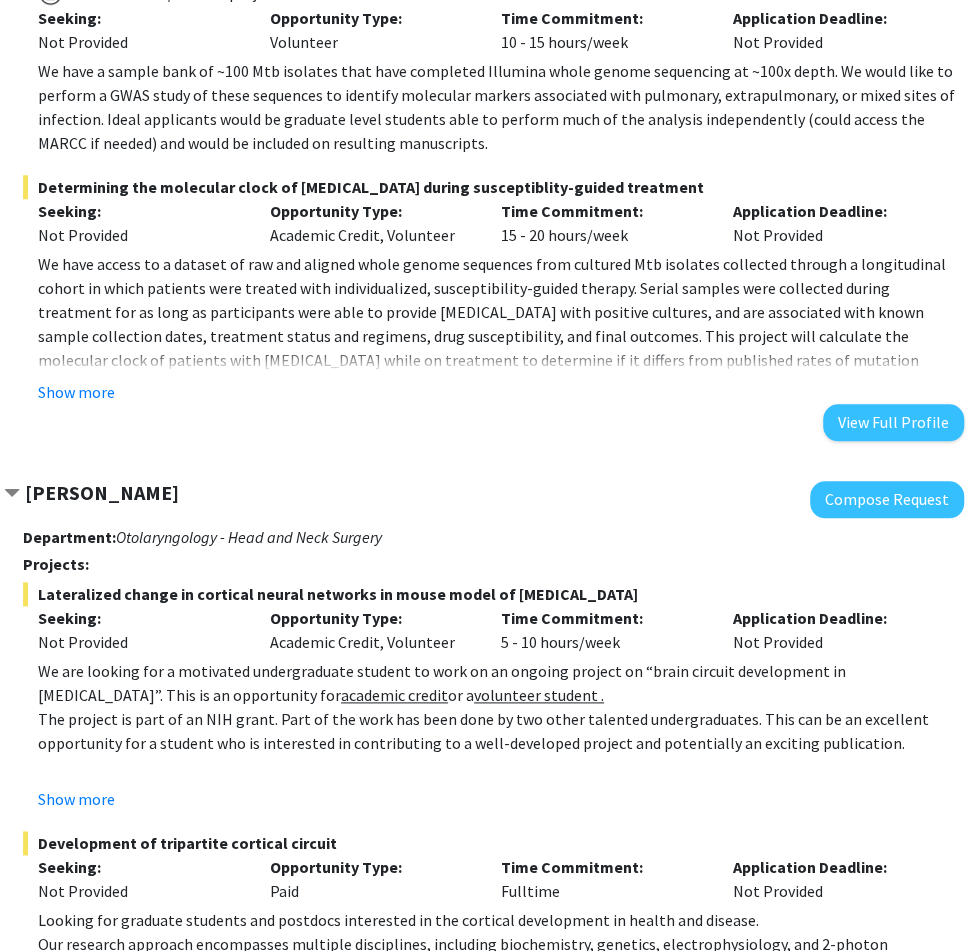 click on "Department:  Infectious Diseases,    Medicine,    Pediatrics  Projects:  MDR-TB MUKT  Seeking: Not Provided Opportunity Type:  Volunteer  Time Commitment:  10 - 15 hours/week  Application Deadline:  Not Provided  Intensive observational cohort of MDR- and XDR-TB patients with serial monitoring of clinical features, psychosocial characteristics, drug treatment, treatment-associated side effects, and laboratory and radiographic findings. This project offers a wide range of potential subgroup analysis for publication. Opportunities for data analysis and manuscript preparation. Minimum 6-12 month commitment to ensure a meaningful experience.  GWAS of Mycobacterium tuberculosis   This is a virtual/remote project  Seeking: Not Provided Opportunity Type:  Volunteer  Time Commitment:  10 - 15 hours/week  Application Deadline:  Not Provided   Determining the molecular clock of MDR-TB during susceptiblity-guided treatment  Seeking: Not Provided Opportunity Type:  Academic Credit, Volunteer  Time Commitment: Show more" at bounding box center [493, -84] 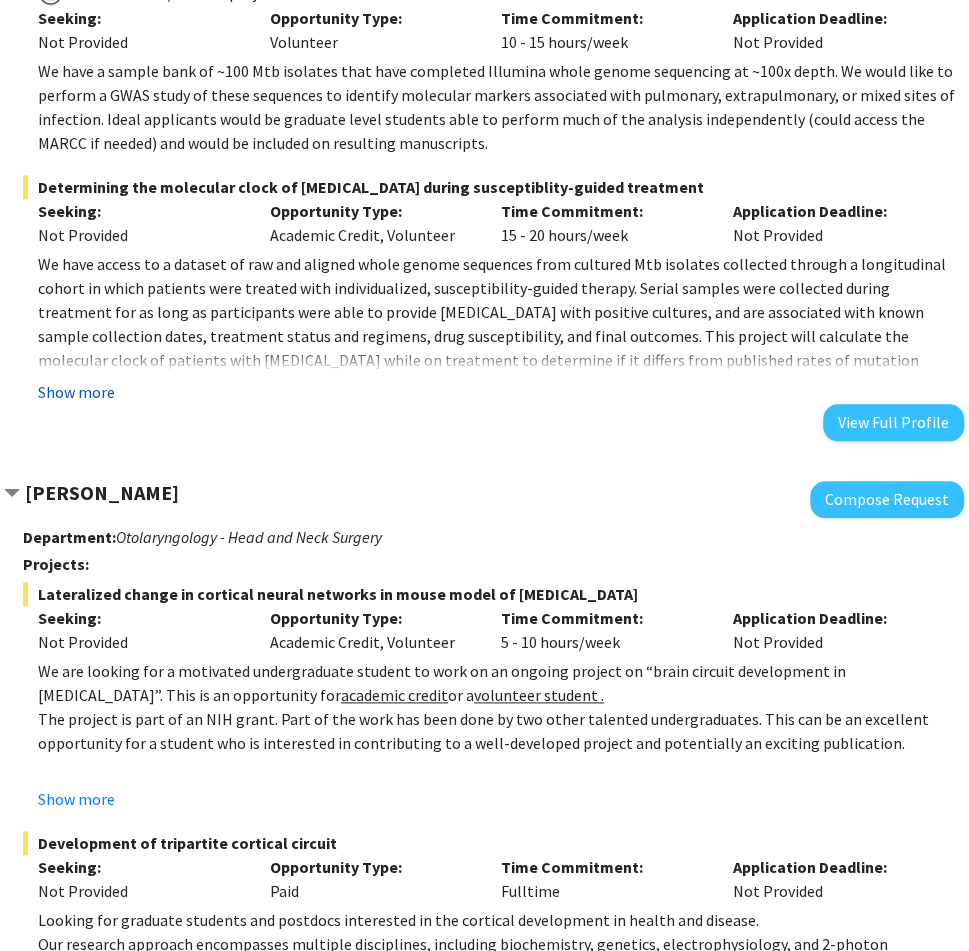 click on "Show more" at bounding box center [76, 392] 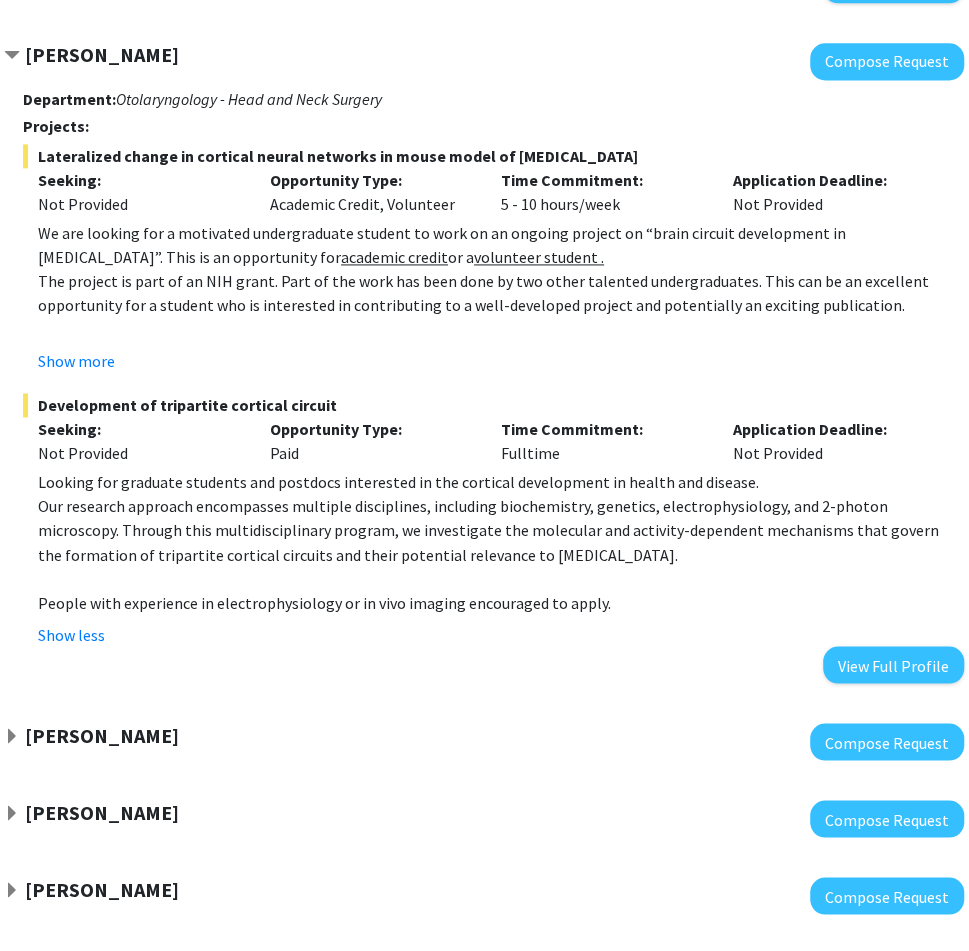scroll, scrollTop: 1314, scrollLeft: 131, axis: both 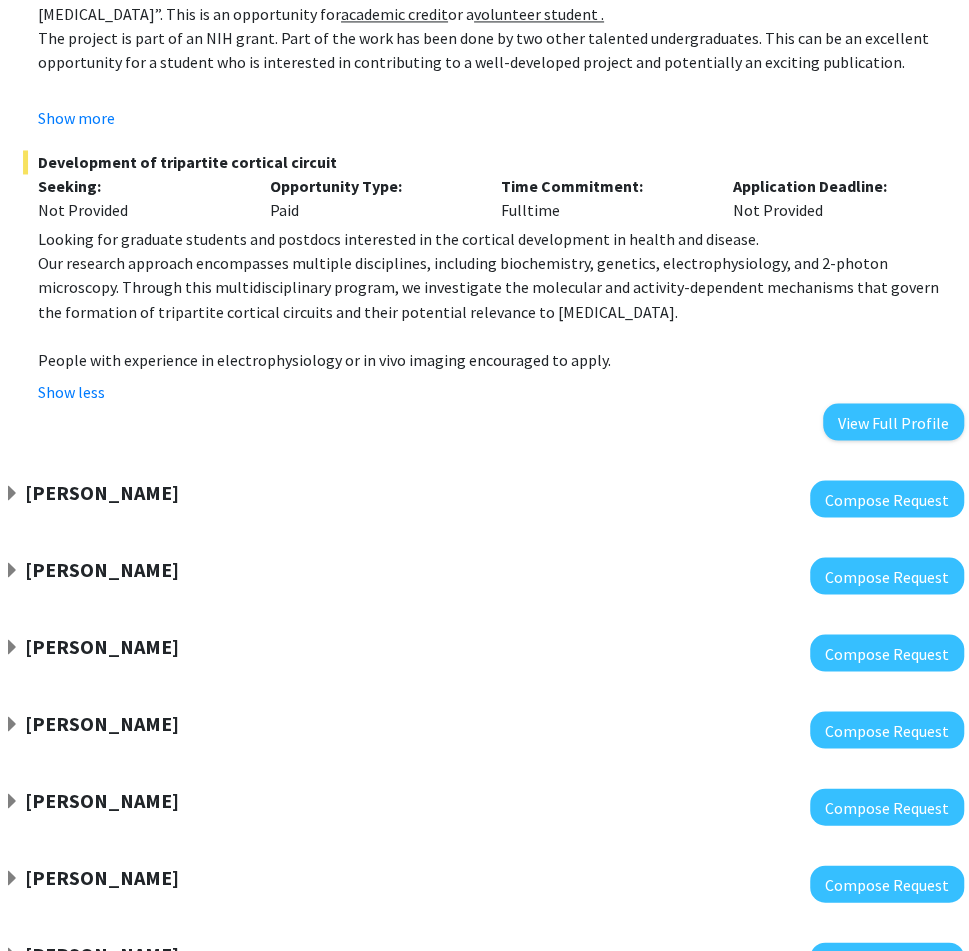 click on "Michelle Johansen" 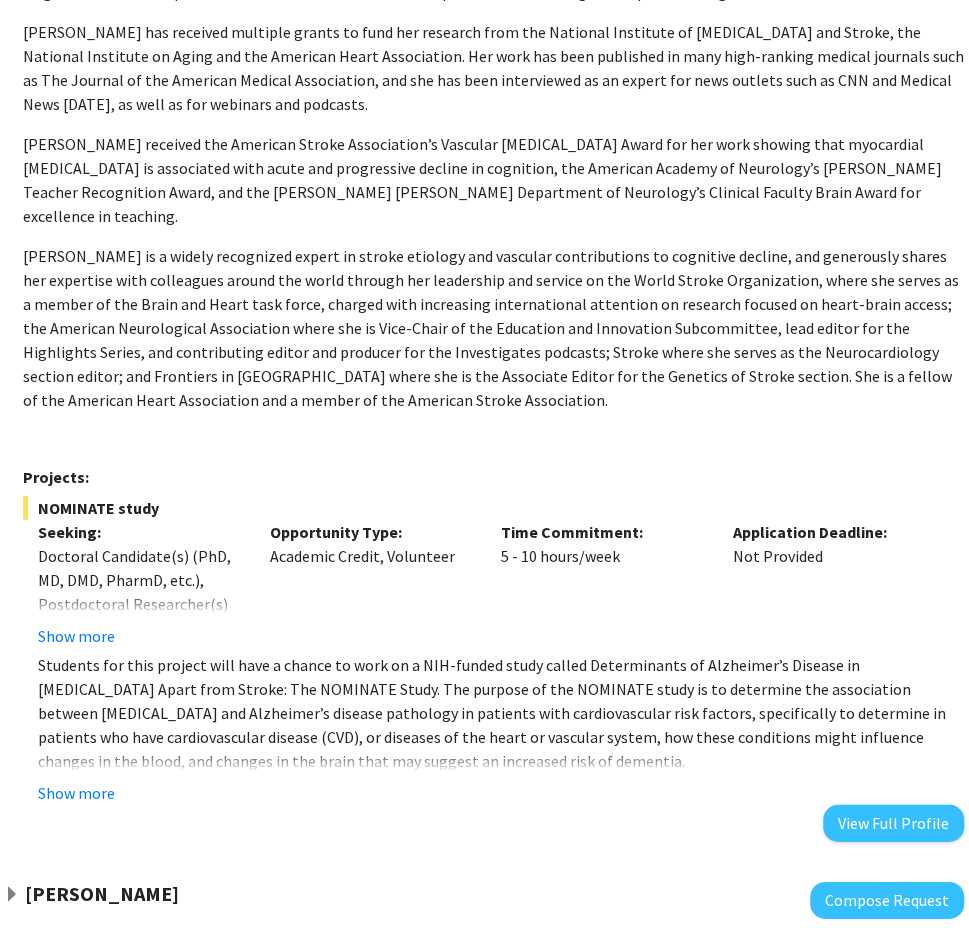 scroll, scrollTop: 2730, scrollLeft: 131, axis: both 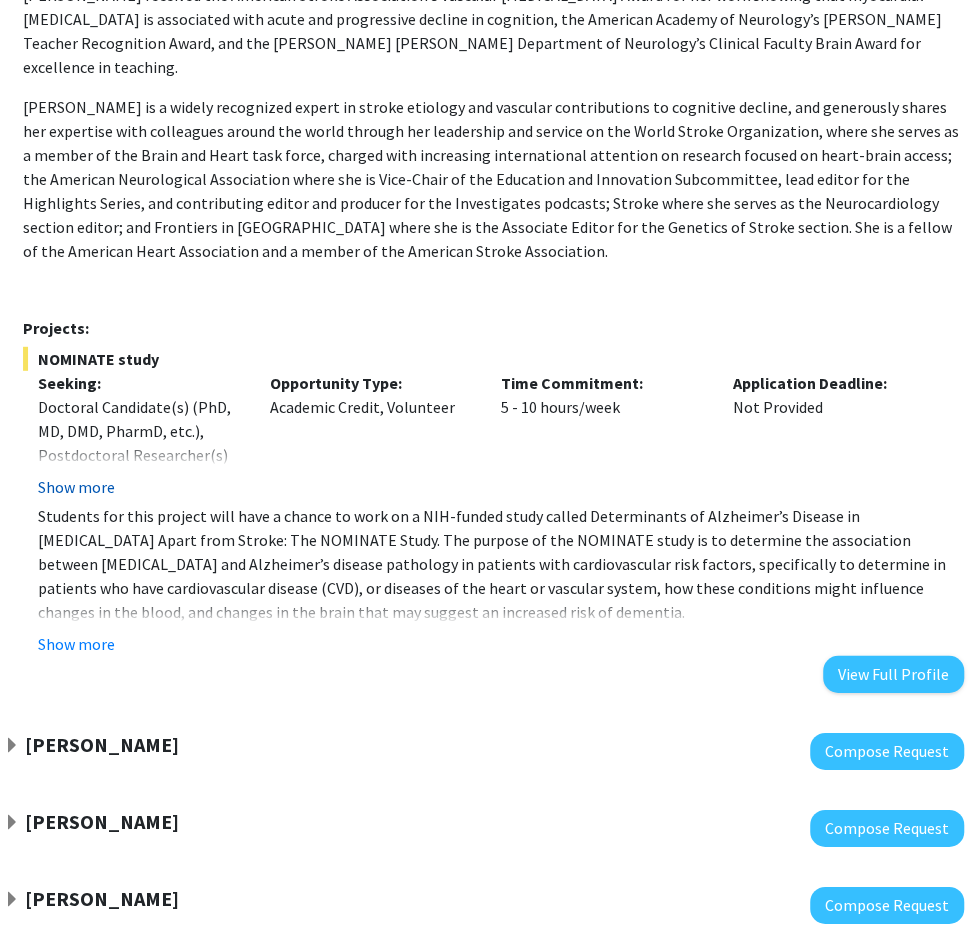 click on "Show more" at bounding box center (76, 487) 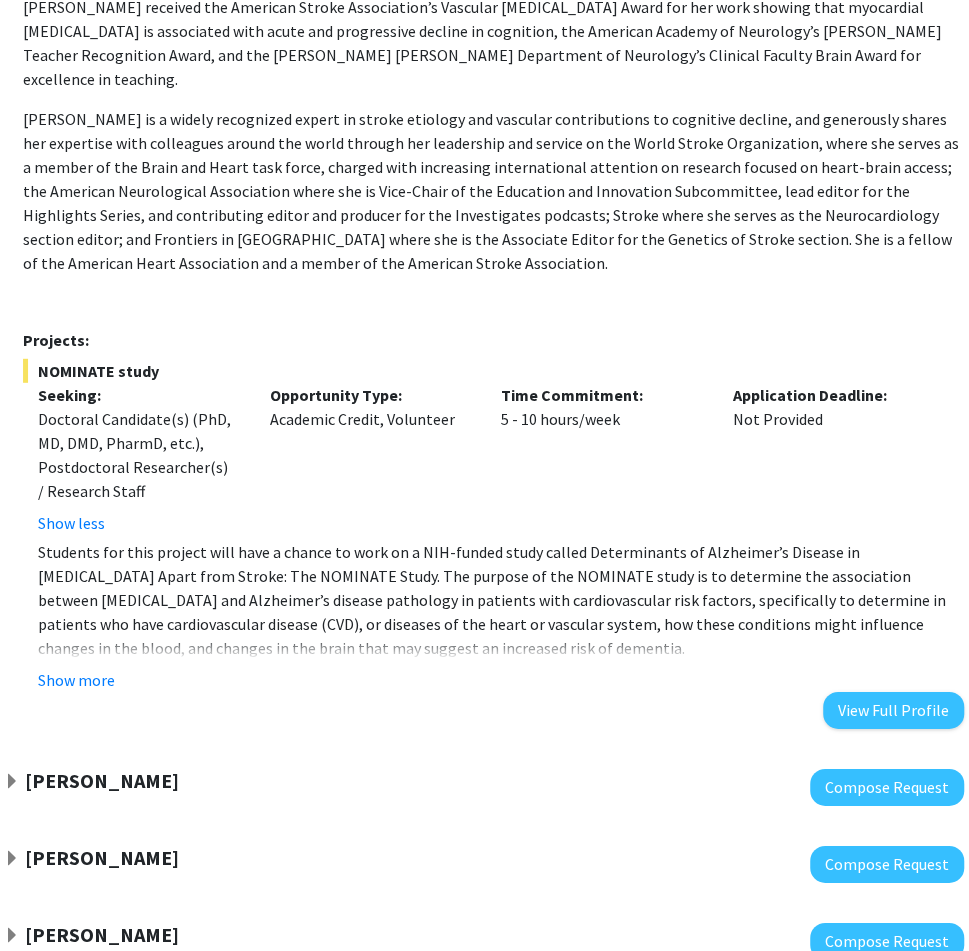 scroll, scrollTop: 2980, scrollLeft: 131, axis: both 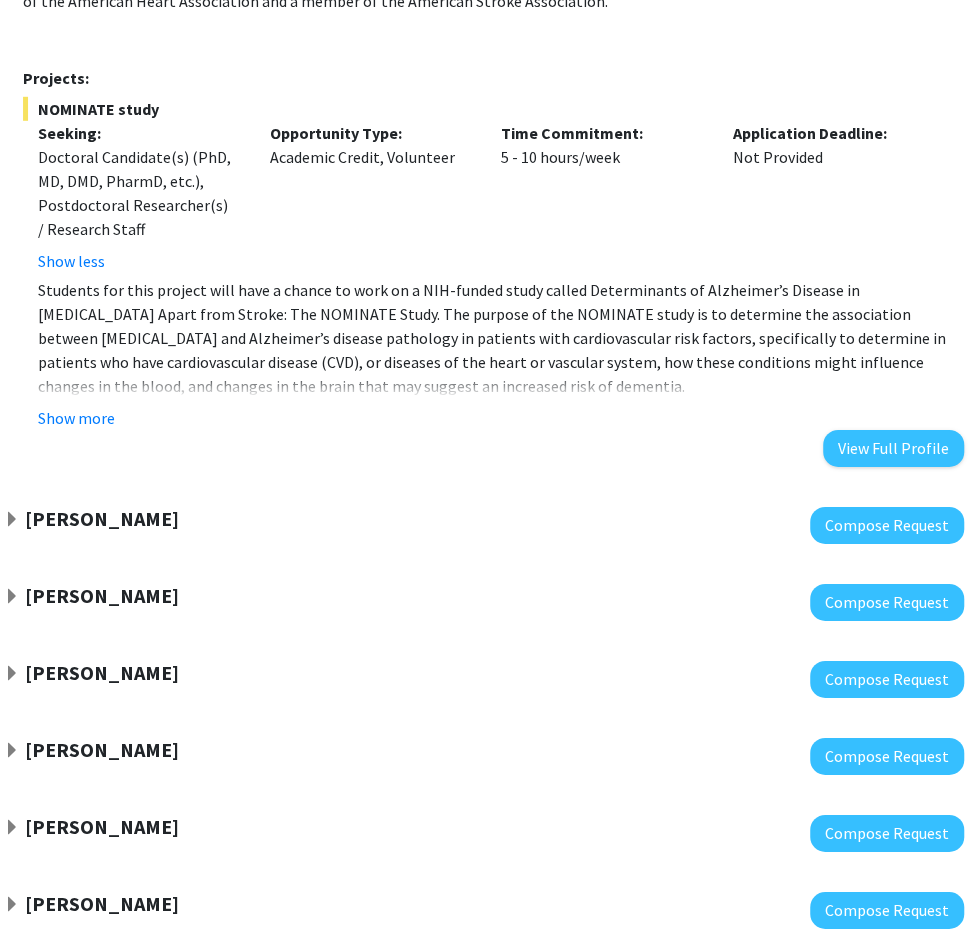 click on "Karen Fleming" 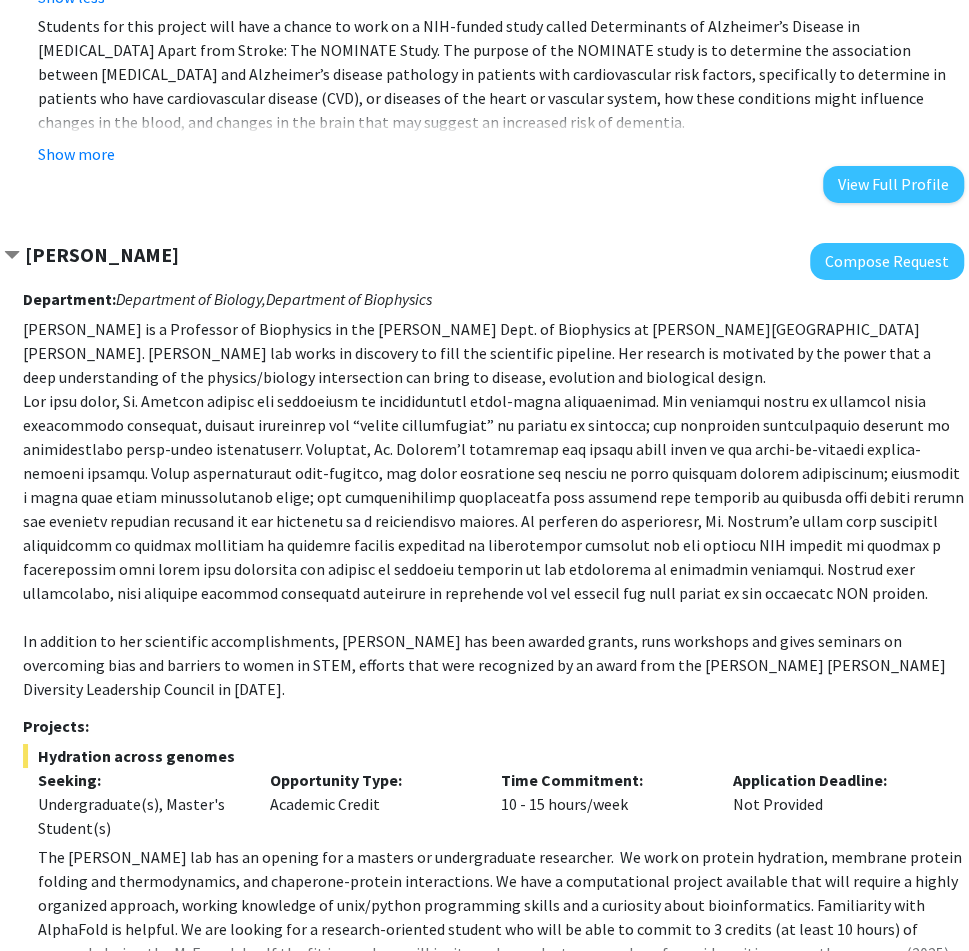 scroll, scrollTop: 3506, scrollLeft: 131, axis: both 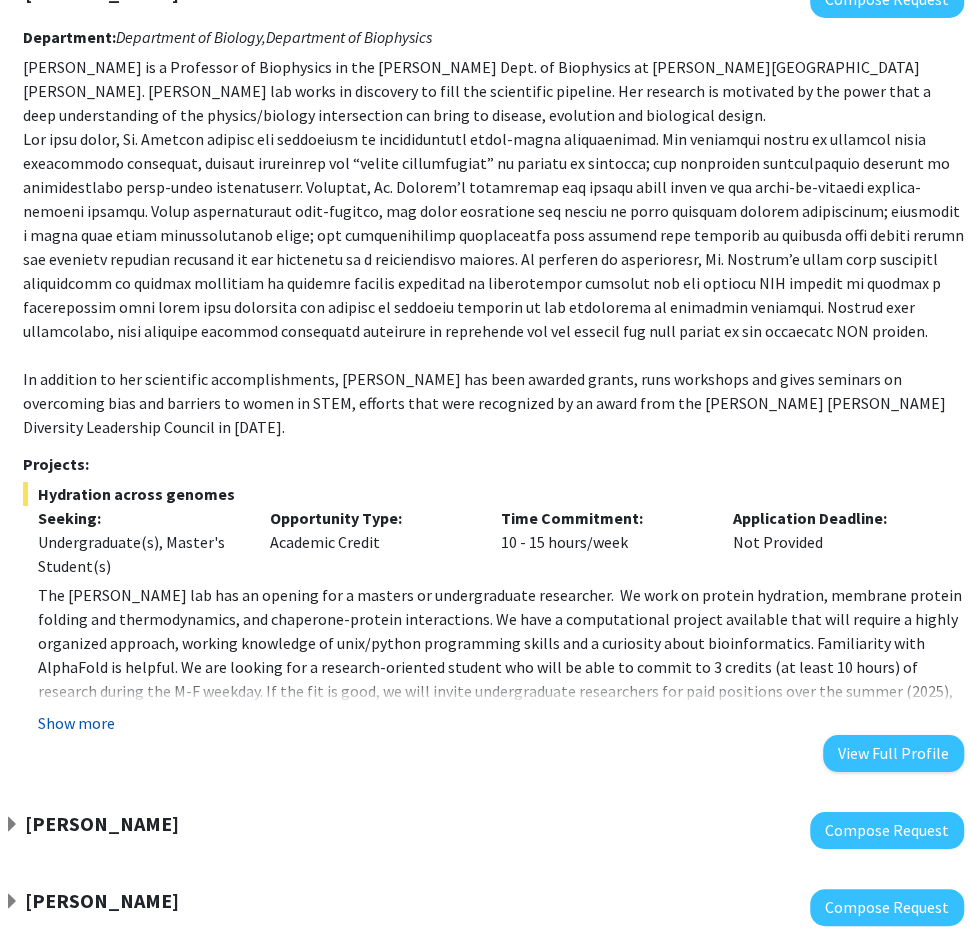 click on "Show more" at bounding box center [76, 723] 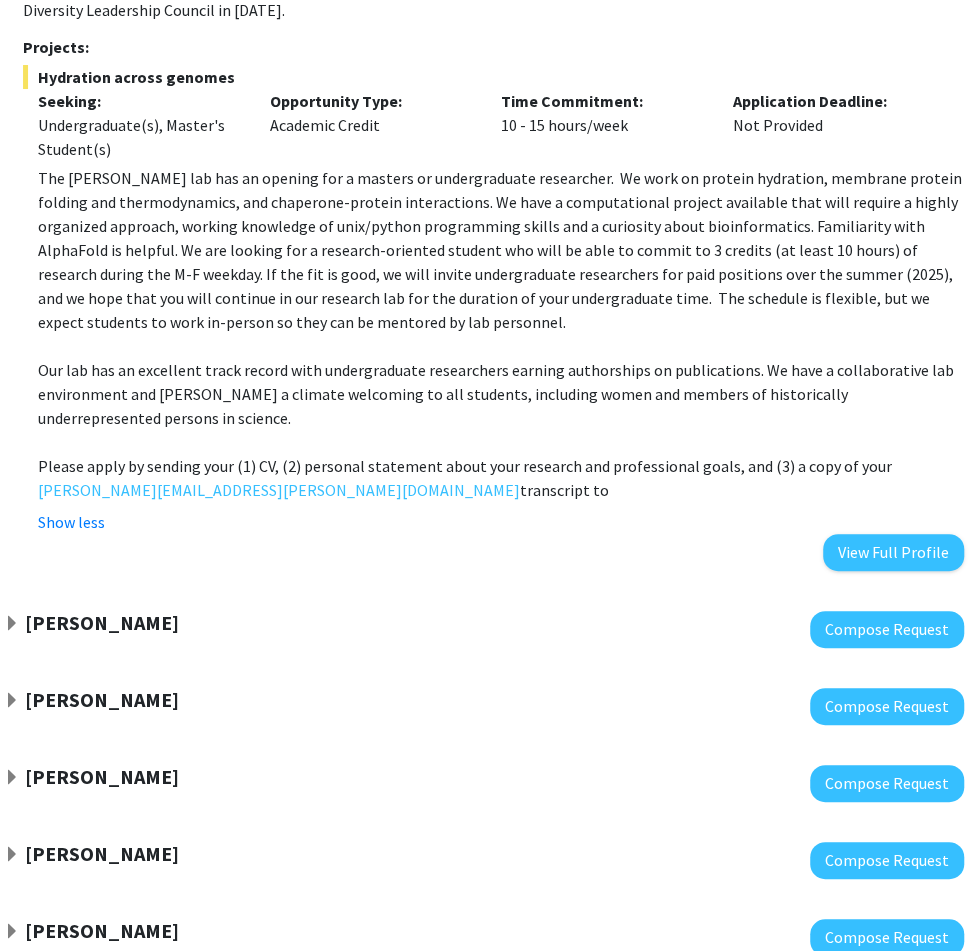 scroll, scrollTop: 3951, scrollLeft: 131, axis: both 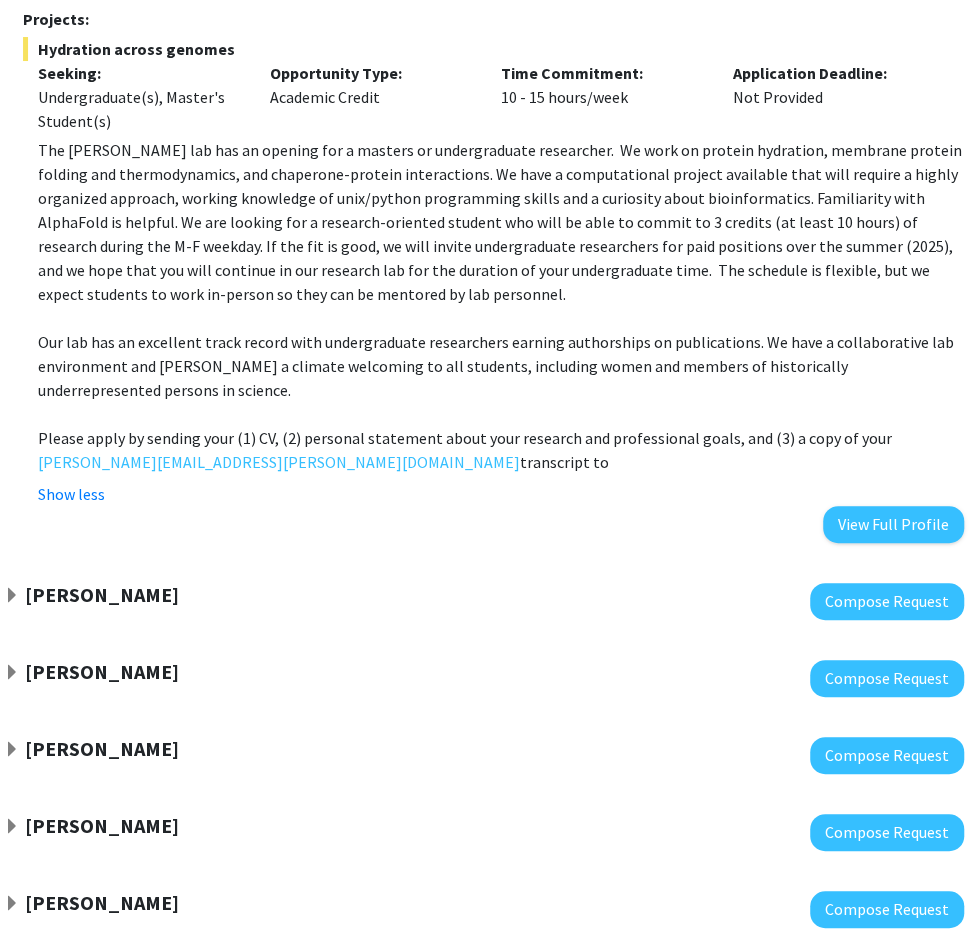 click on "Michael Osmanski" 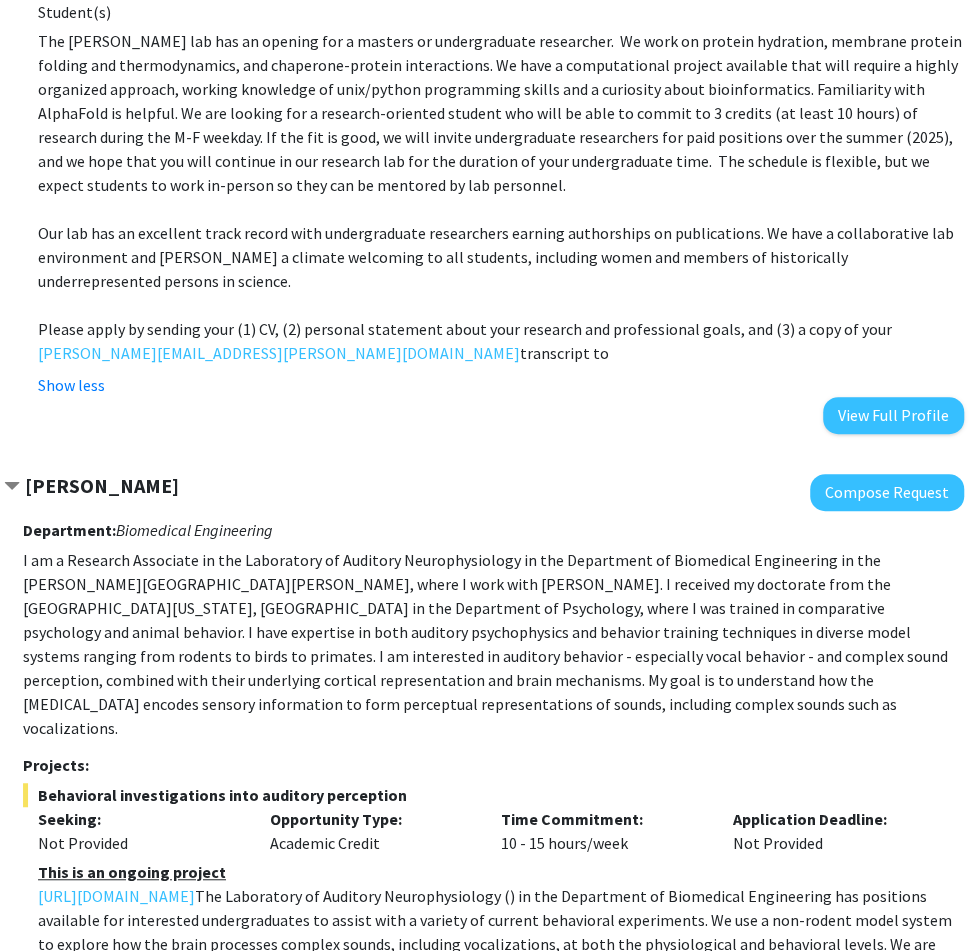 scroll, scrollTop: 4323, scrollLeft: 131, axis: both 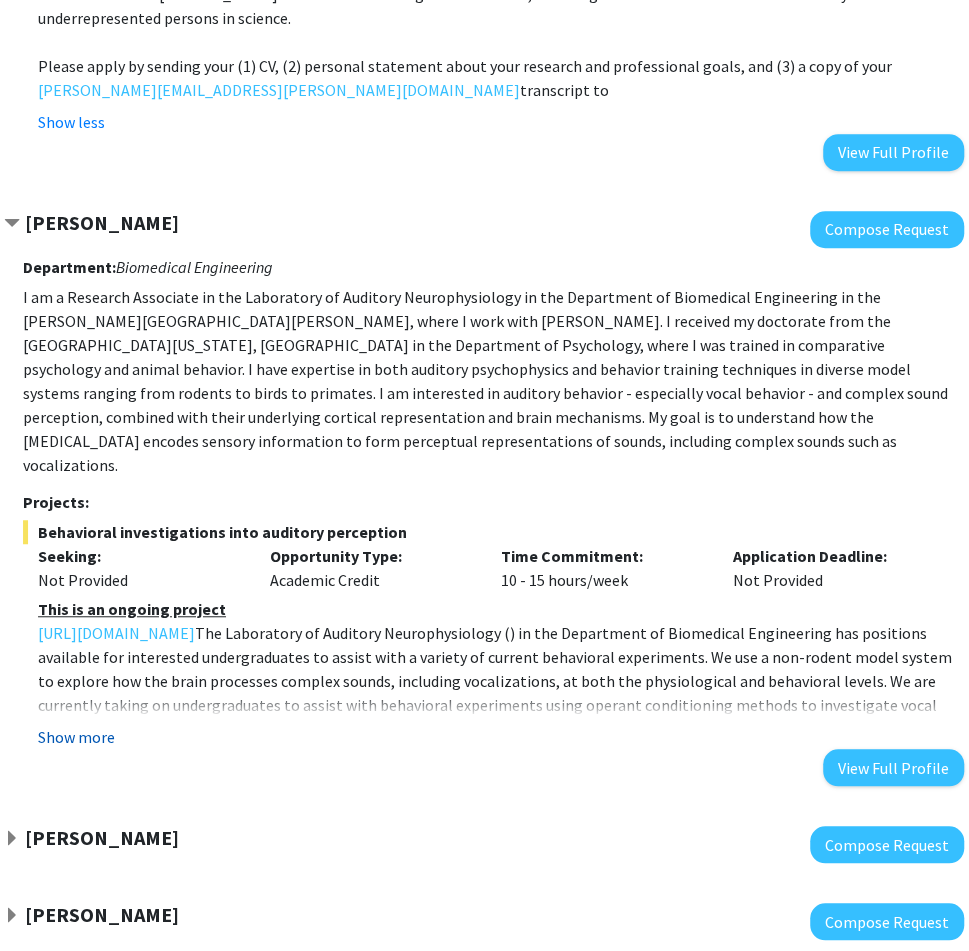 click on "Show more" at bounding box center (76, 737) 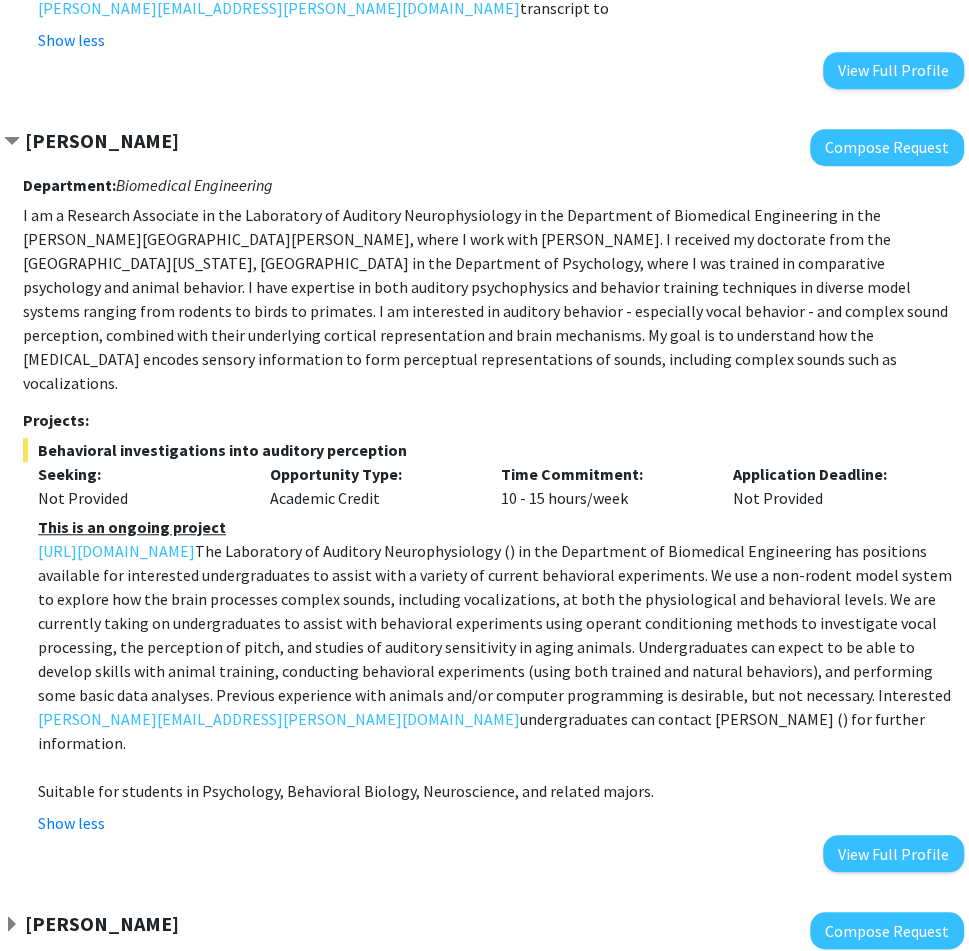 scroll, scrollTop: 4609, scrollLeft: 131, axis: both 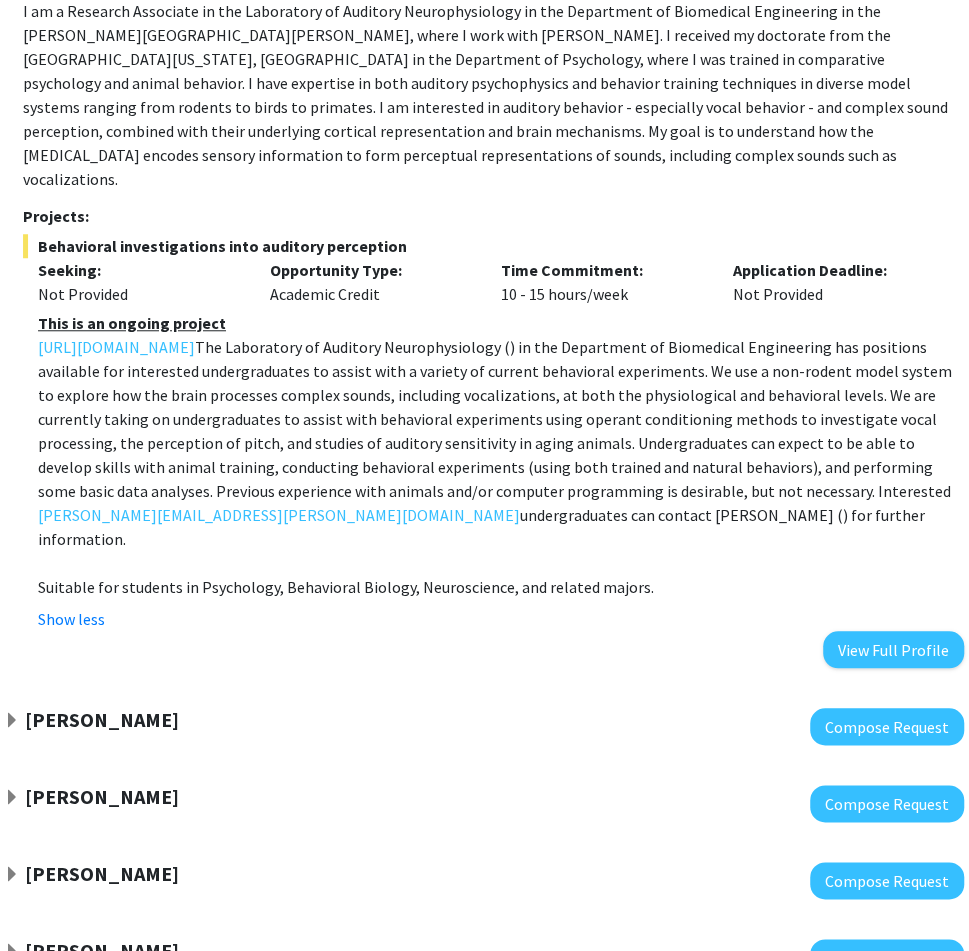 click 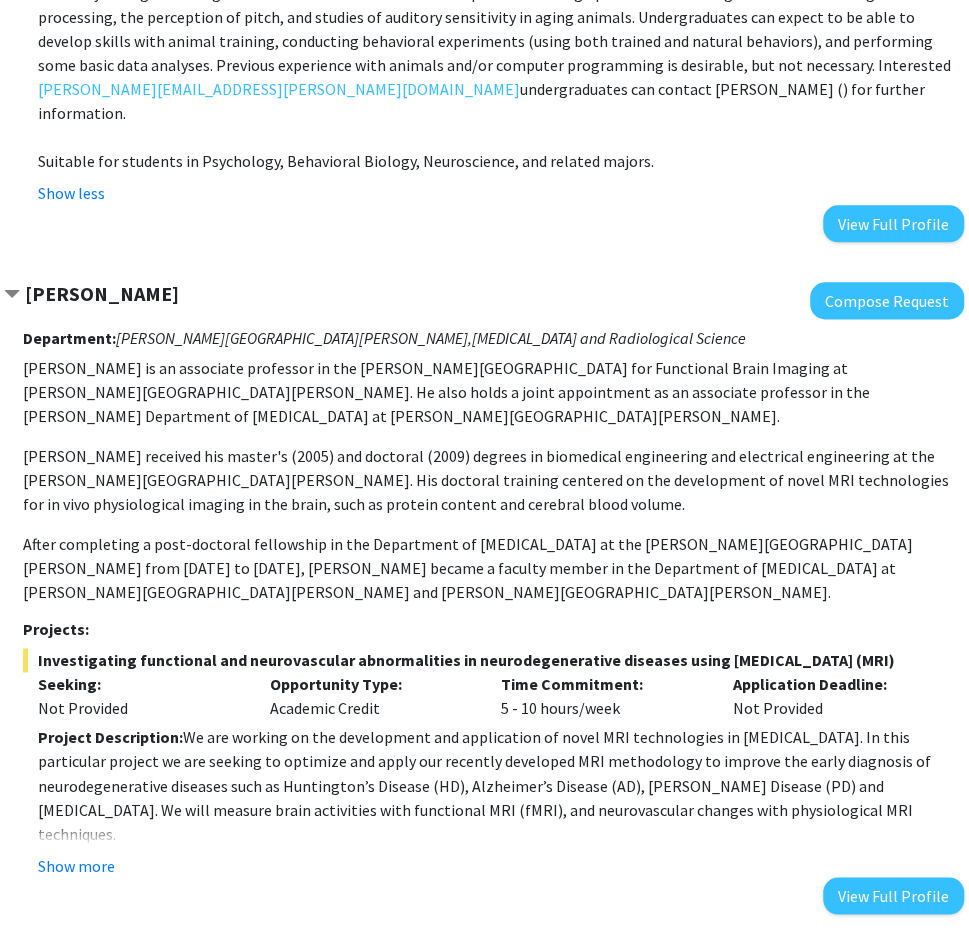 scroll, scrollTop: 5036, scrollLeft: 131, axis: both 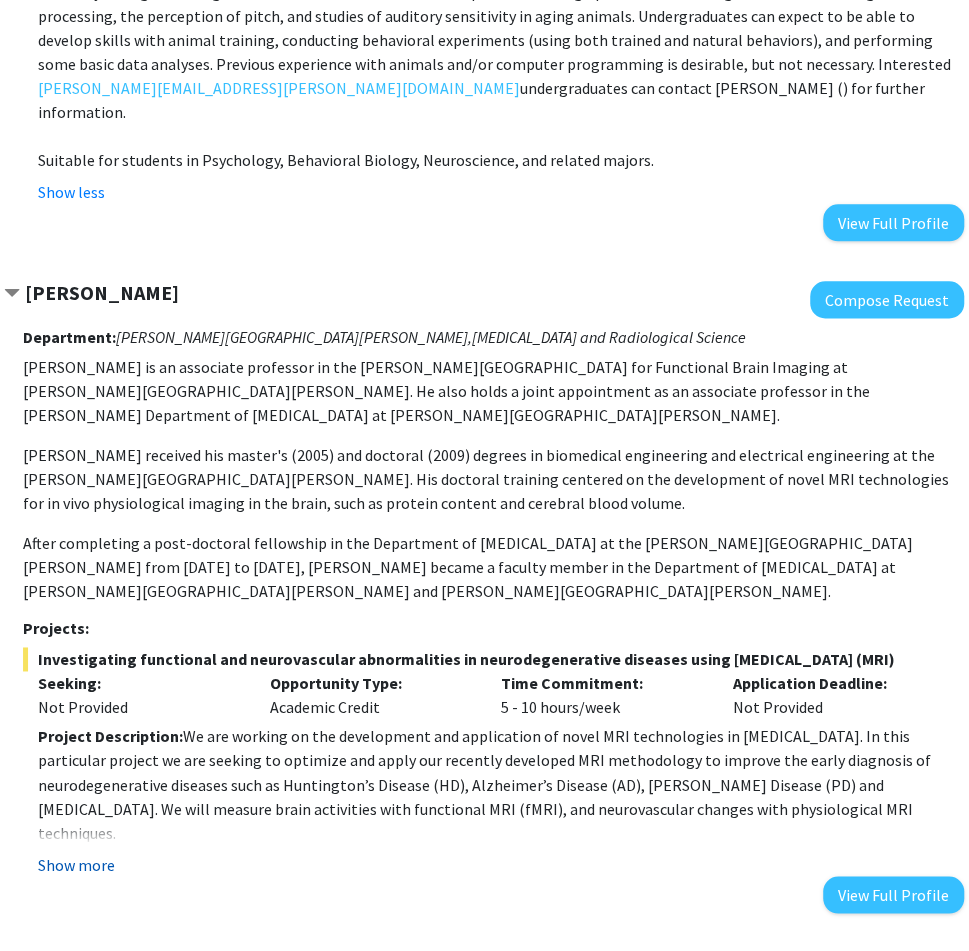 click on "Show more" at bounding box center [76, 864] 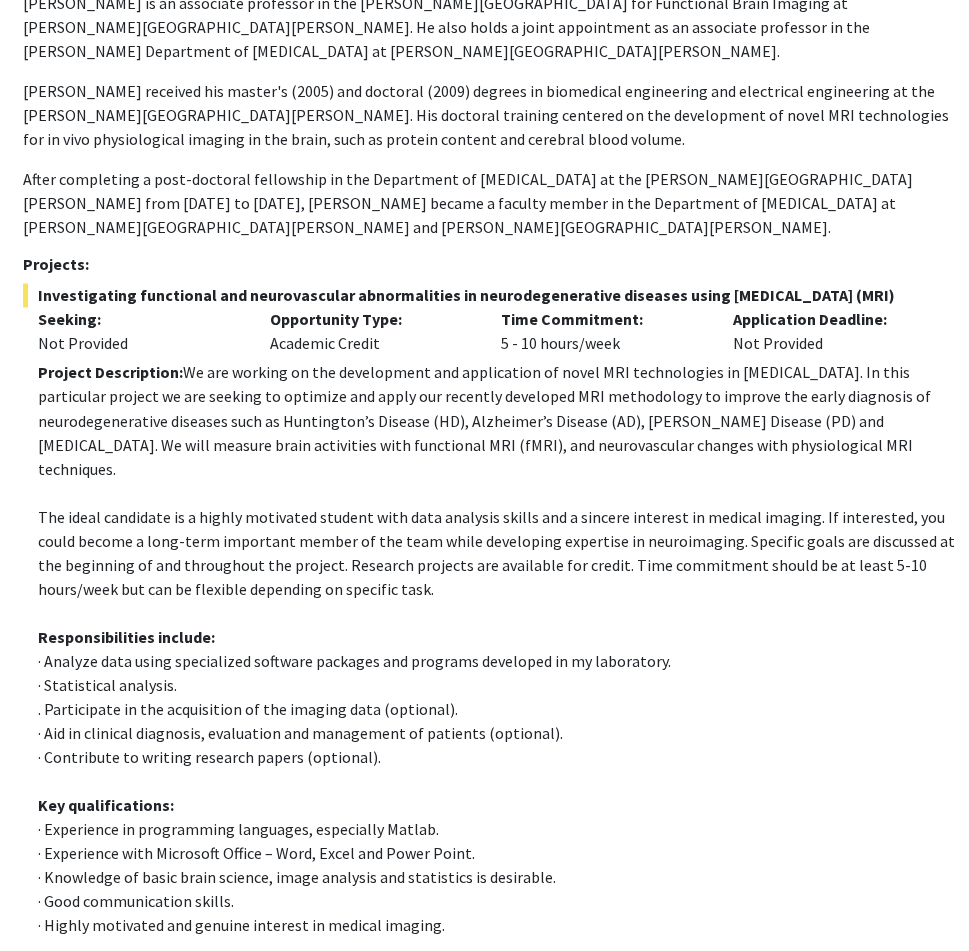 scroll, scrollTop: 5639, scrollLeft: 131, axis: both 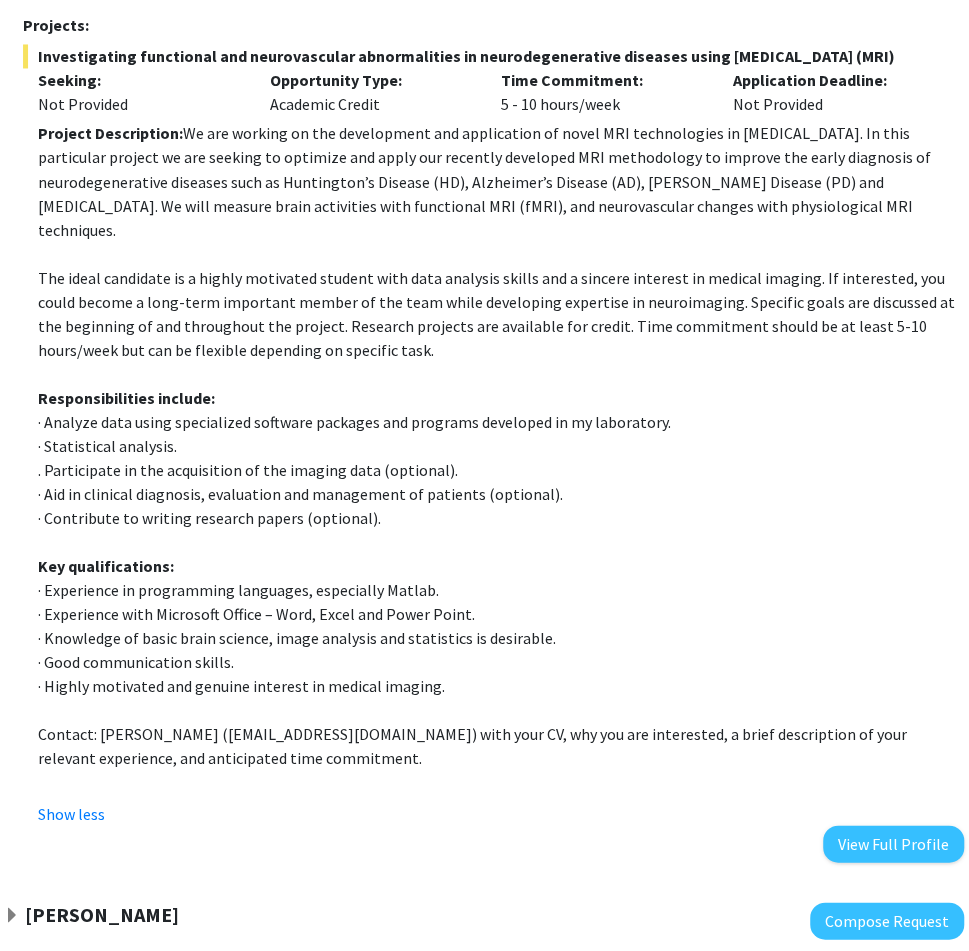 click on "[PERSON_NAME]" 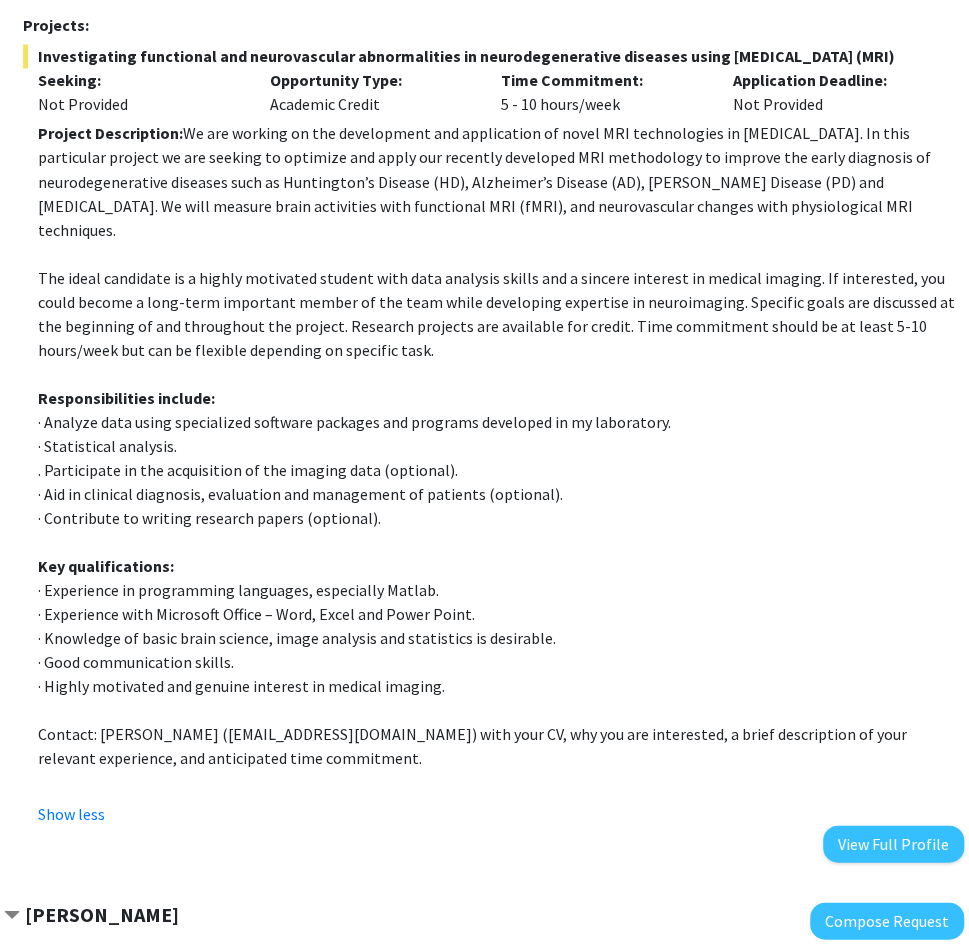 scroll, scrollTop: 6219, scrollLeft: 131, axis: both 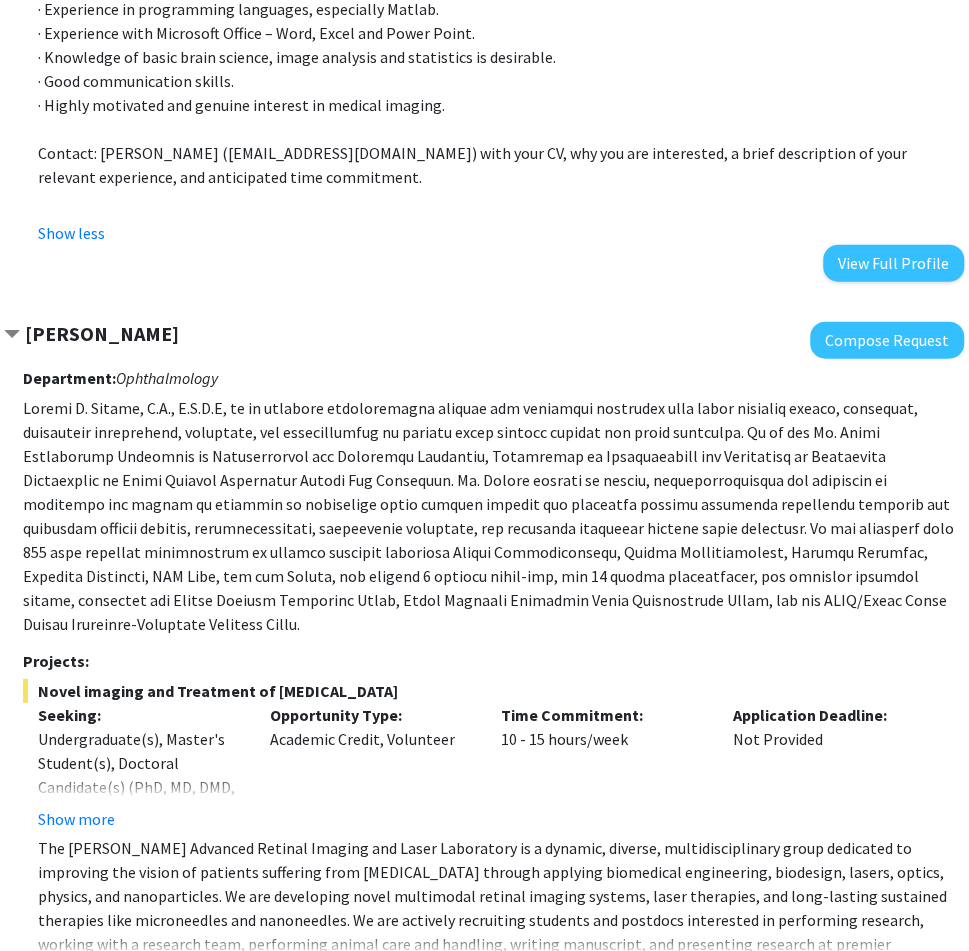 click on "The Paulus Advanced Retinal Imaging and Laser Laboratory is a dynamic, diverse, multidisciplinary group dedicated to improving the vision of patients suffering from eye diseases through applying biomedical engineering, biodesign, lasers, optics, physics, and nanoparticles. We are developing novel multimodal retinal imaging systems, laser therapies, and long-lasting sustained therapies like microneedles and nanoneedles. We are actively recruiting students and postdocs interested in performing research, working with a research team, performing animal care and handling, writing manuscript, and presenting research at premier international conferences. Our lab seeks to rapidly translate the new technology to humans to improve the sight of patients so are very interested in solving clinical needs.  Show more" at bounding box center (493, 912) 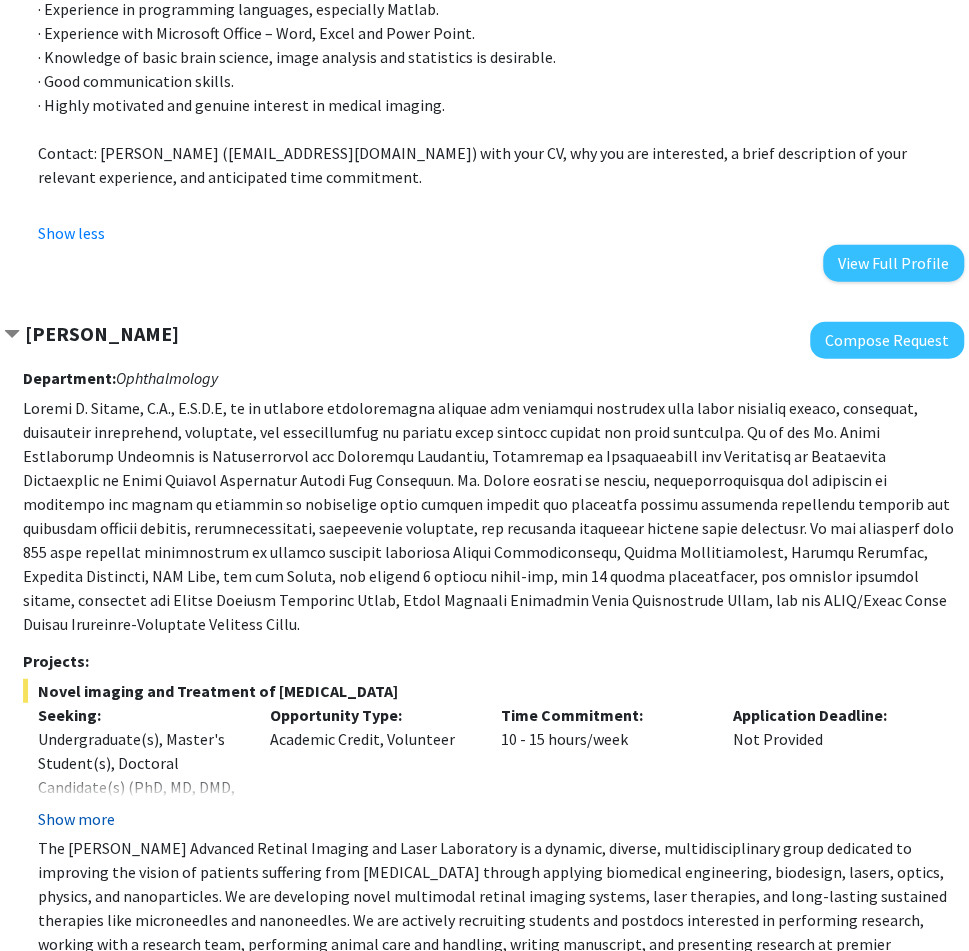 click on "Show more" at bounding box center (76, 819) 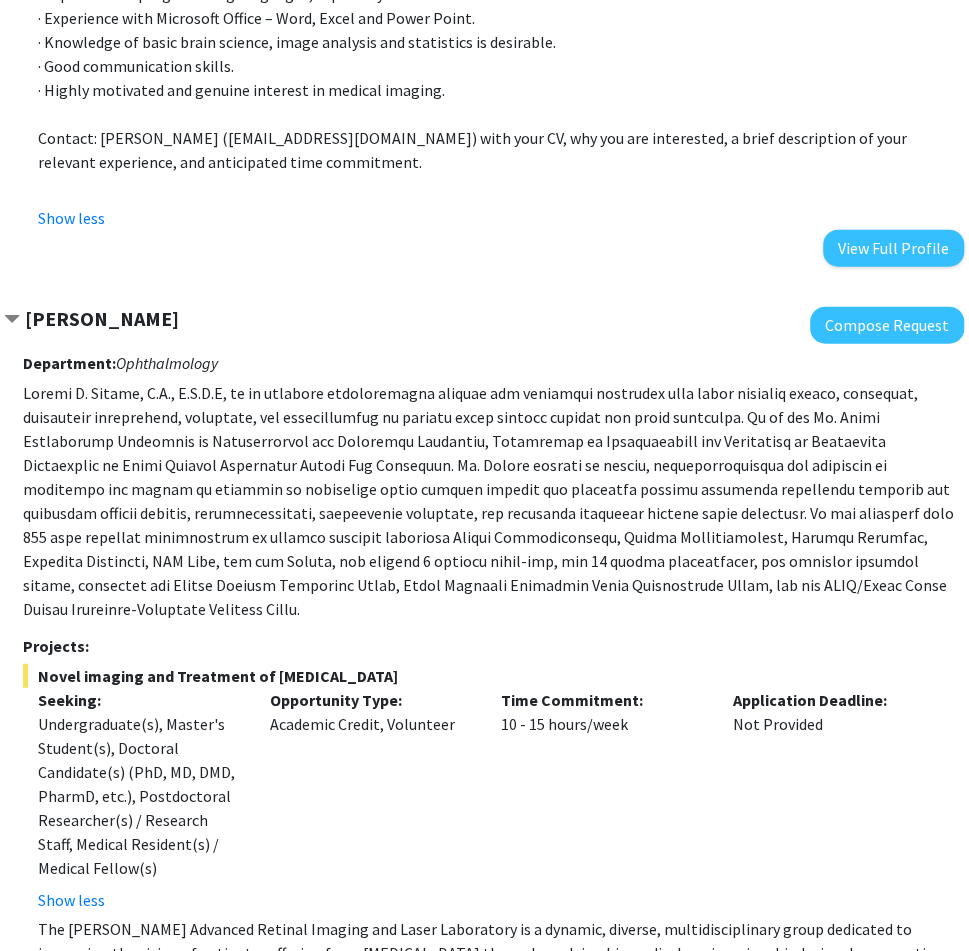 scroll, scrollTop: 6240, scrollLeft: 131, axis: both 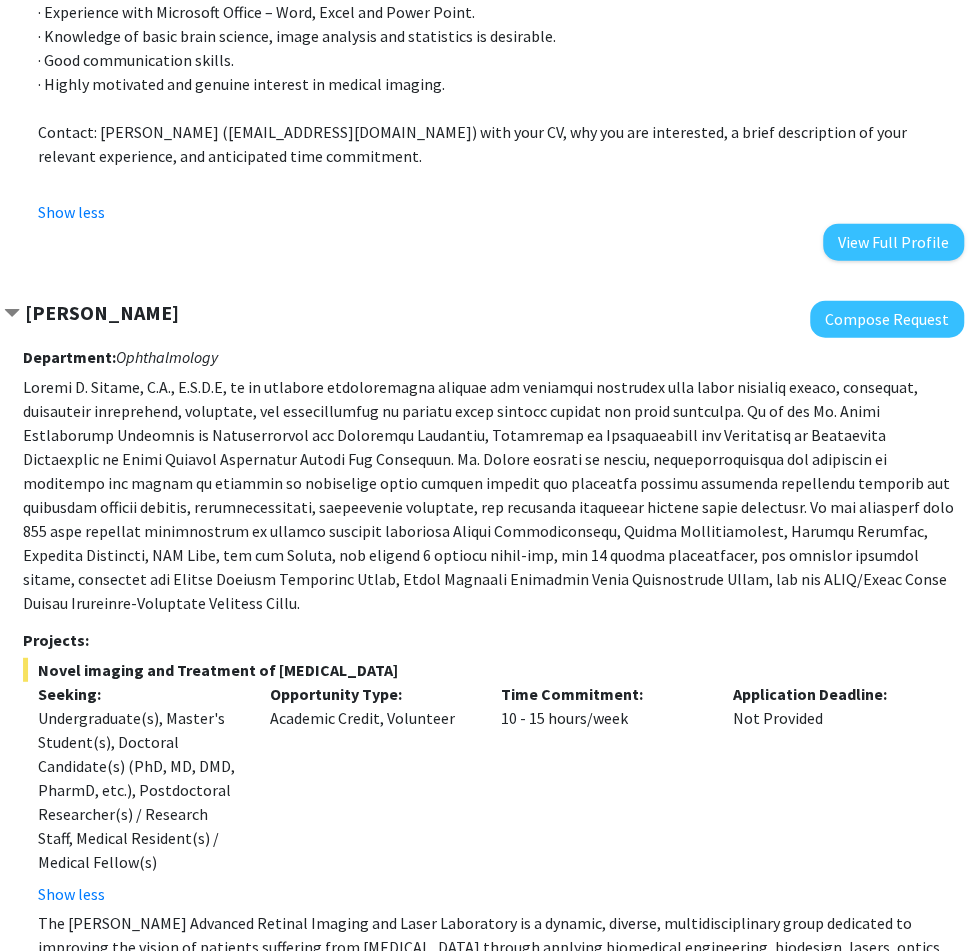 click on "Yannis Paulus  Compose Request  Department:  Ophthalmology  Projects:  Novel imaging and Treatment of Eye Diseases  Seeking: Undergraduate(s), Master's Student(s), Doctoral Candidate(s) (PhD, MD, DMD, PharmD, etc.), Postdoctoral Researcher(s) / Research Staff, Medical Resident(s) / Medical Fellow(s) Show less Opportunity Type:  Academic Credit, Volunteer  Time Commitment:  10 - 15 hours/week  Application Deadline:  Not Provided  Show less  View Full Profile" 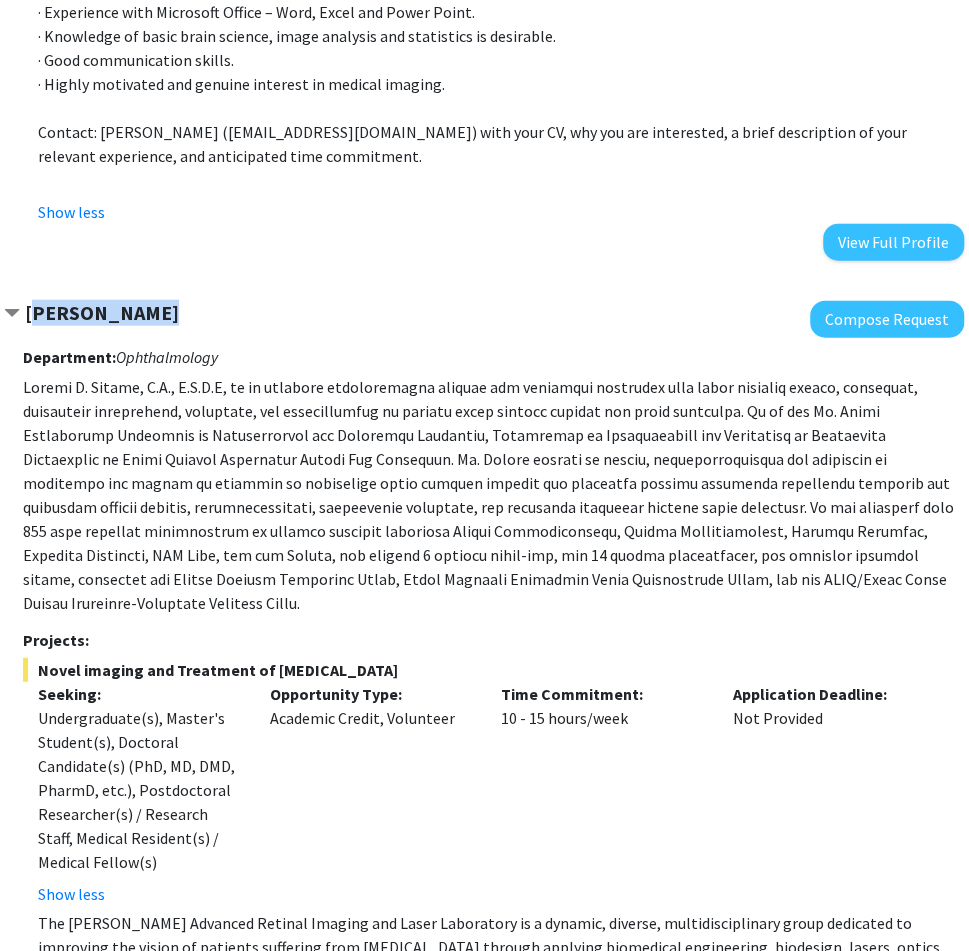 drag, startPoint x: 30, startPoint y: 62, endPoint x: 237, endPoint y: 62, distance: 207 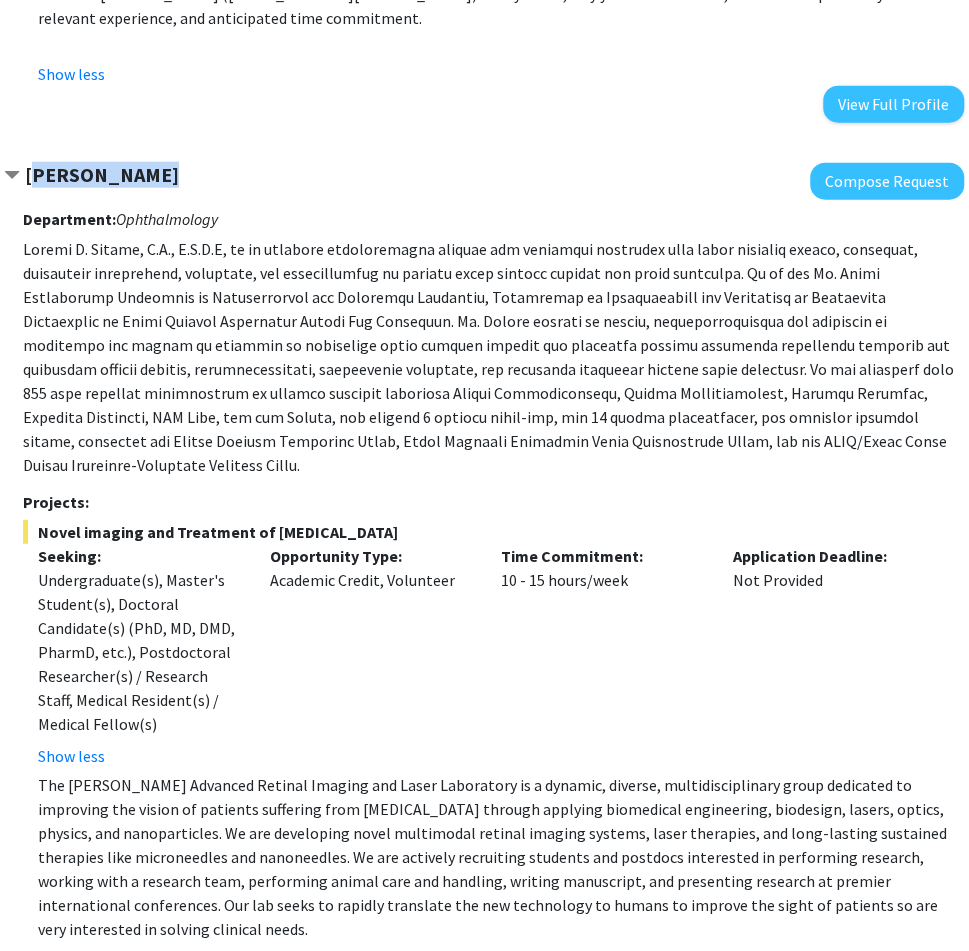 scroll, scrollTop: 6416, scrollLeft: 131, axis: both 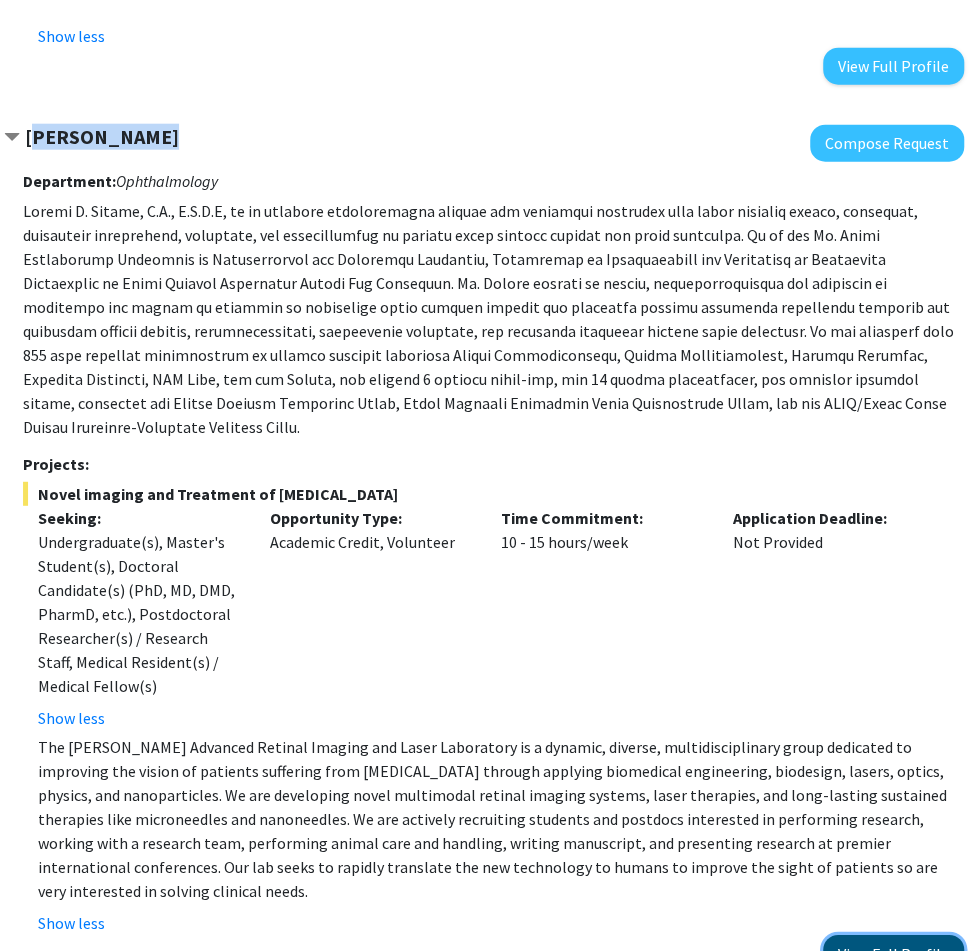 click on "View Full Profile" at bounding box center (893, 953) 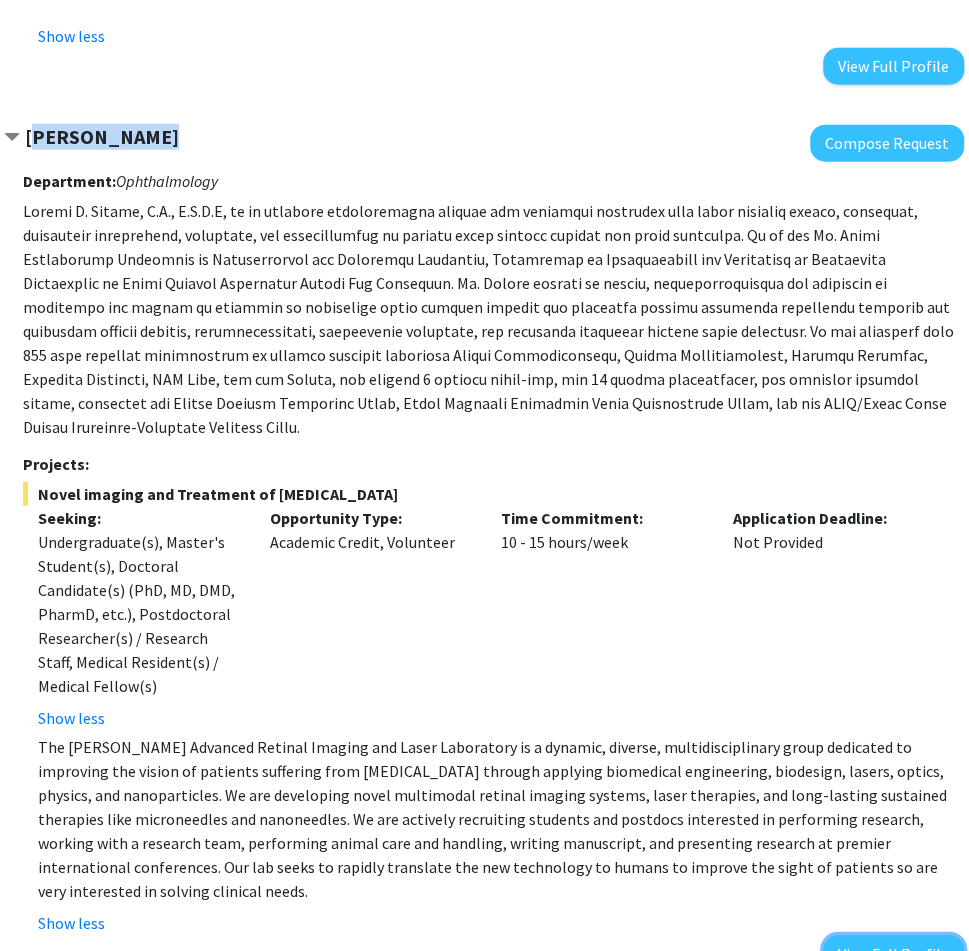 scroll, scrollTop: 6446, scrollLeft: 131, axis: both 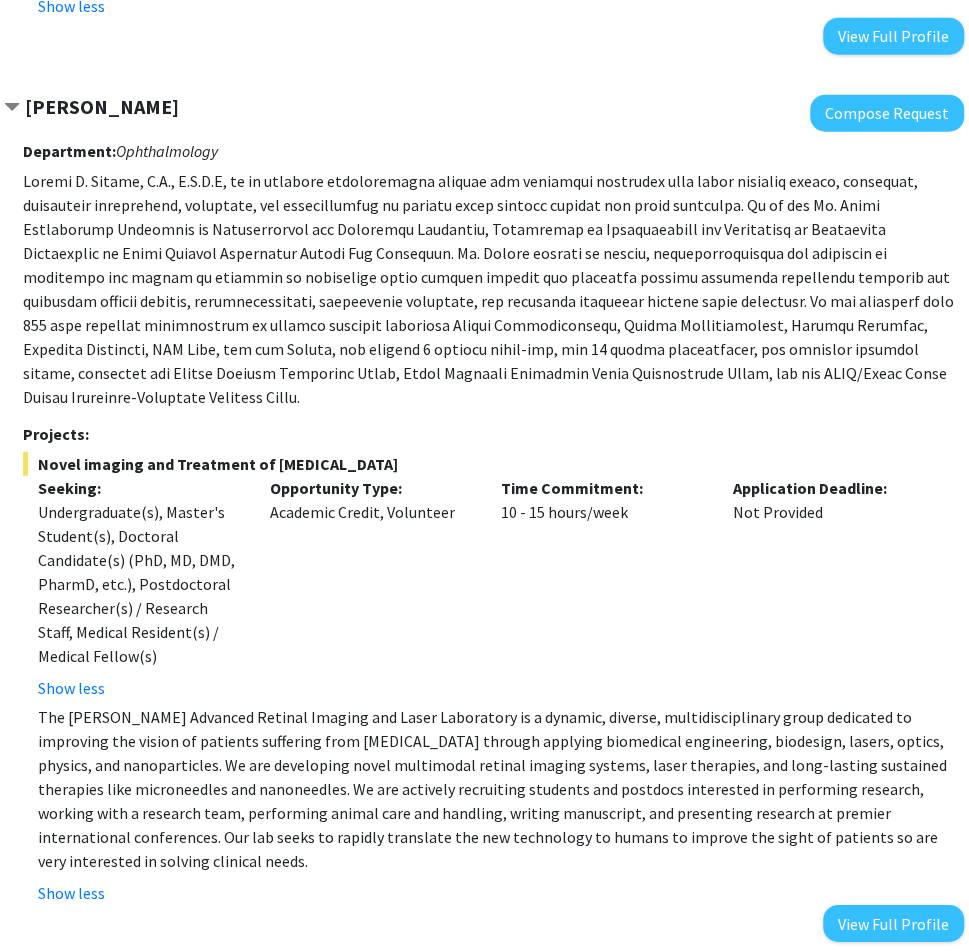 click on "Emily Johnson" 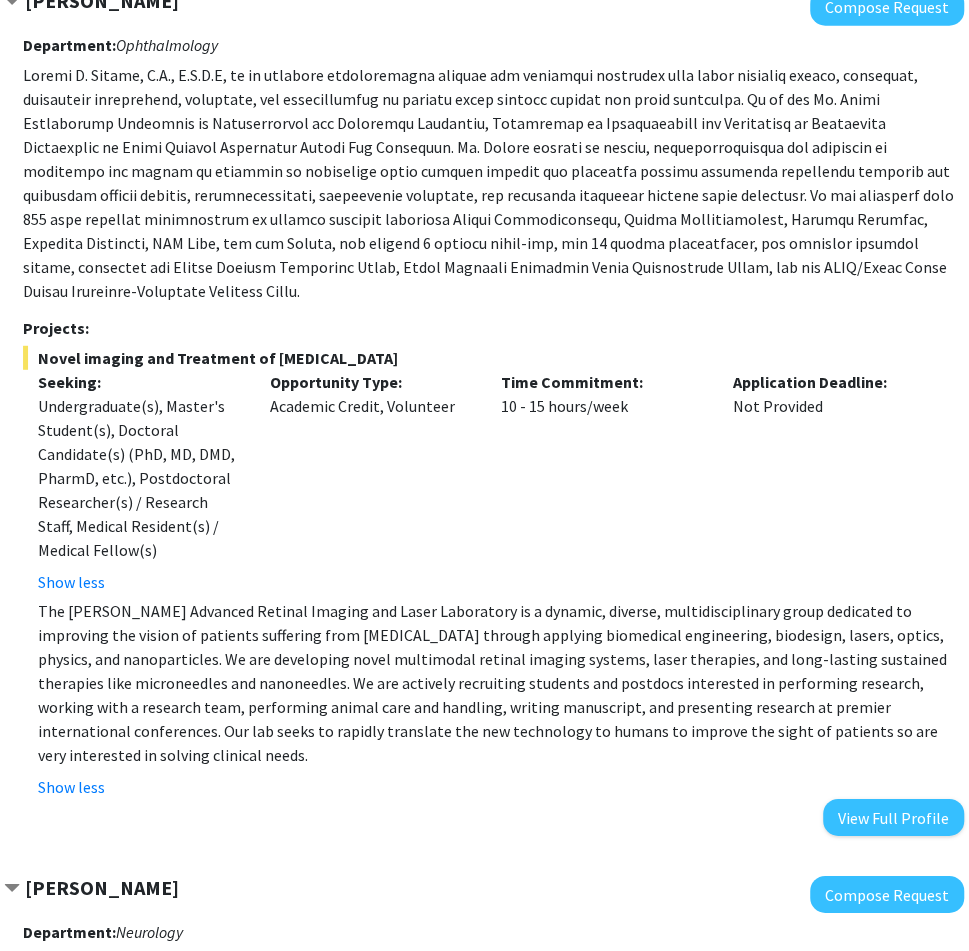 scroll, scrollTop: 6736, scrollLeft: 131, axis: both 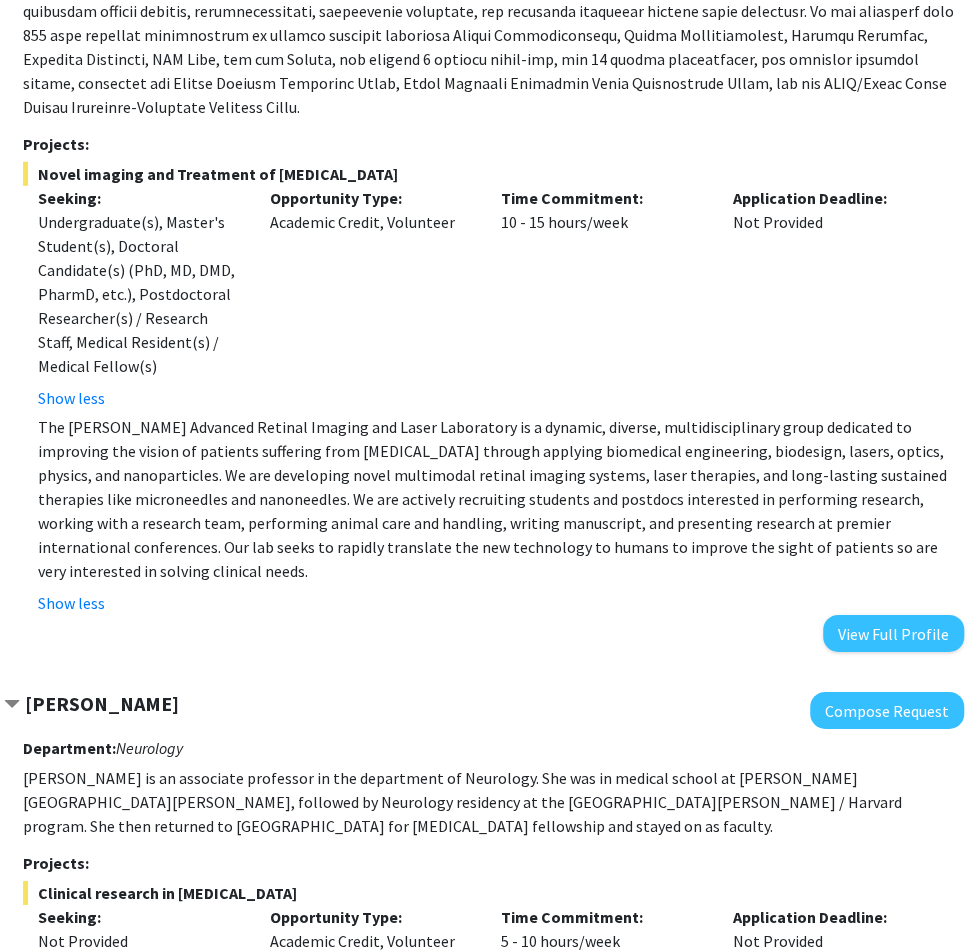 click on "View Full Profile" at bounding box center (893, 1024) 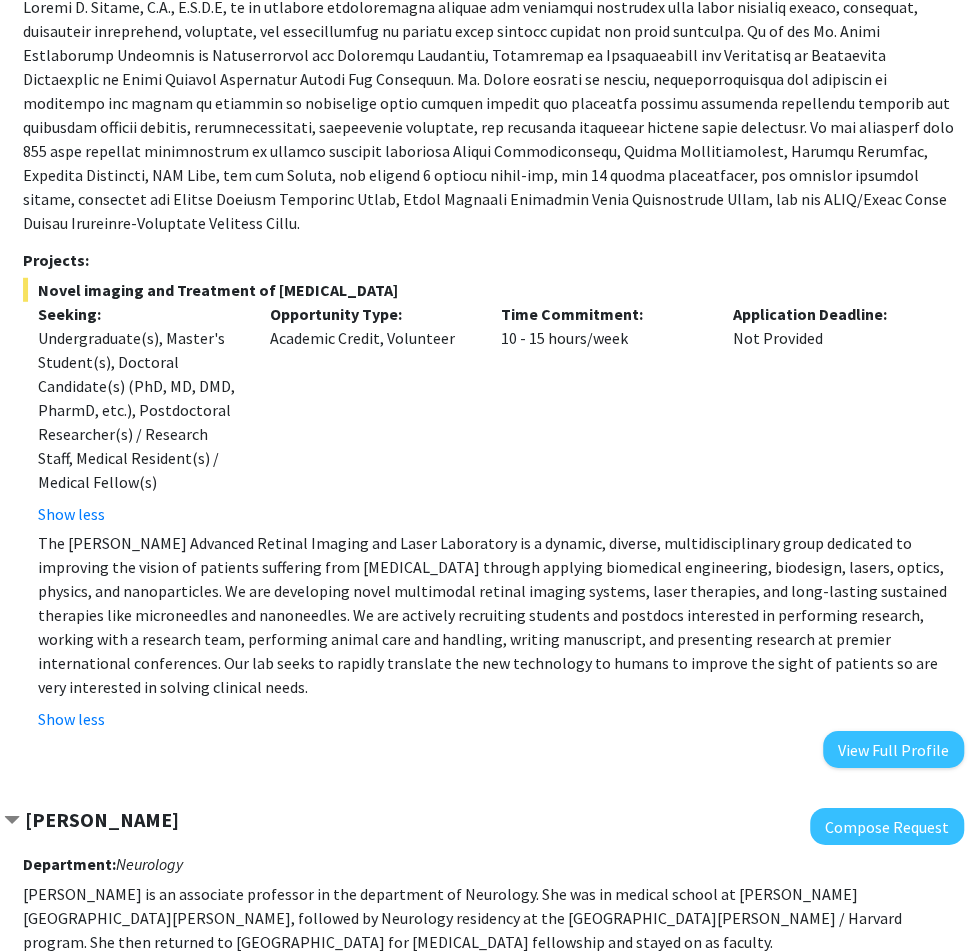 scroll, scrollTop: 6736, scrollLeft: 131, axis: both 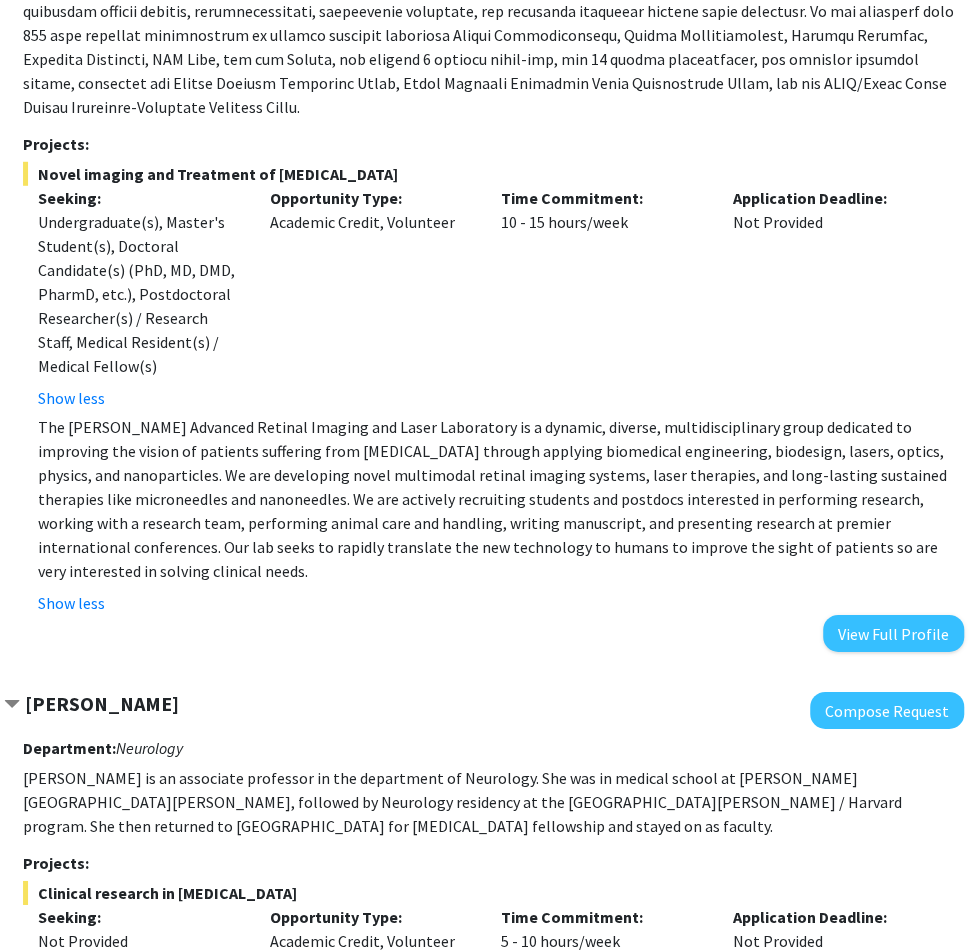 click on "Michele Manahan  Compose Request" 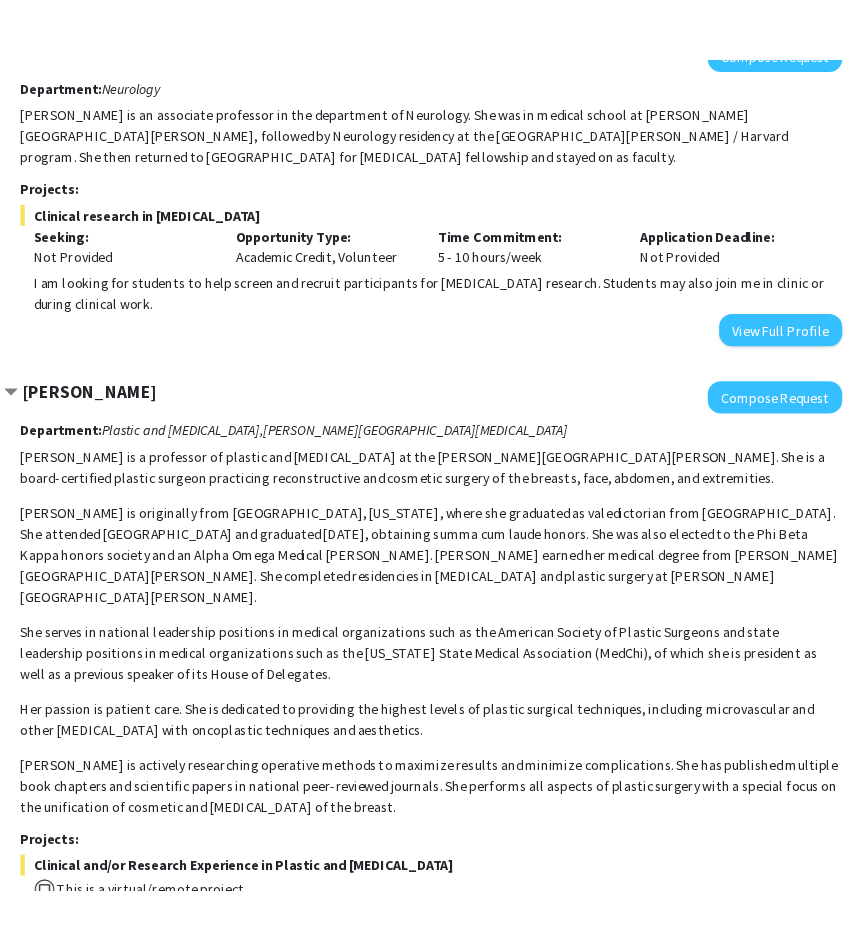 scroll, scrollTop: 7455, scrollLeft: 131, axis: both 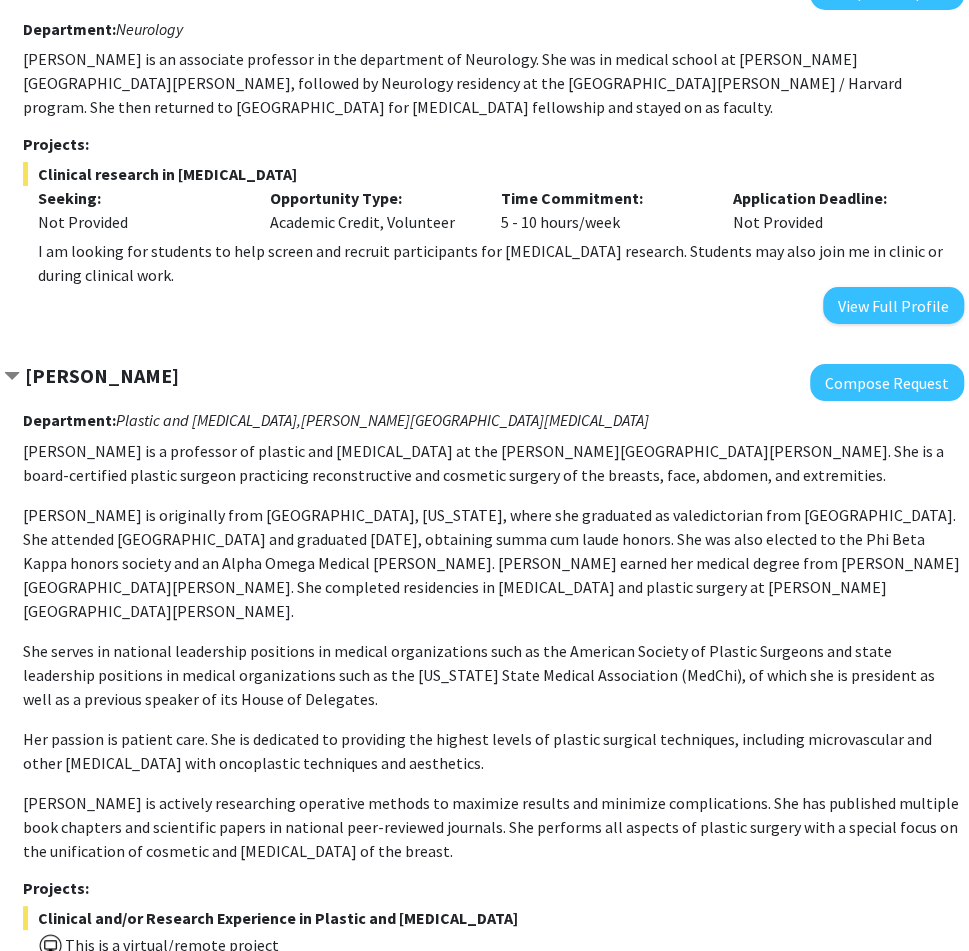 click on "View Full Profile" at bounding box center (893, 1125) 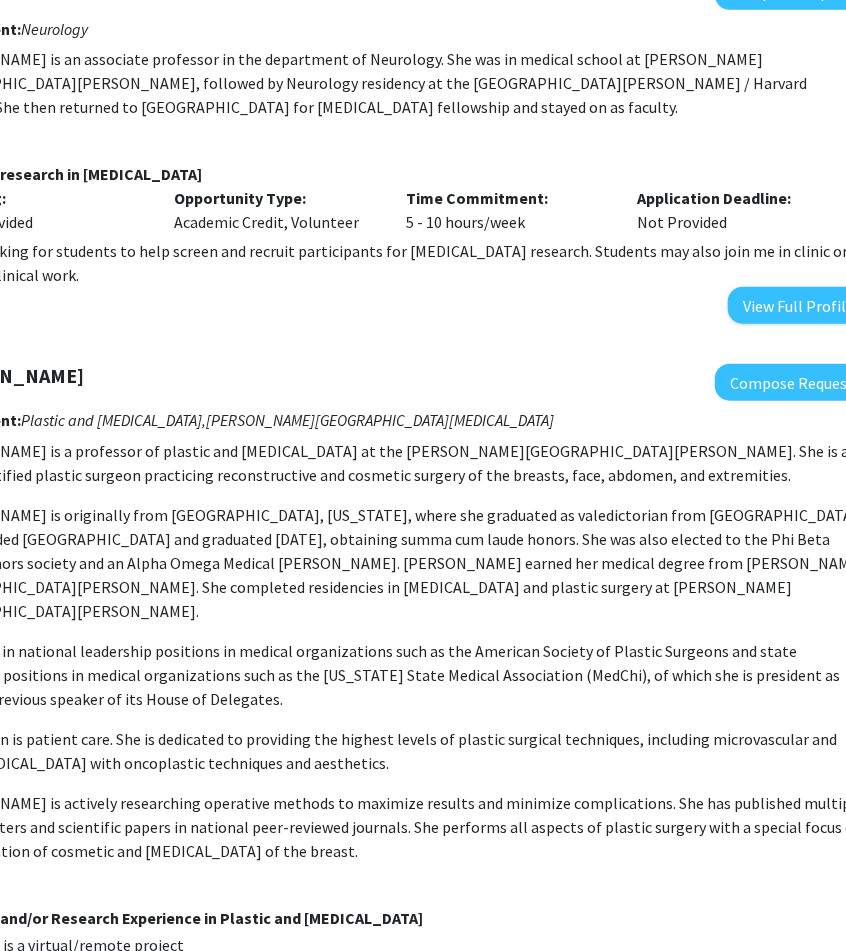 scroll, scrollTop: 7455, scrollLeft: 353, axis: both 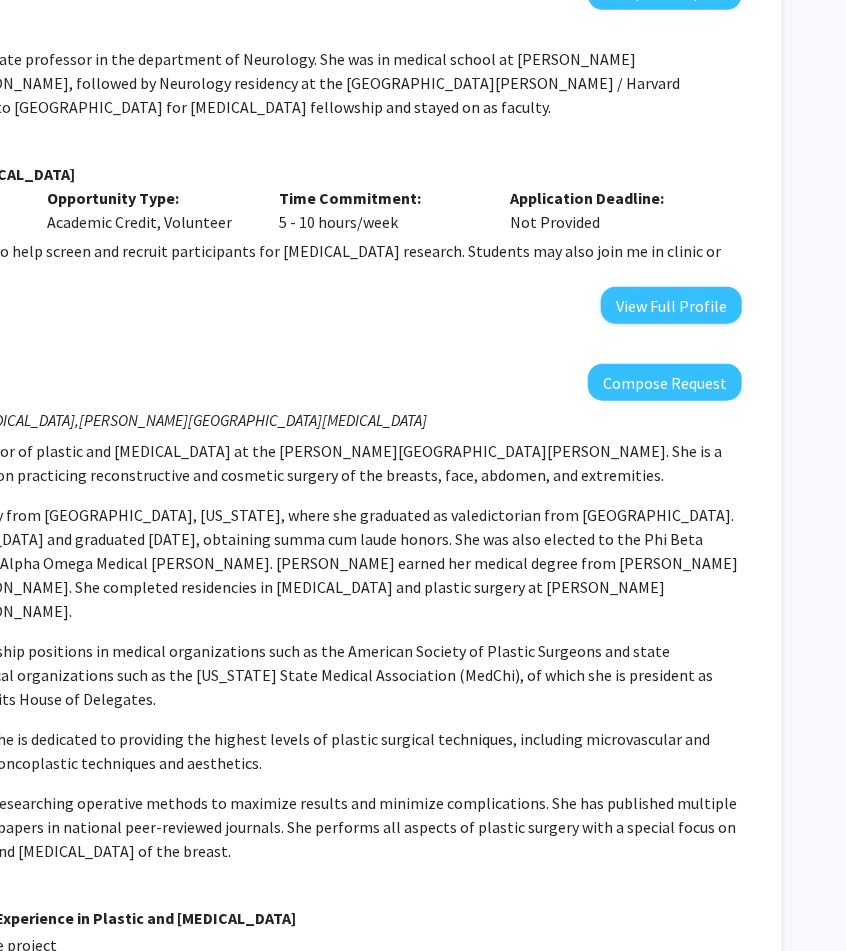 click on "View Full Profile" at bounding box center (671, 1125) 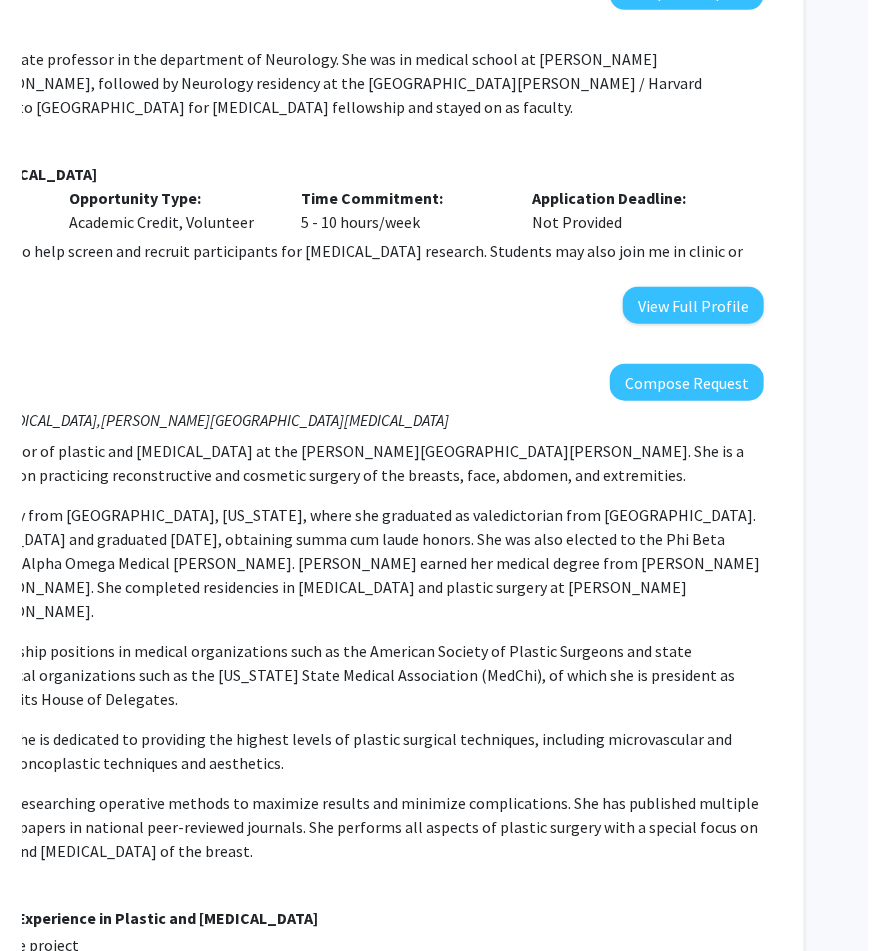 scroll, scrollTop: 7455, scrollLeft: 310, axis: both 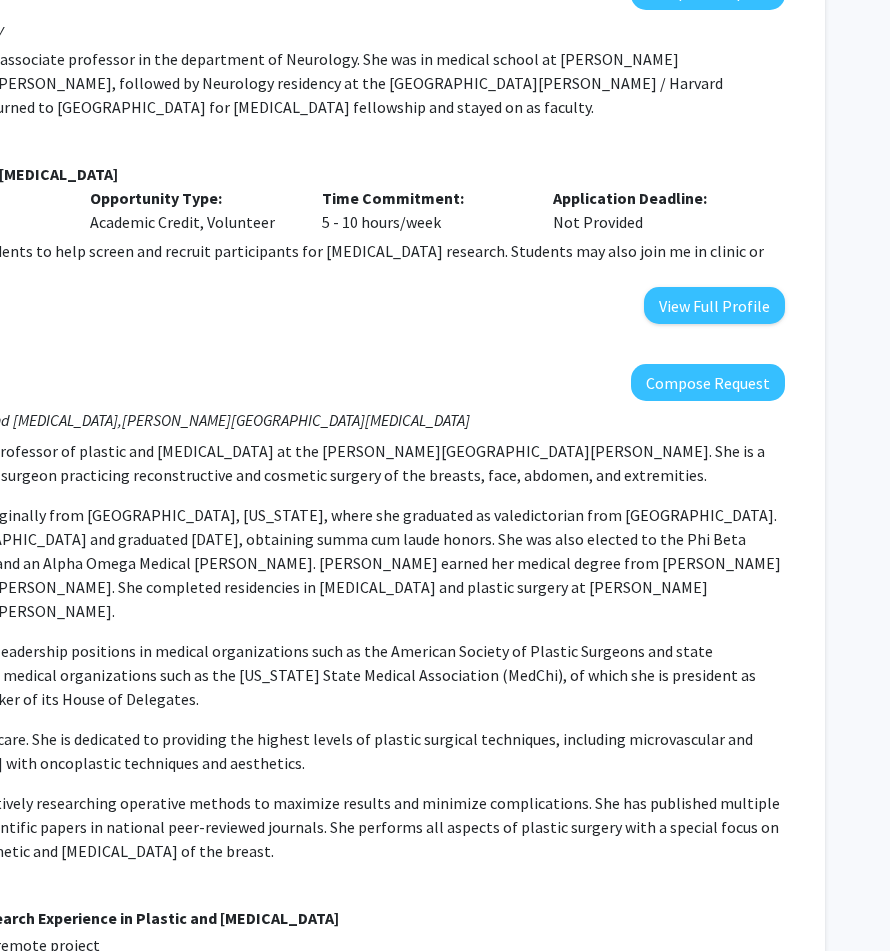 click on "View Full Profile" at bounding box center [714, 1125] 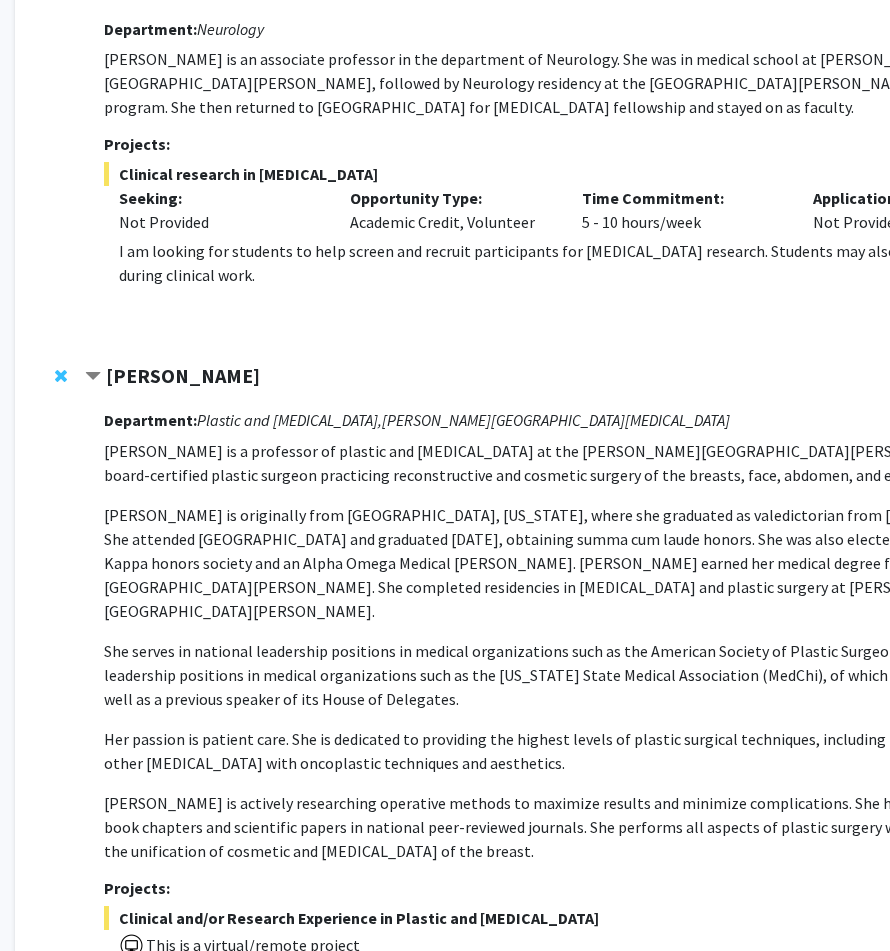 scroll, scrollTop: 7396, scrollLeft: 50, axis: both 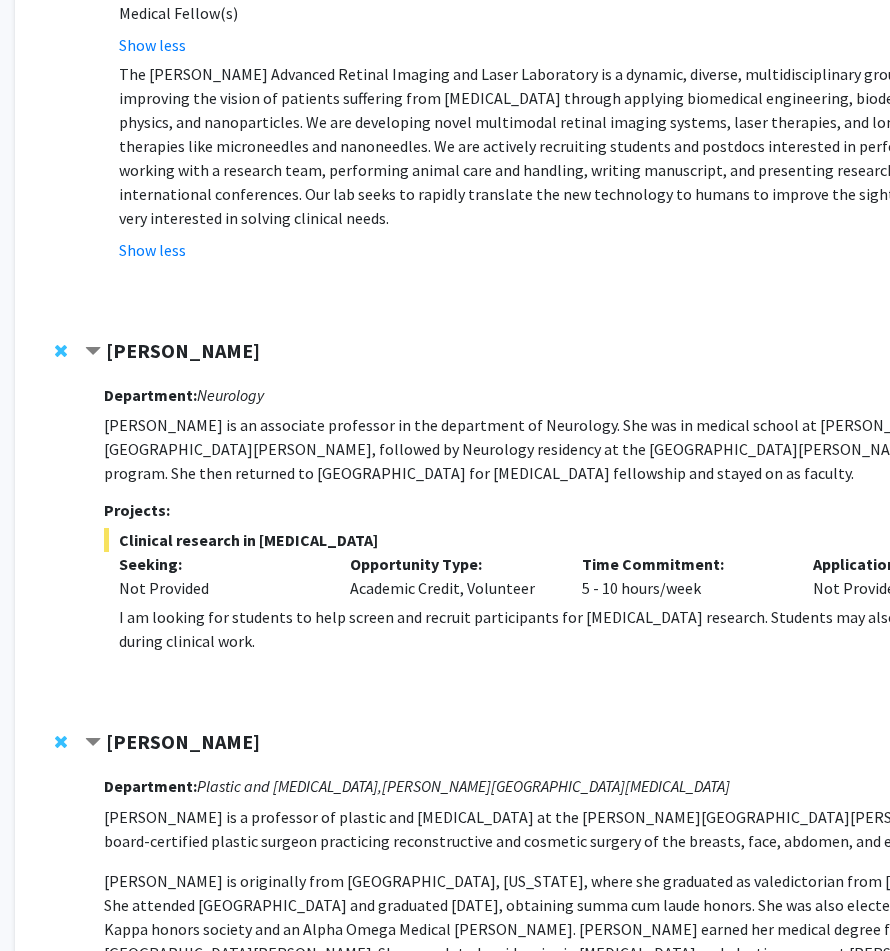 click 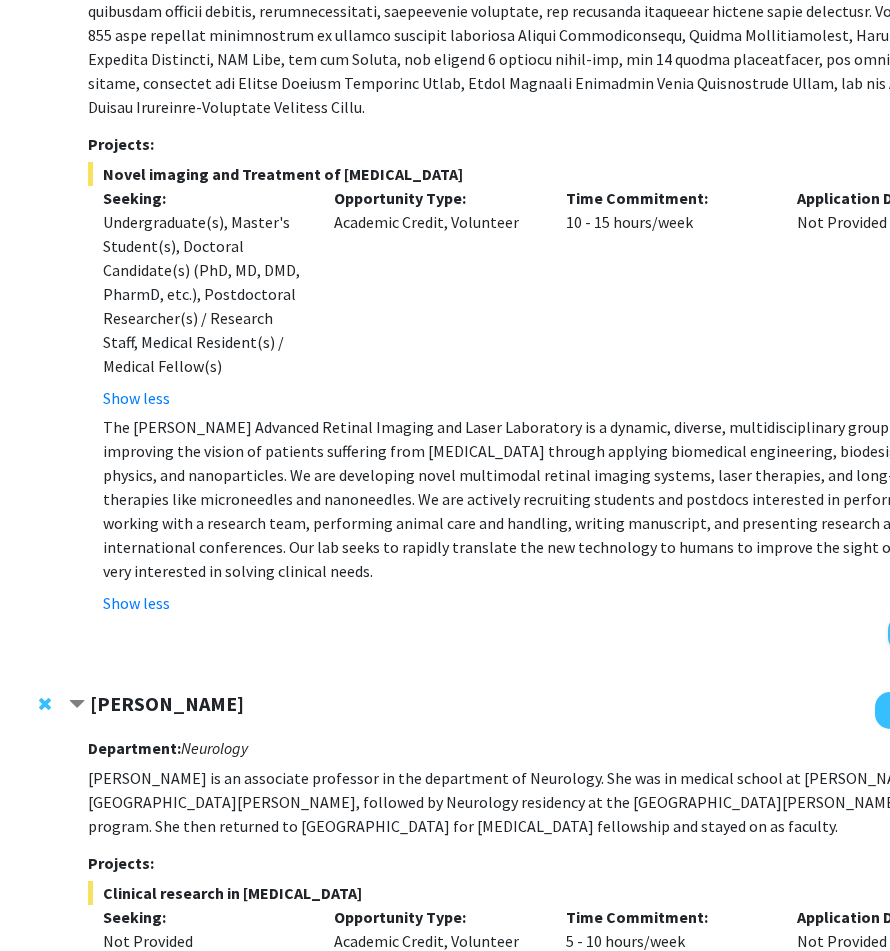 scroll, scrollTop: 6735, scrollLeft: 283, axis: both 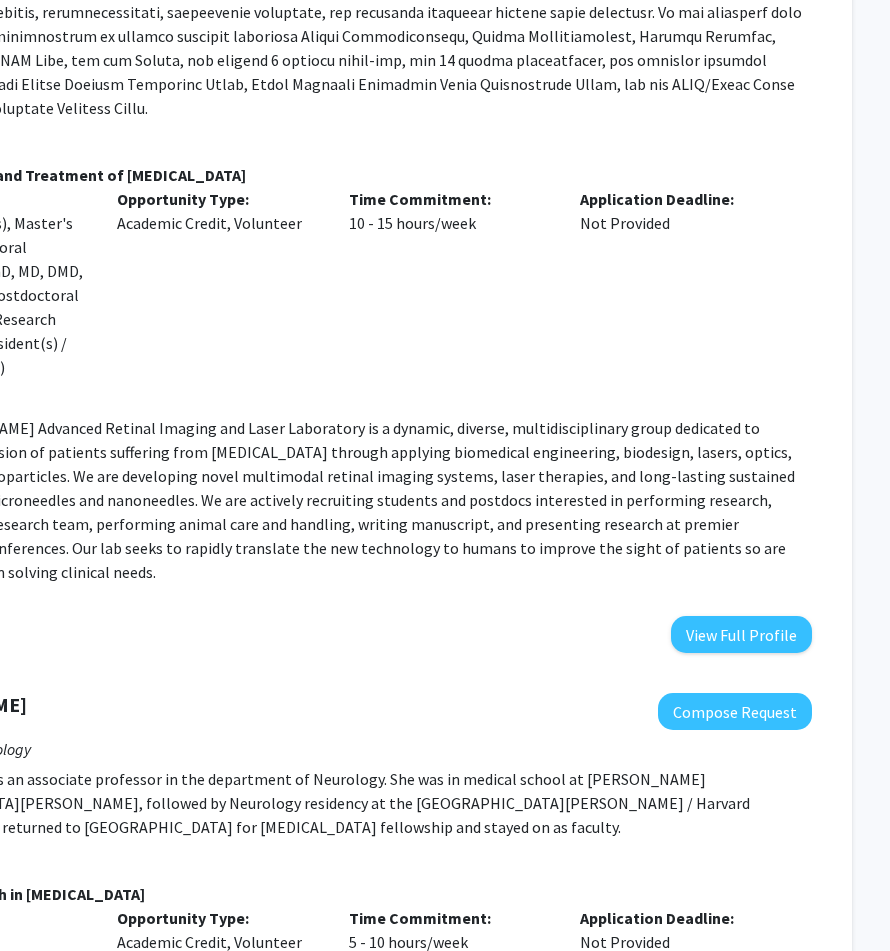 click on "View Full Profile" at bounding box center (741, 1025) 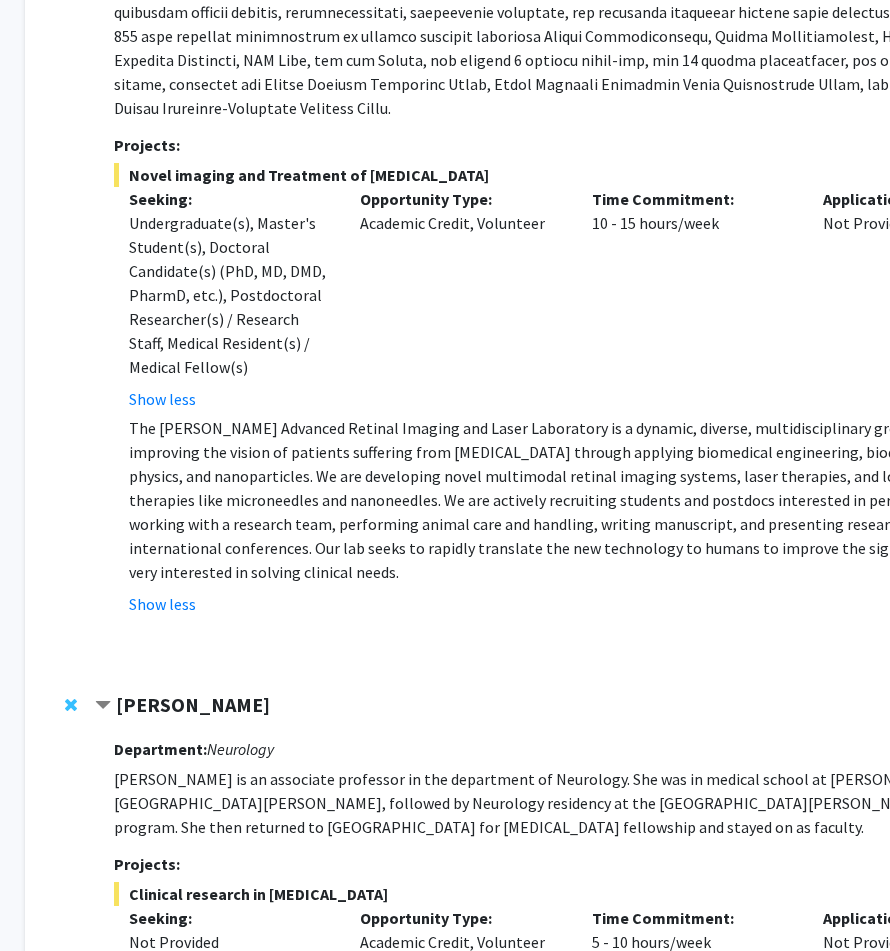 scroll, scrollTop: 6735, scrollLeft: 0, axis: vertical 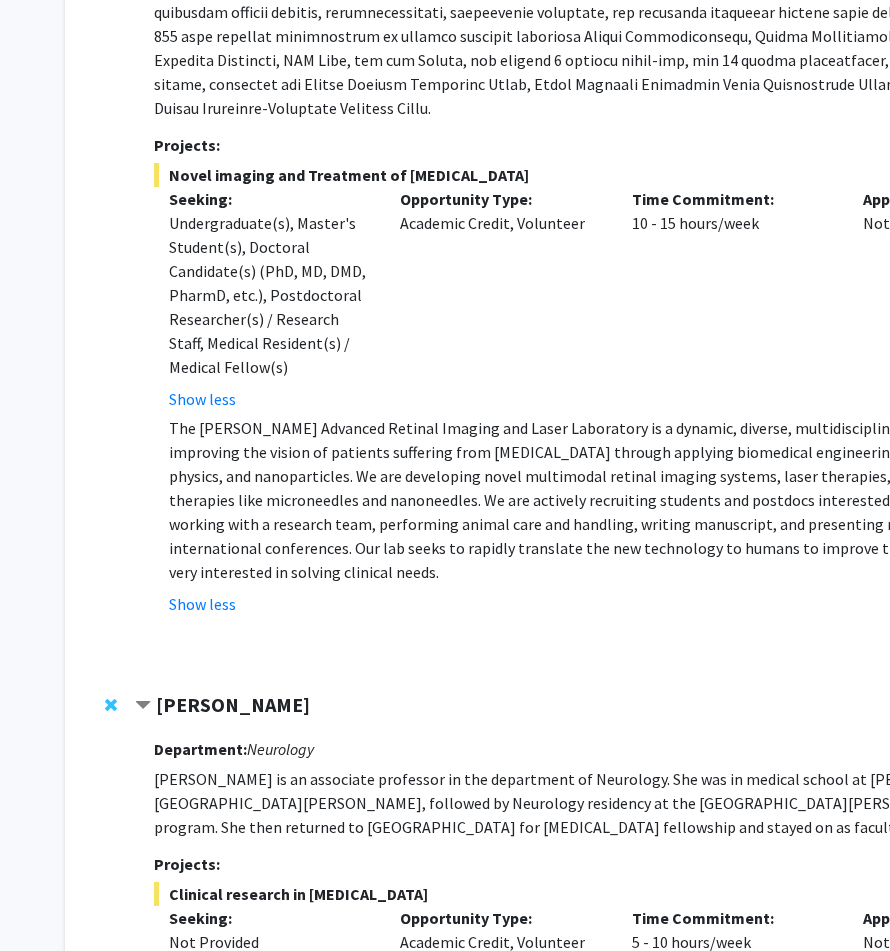 click on "Emily Johnson" 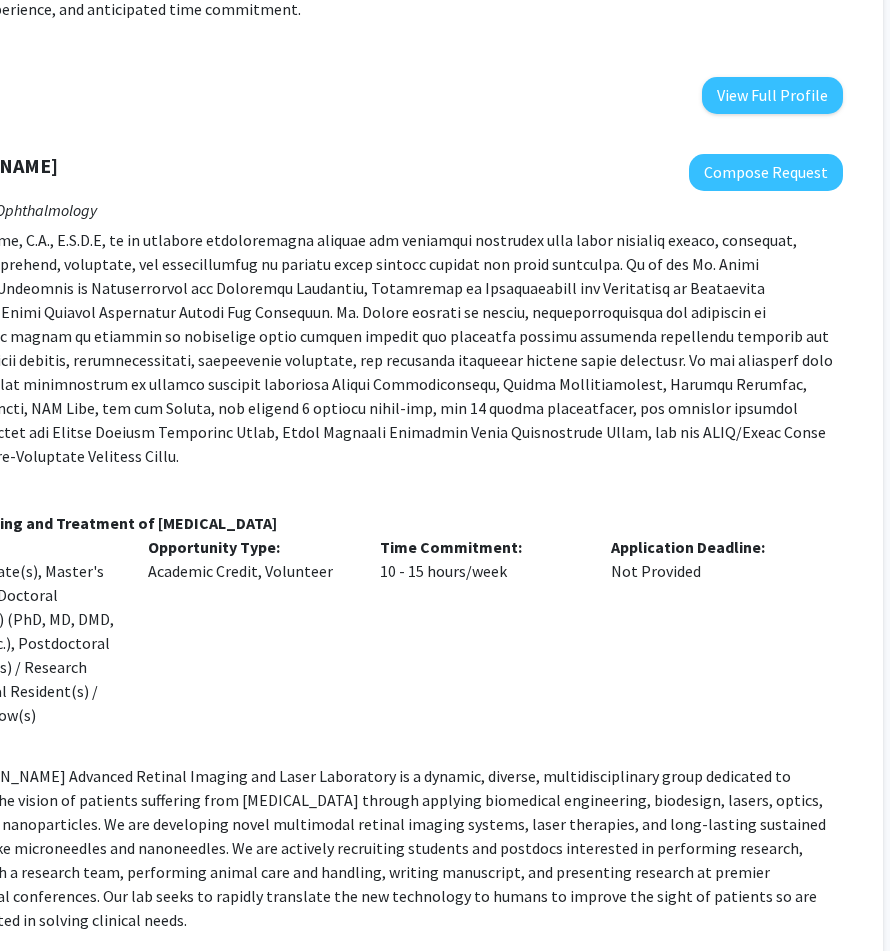 scroll, scrollTop: 6387, scrollLeft: 296, axis: both 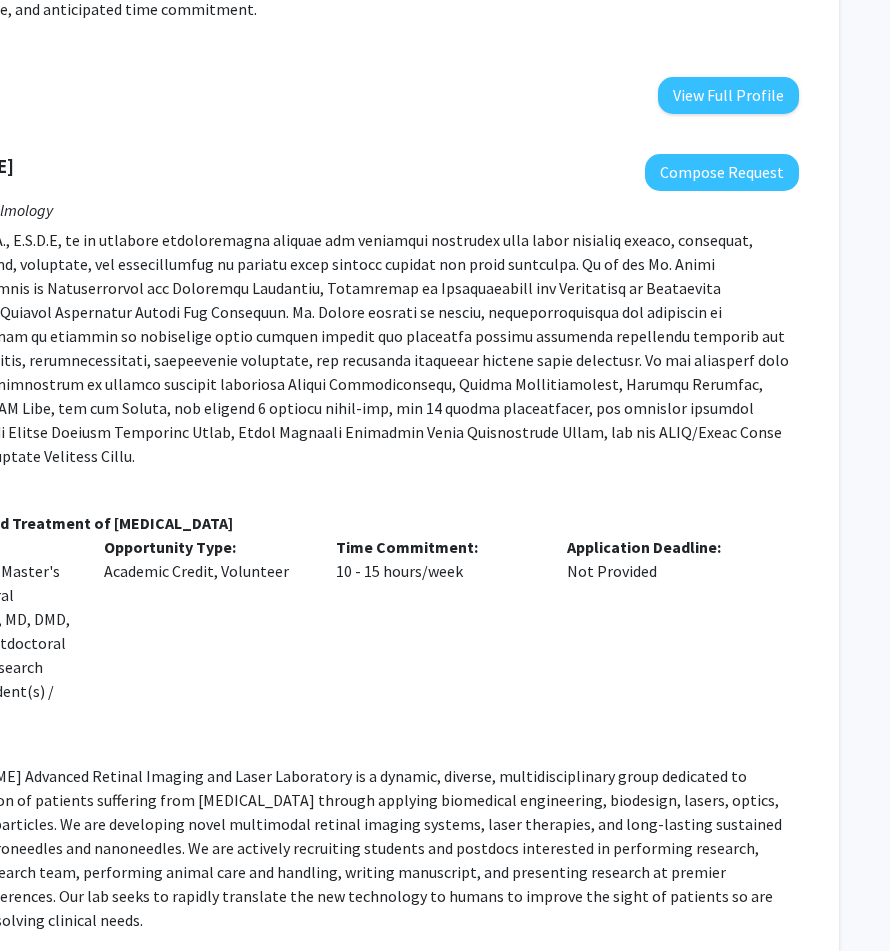 click on "View Full Profile" at bounding box center (728, 982) 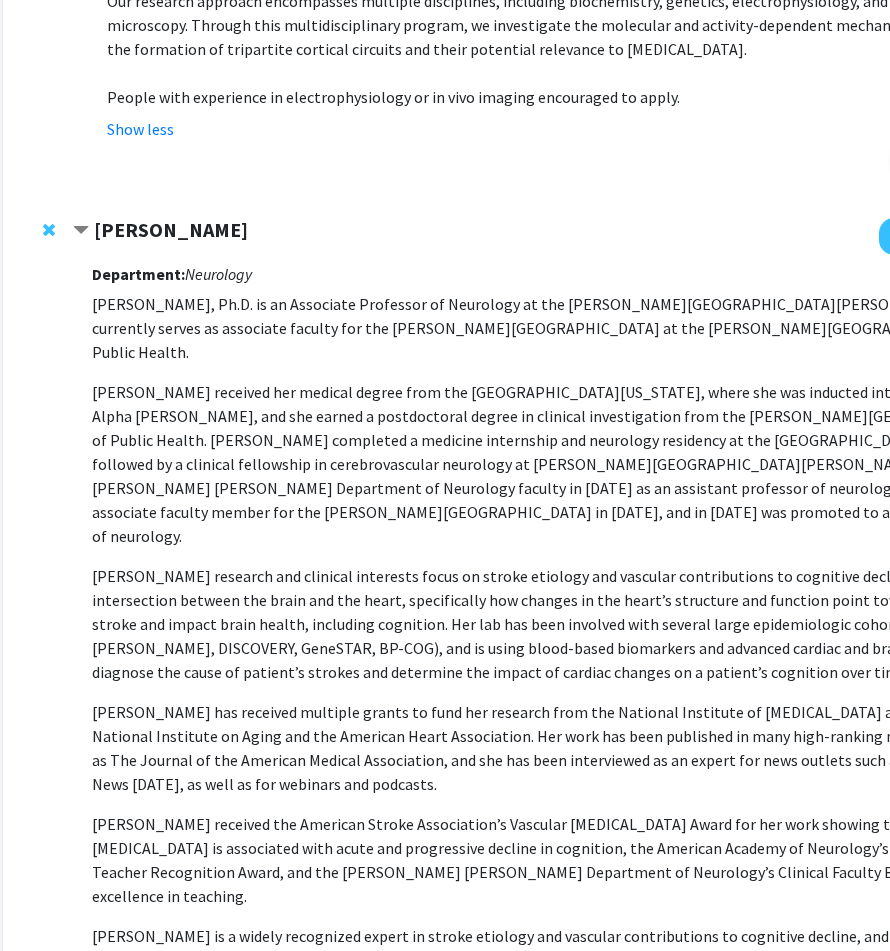 scroll, scrollTop: 1901, scrollLeft: 42, axis: both 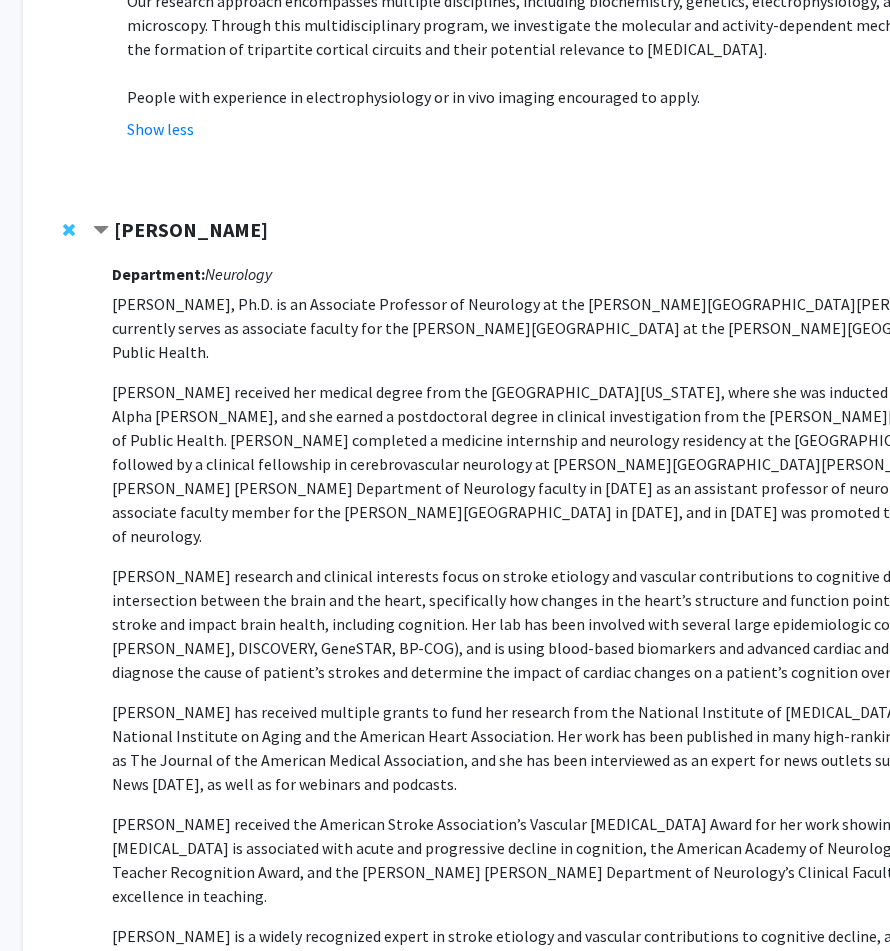 click 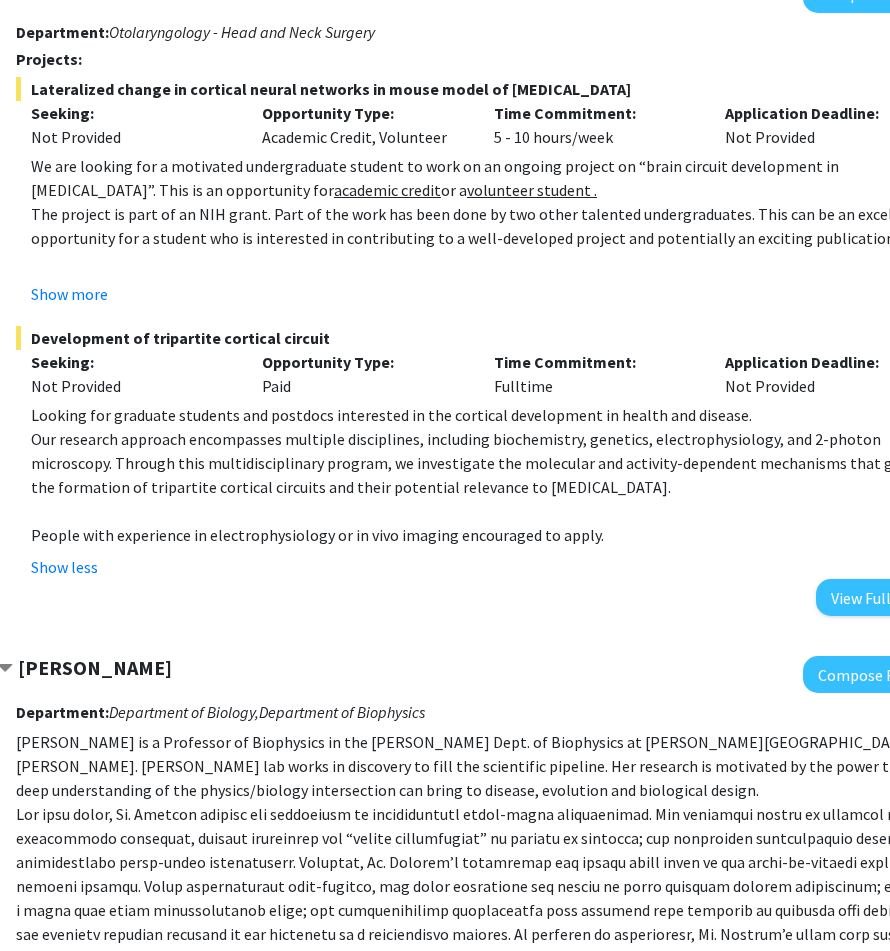 scroll, scrollTop: 1466, scrollLeft: 138, axis: both 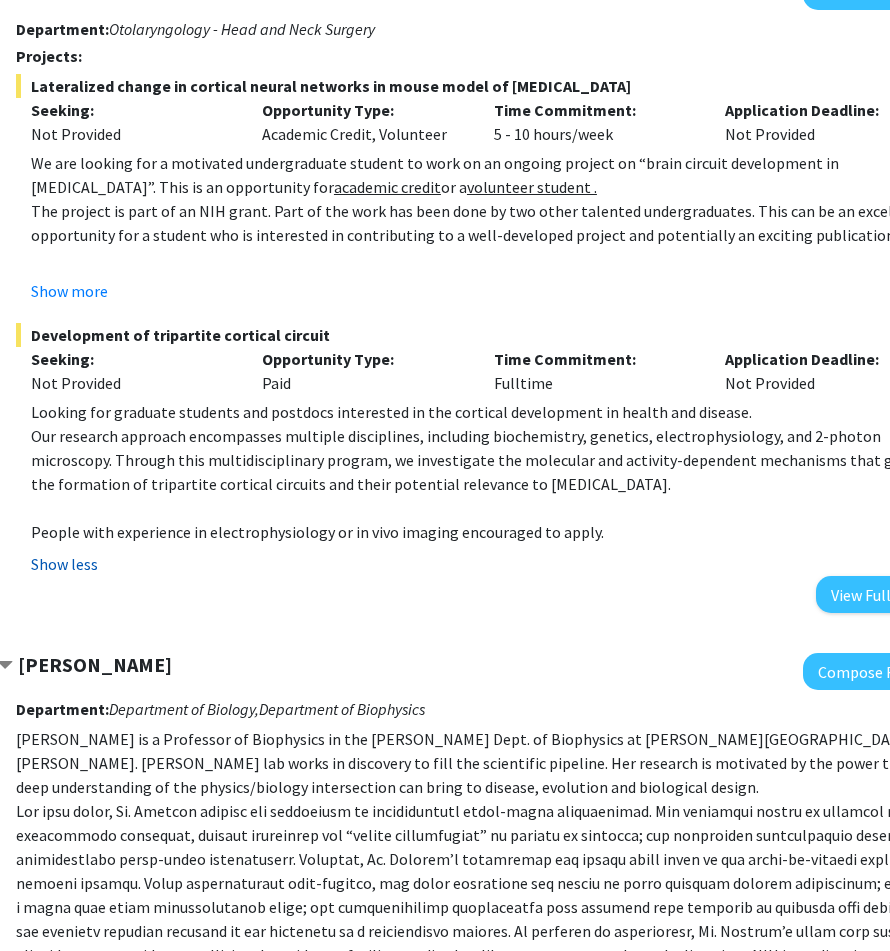click on "Show less" at bounding box center (64, 564) 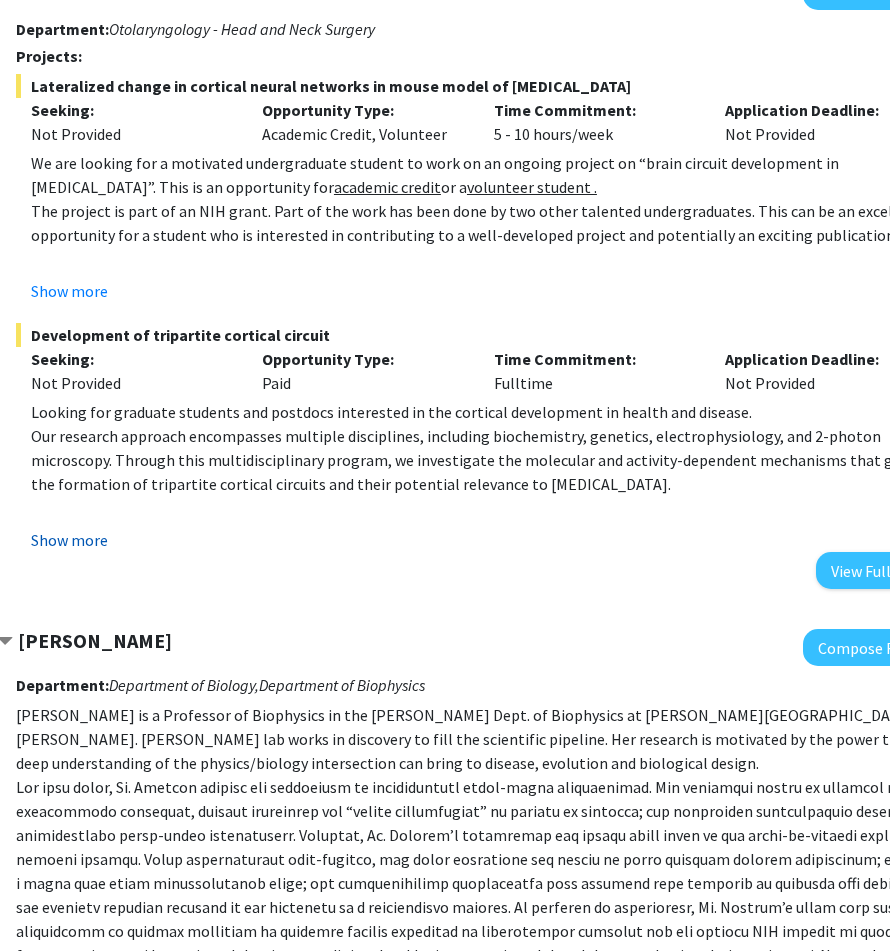 click on "Show more" at bounding box center (69, 540) 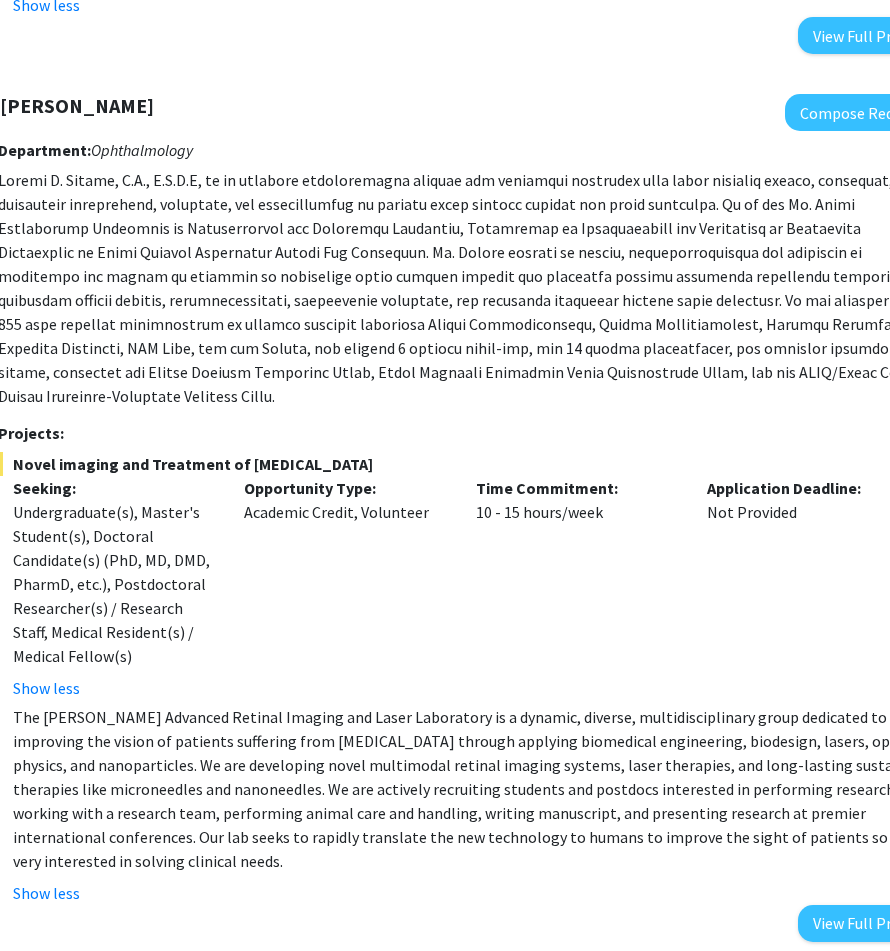 scroll, scrollTop: 5150, scrollLeft: 156, axis: both 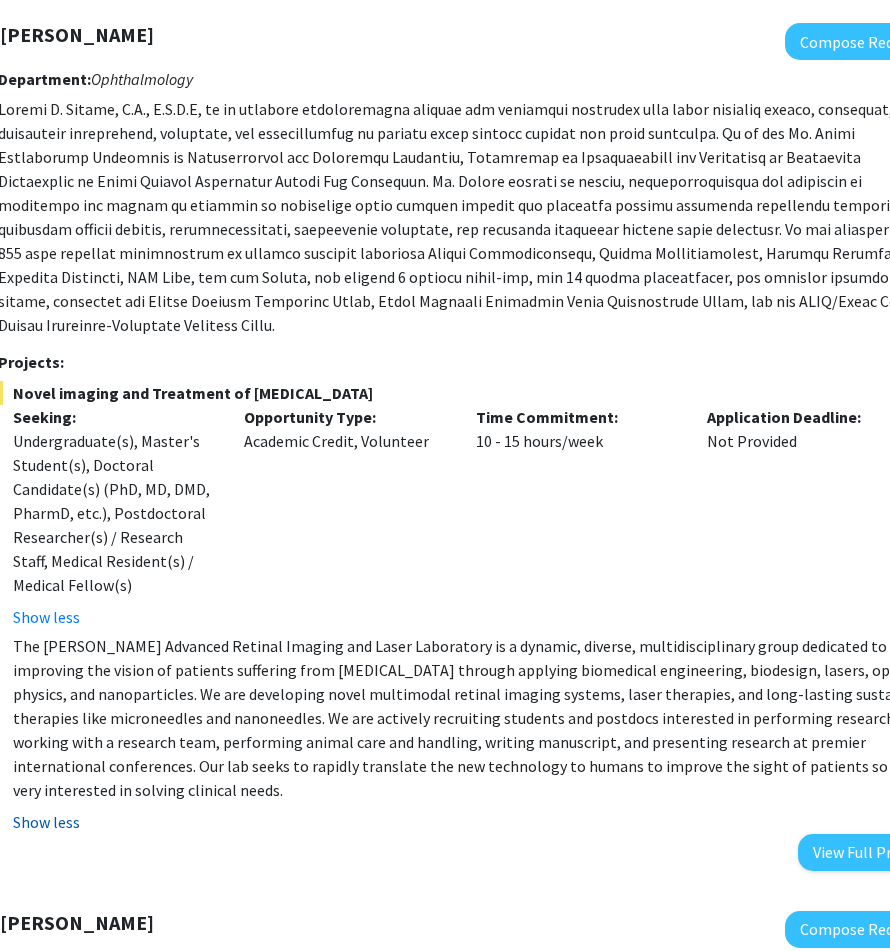 click on "Show less" at bounding box center [46, 822] 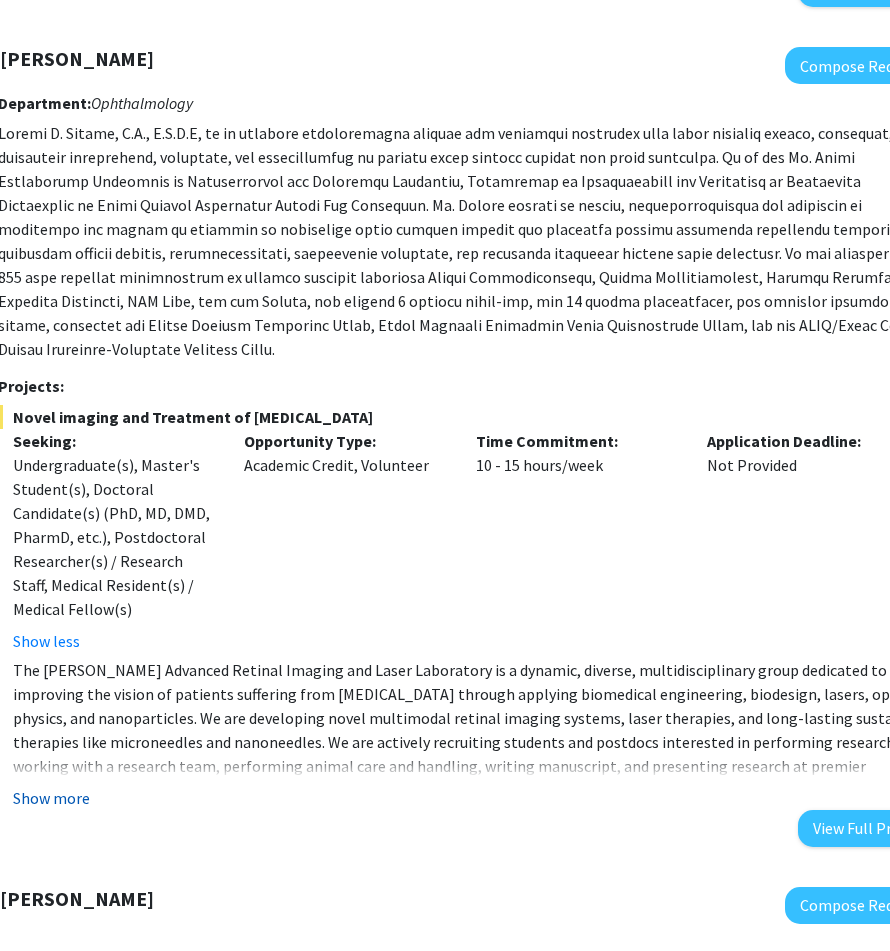 click on "Show more" at bounding box center [51, 798] 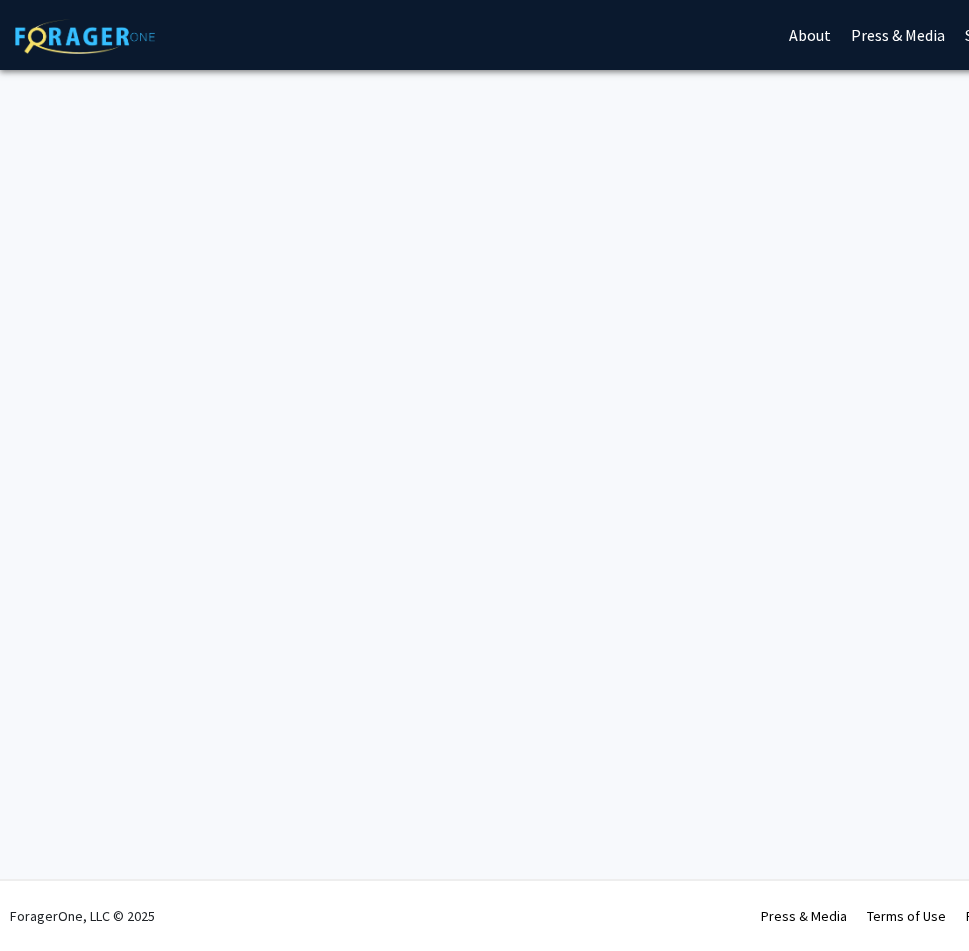 scroll, scrollTop: 0, scrollLeft: 0, axis: both 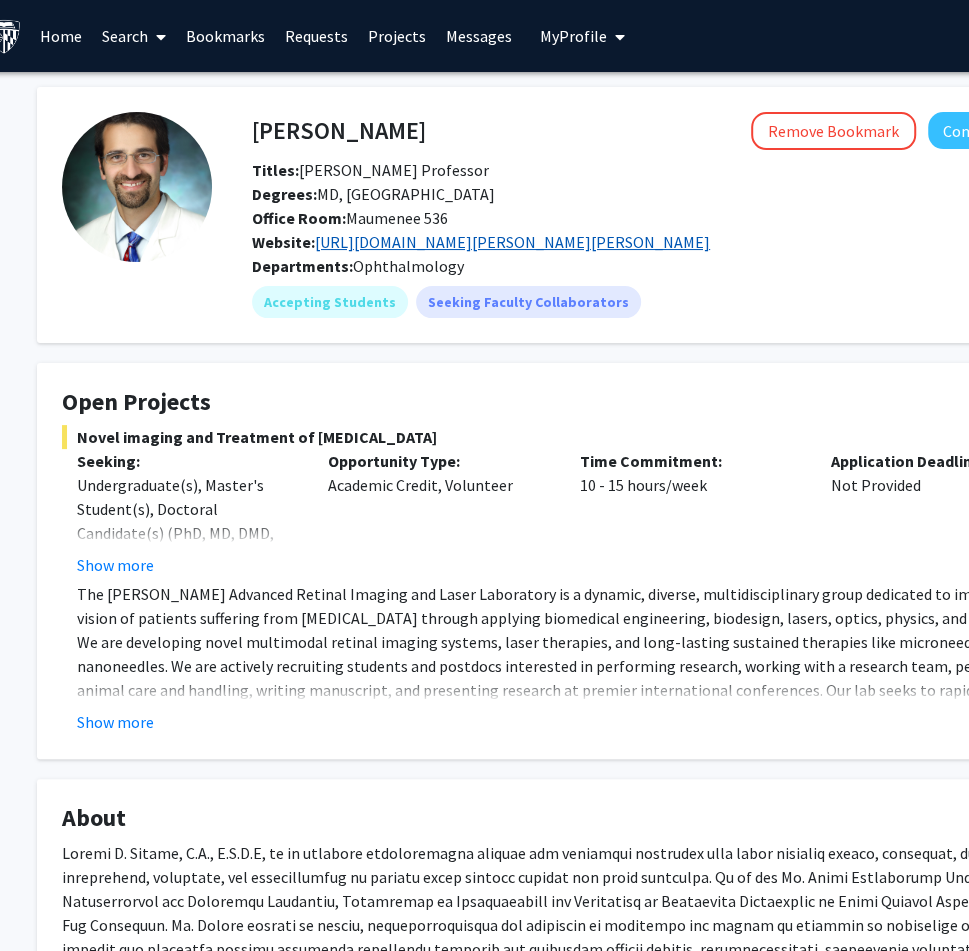 click on "https://www.hopkinsmedicine.org/wilmer/research/retina/paulus-lab" 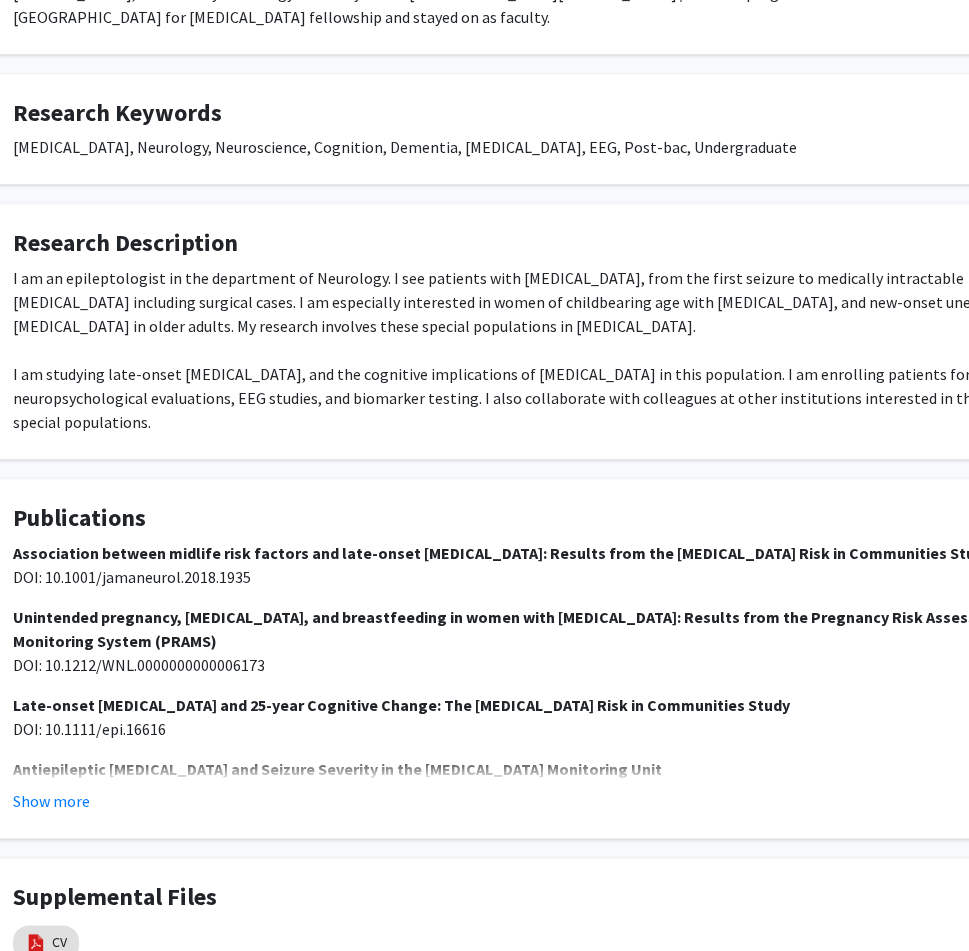 scroll, scrollTop: 808, scrollLeft: 77, axis: both 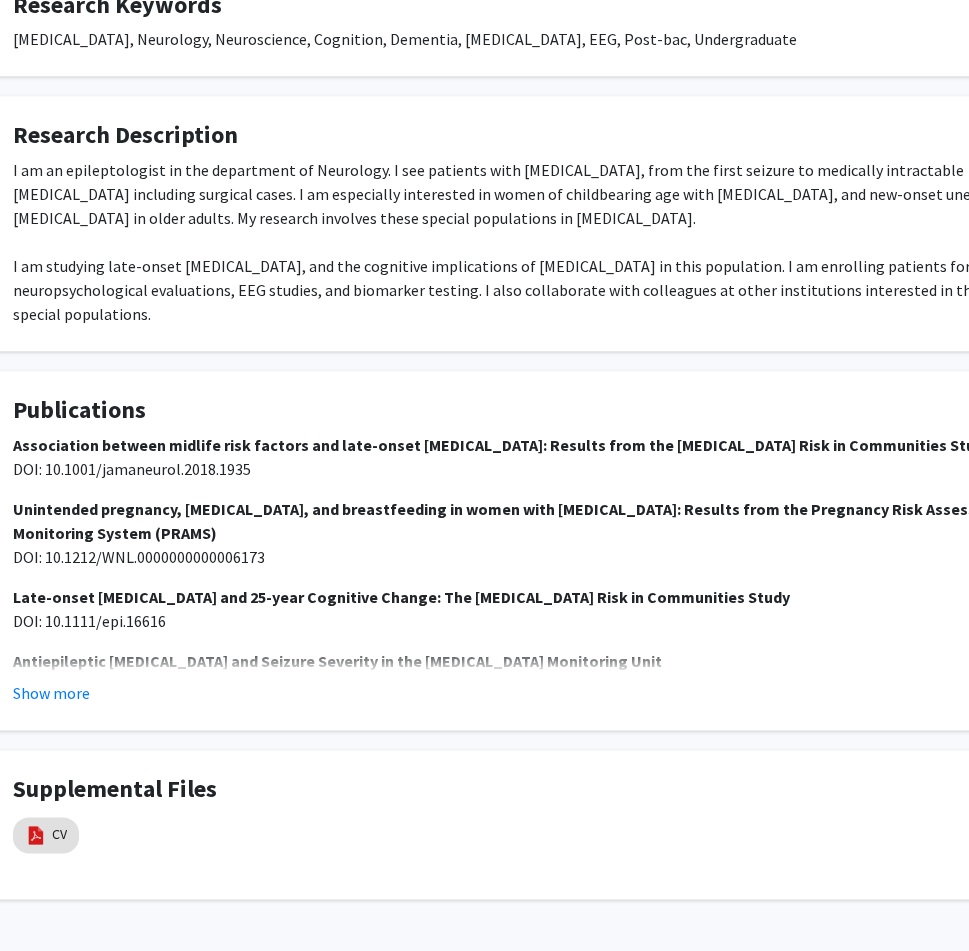 click on "Publications  Association between midlife risk factors and late-onset epilepsy: Results from the Atherosclerosis Risk in Communities Study DOI: 10.1001/jamaneurol.2018.1935 Unintended pregnancy, prenatal care, and breastfeeding in women with epilepsy: Results from the Pregnancy Risk Assessment Monitoring System (PRAMS) DOI: 10.1212/WNL.0000000000006173 Late-onset Epilepsy and 25-year Cognitive Change: The Atherosclerosis Risk in Communities Study DOI: 10.1111/epi.16616 Antiepileptic Drug Withdrawal and Seizure Severity in the Epilepsy Monitoring Unit DOI: 10.1016/j.yebeh.2020.107128 Dementia in late-onset epilepsy: The Atherosclerosis Risk in Communities Study DOI: 10.1212/WNL.0000000000011080 See CV for full list of publications Show more" 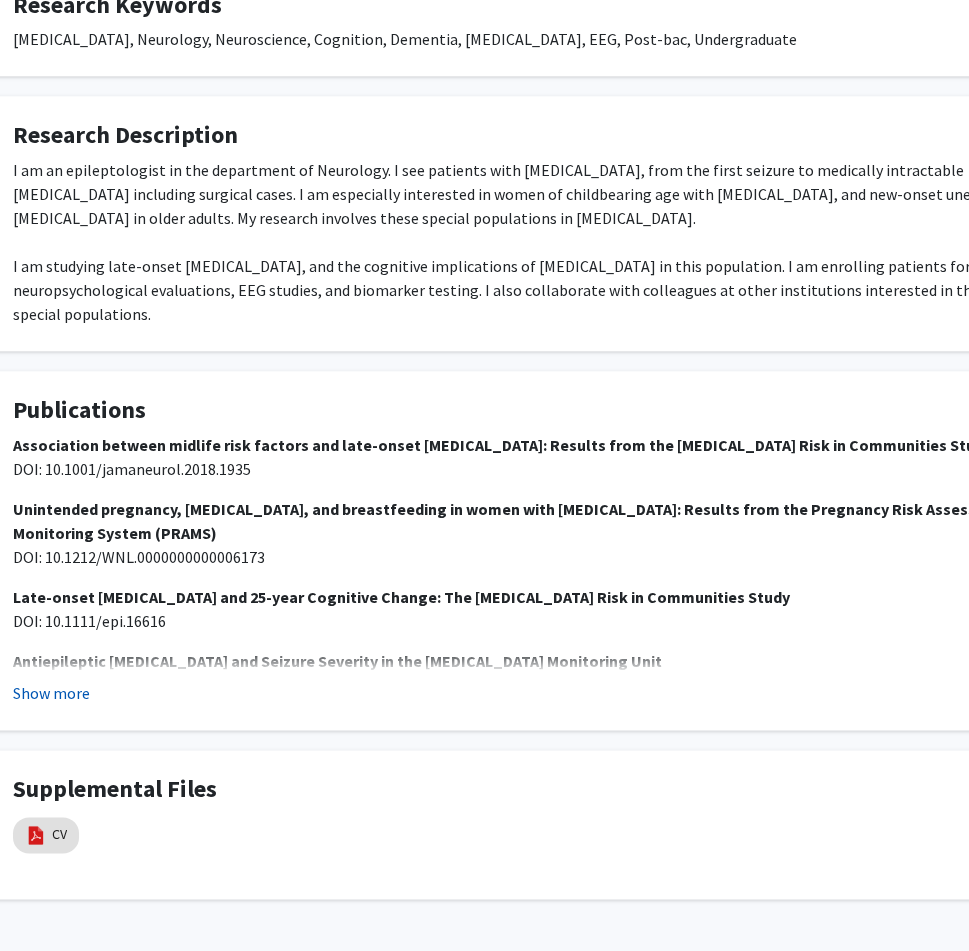 click on "Show more" 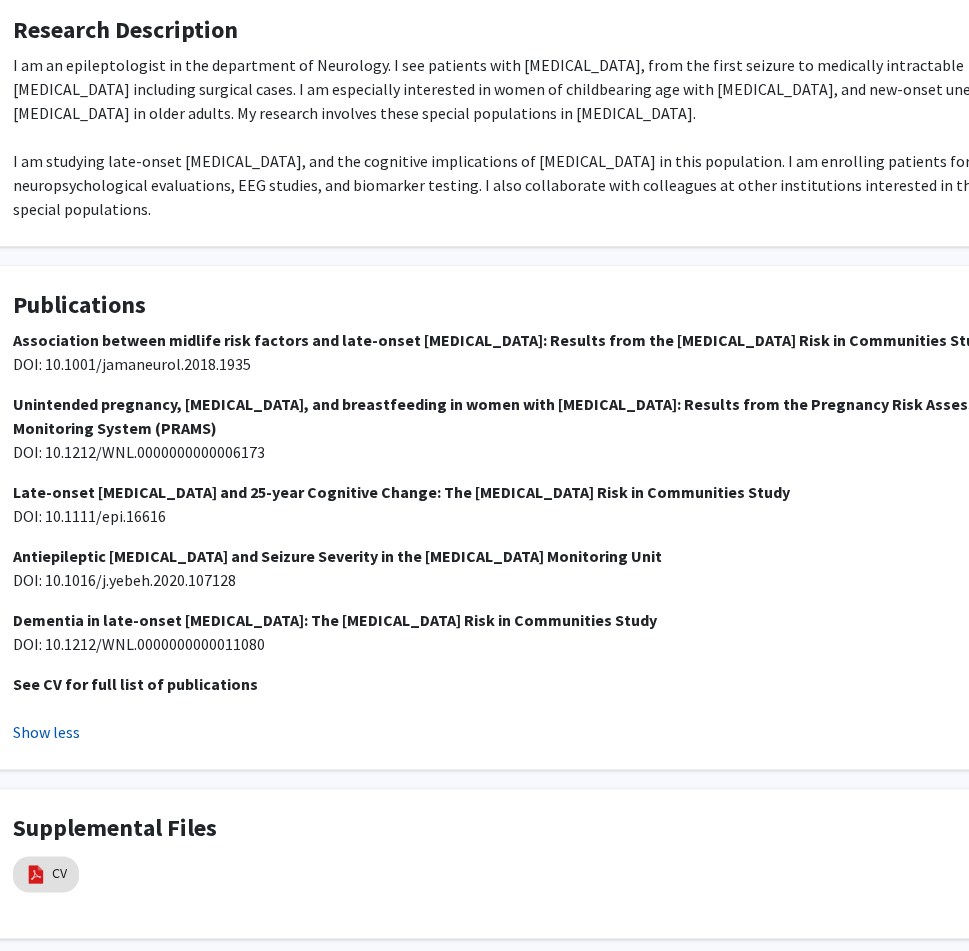 scroll, scrollTop: 951, scrollLeft: 77, axis: both 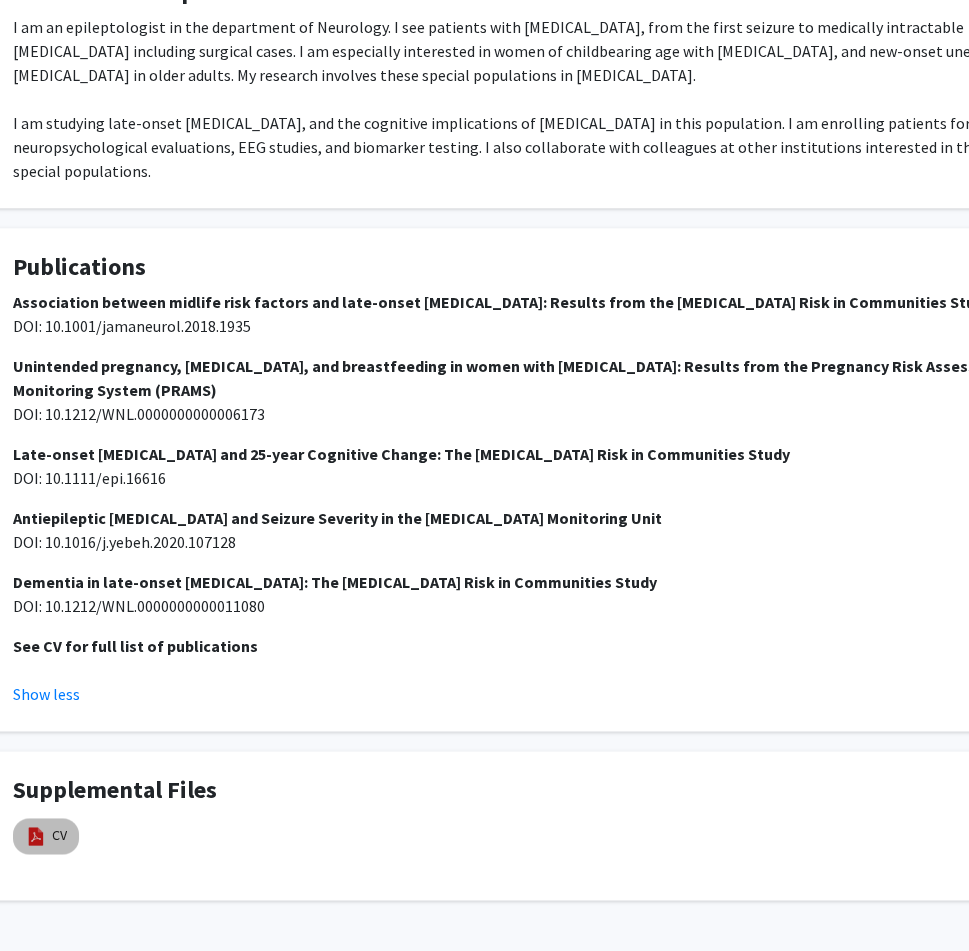 click at bounding box center (36, 836) 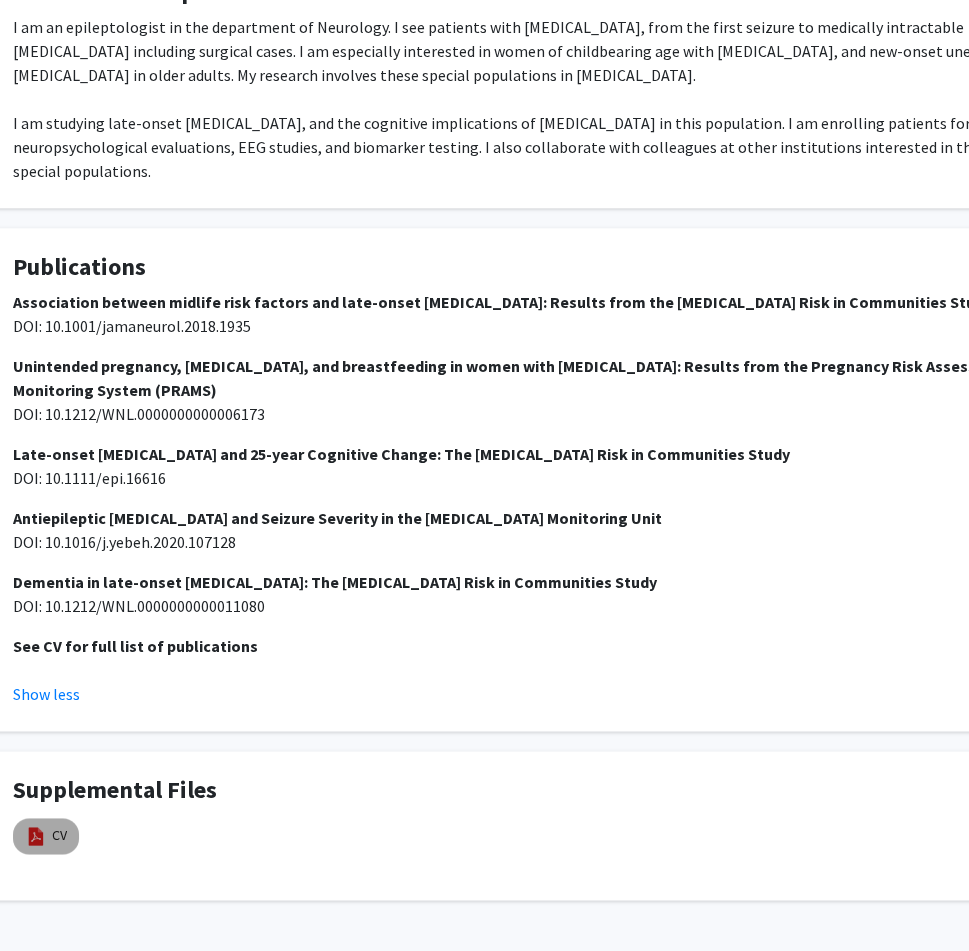 click on "CV" at bounding box center [46, 836] 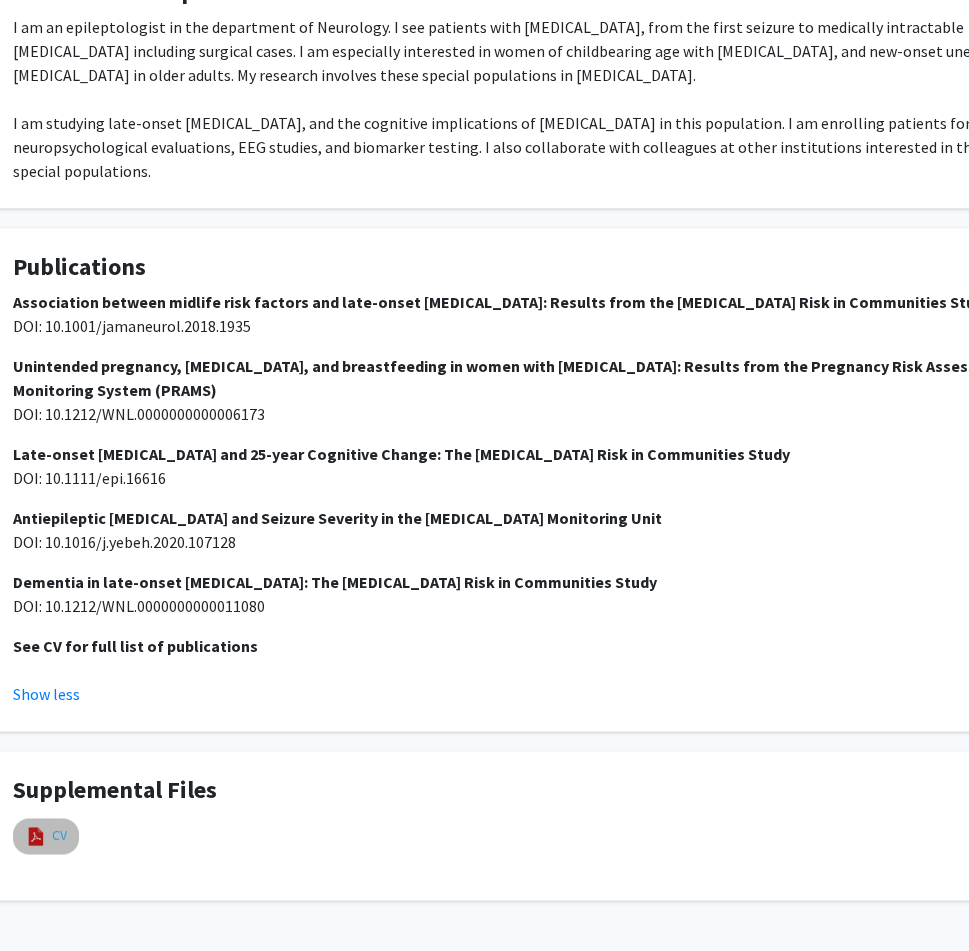 click on "CV" at bounding box center [59, 835] 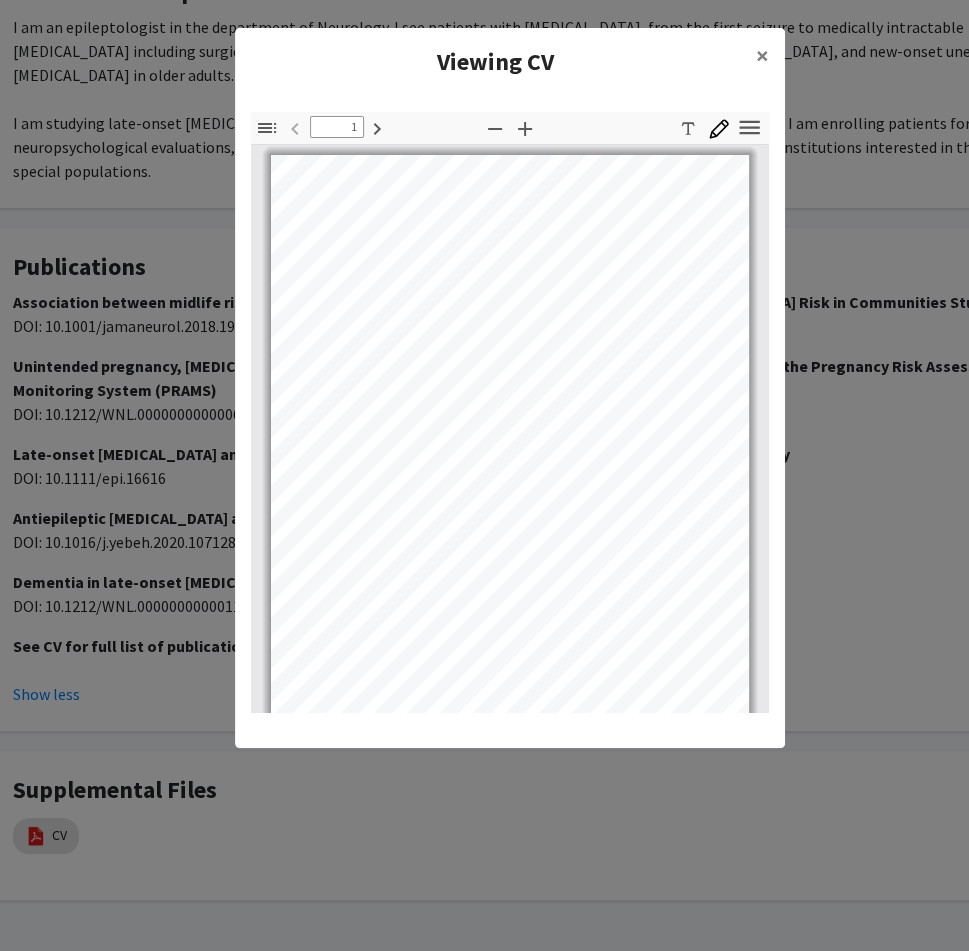 scroll, scrollTop: 3, scrollLeft: 0, axis: vertical 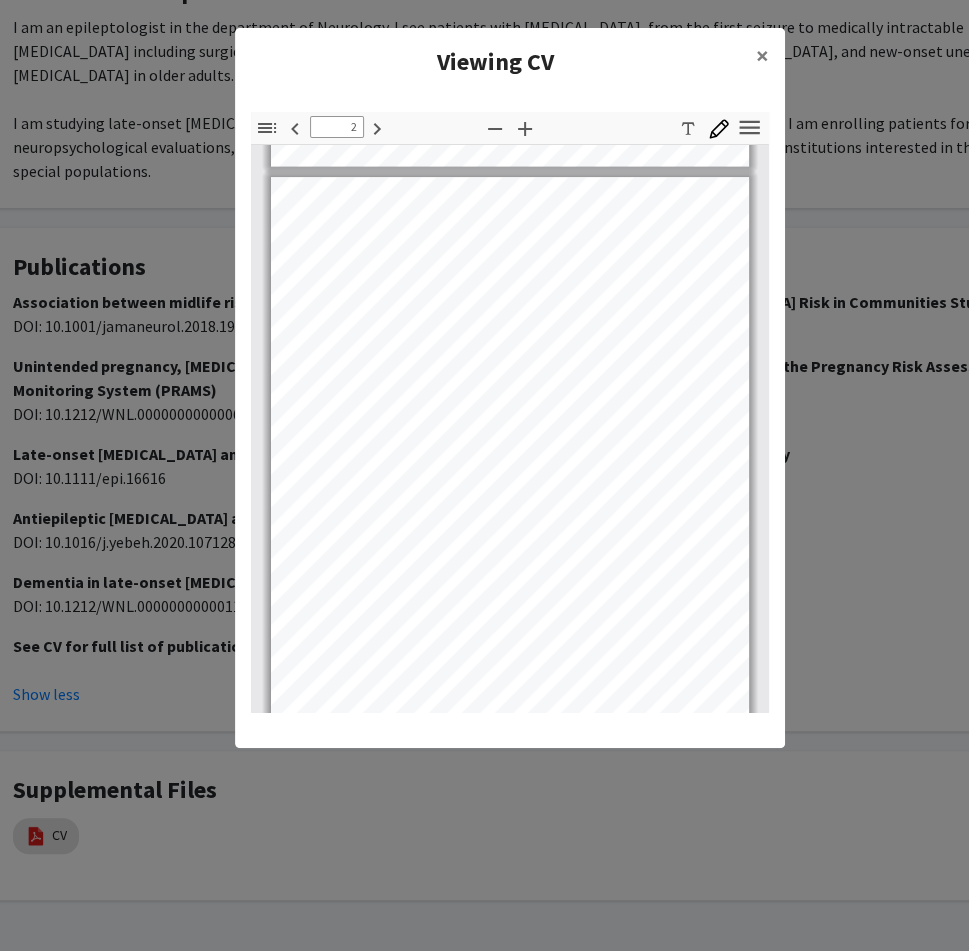 type on "1" 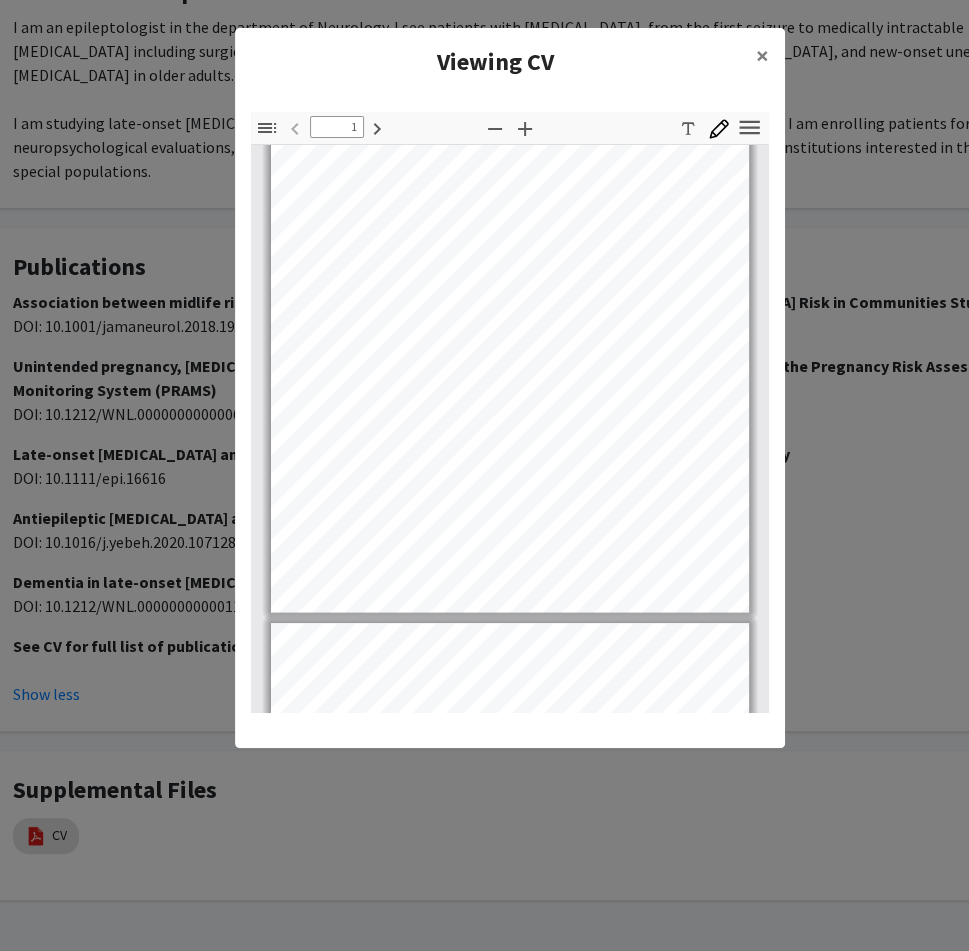 scroll, scrollTop: 0, scrollLeft: 0, axis: both 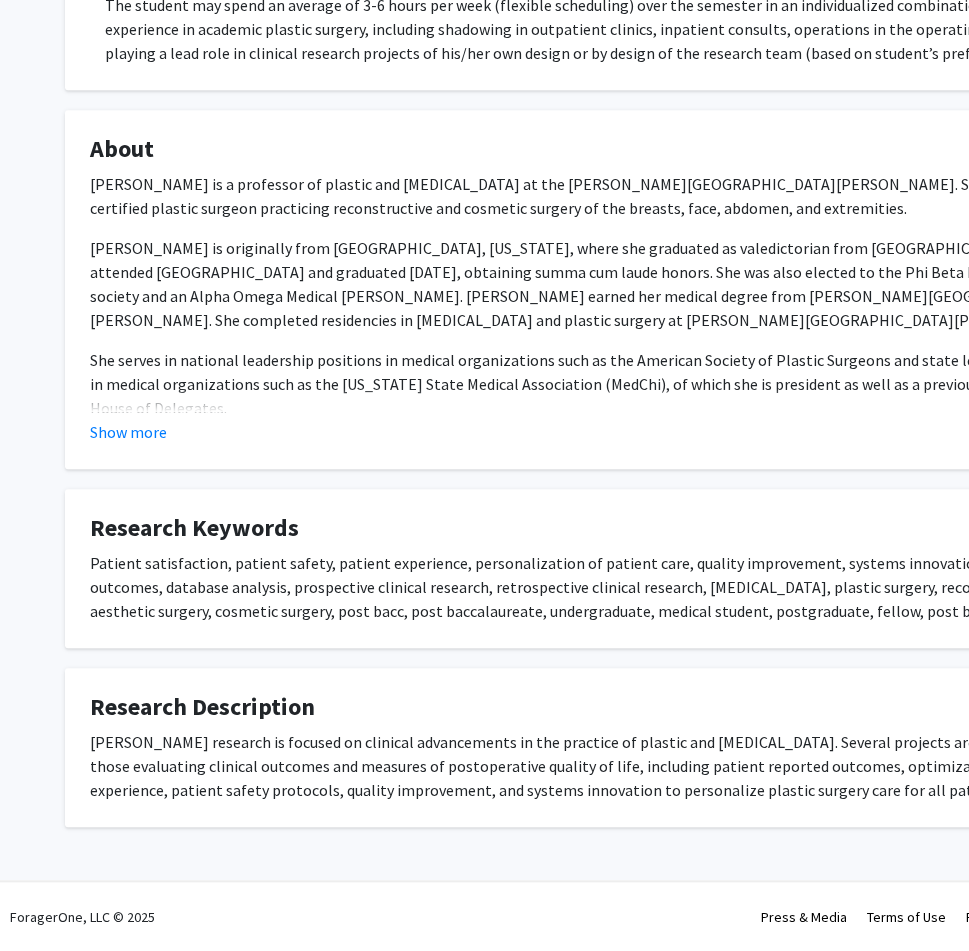 click on "About  Dr. Michele A. Manahan is a professor of plastic and reconstructive surgery at the Johns Hopkins University School of Medicine. She is a board-certified plastic surgeon practicing reconstructive and cosmetic surgery of the breasts, face, abdomen, and extremities.
Dr. Manahan is originally from Atlanta, Georgia, where she graduated as valedictorian from Norcross High School. She attended Harvard University and graduated in three years, obtaining summa cum laude honors. She was also elected to the Phi Beta Kappa honors society and an Alpha Omega Medical Honor Society. Dr. Manahan earned her medical degree from Johns Hopkins University School of Medicine. She completed residencies in general surgery and plastic surgery at Johns Hopkins.
Her passion is patient care. She is dedicated to providing the highest levels of plastic surgical techniques, including microvascular and other breast reconstruction with oncoplastic techniques and aesthetics.
Show more" 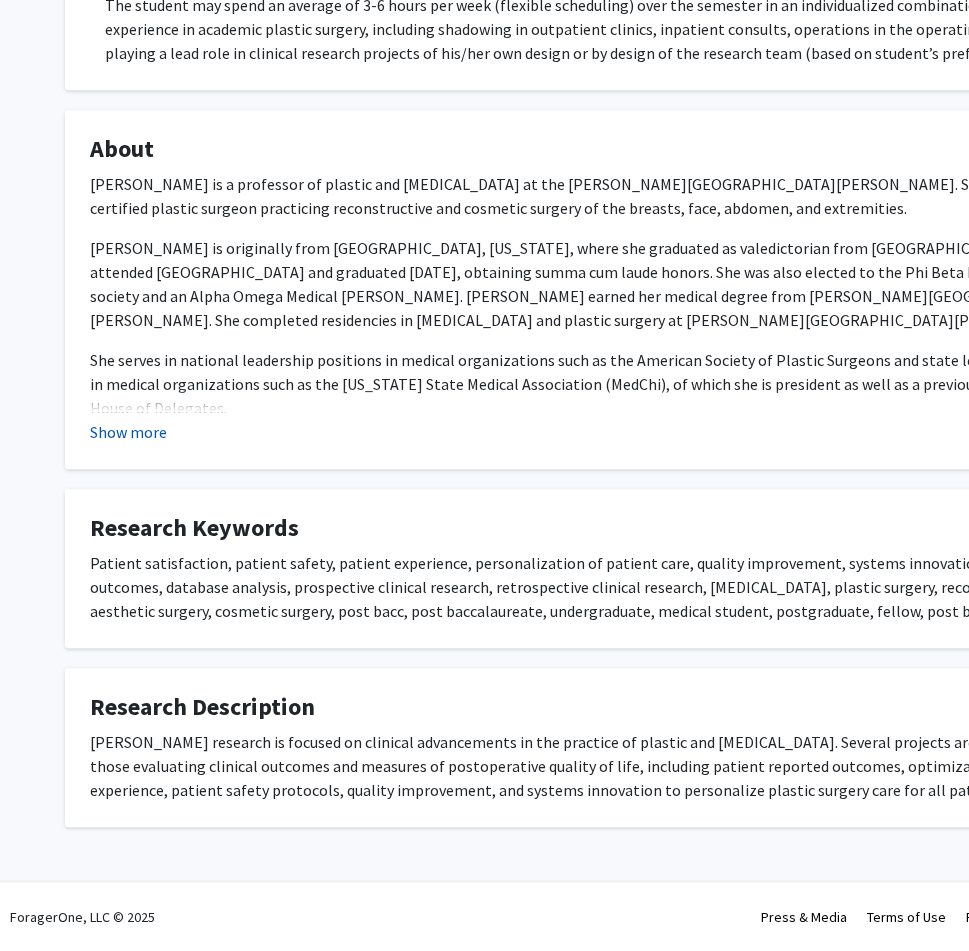 click on "Show more" 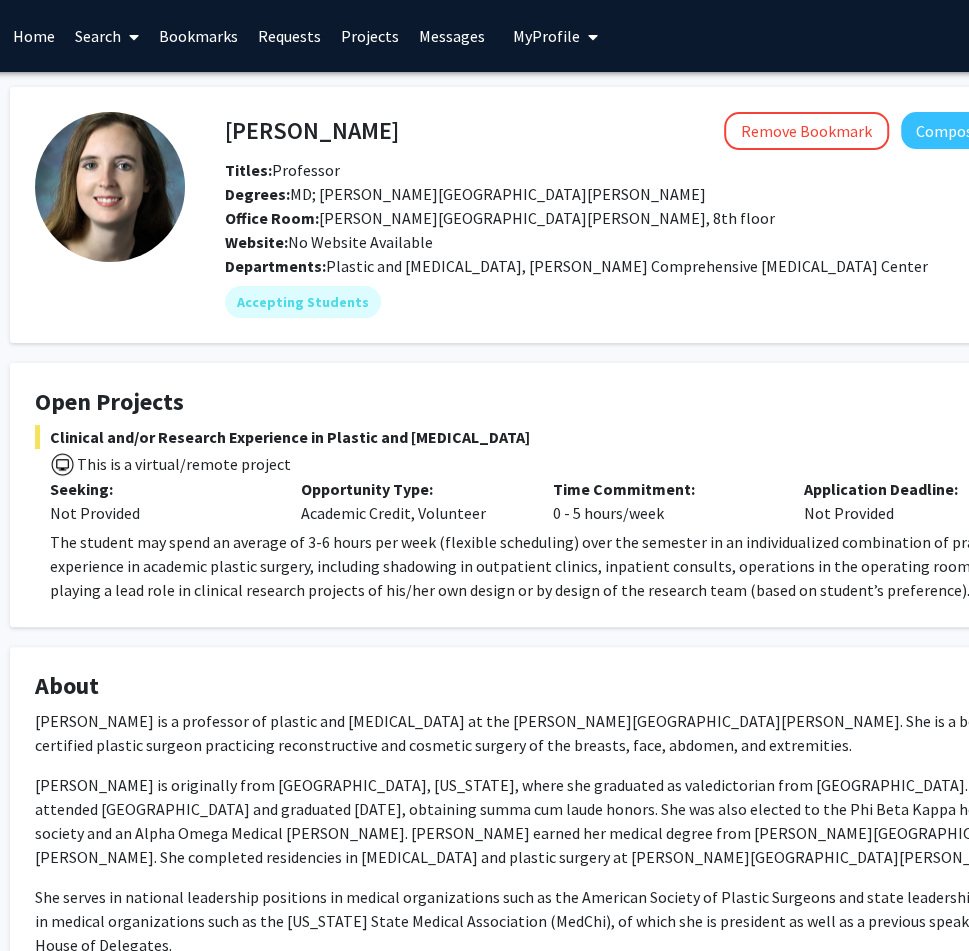 scroll, scrollTop: 0, scrollLeft: 23, axis: horizontal 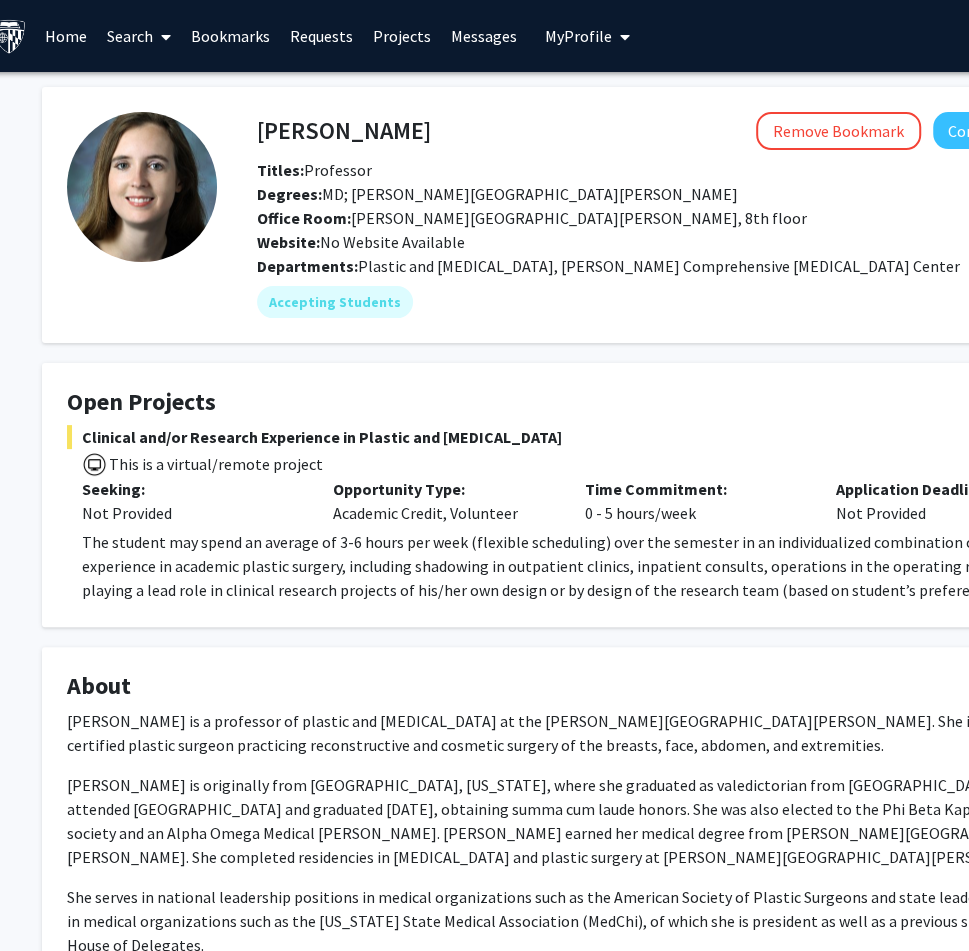 click on "Michele Manahan" 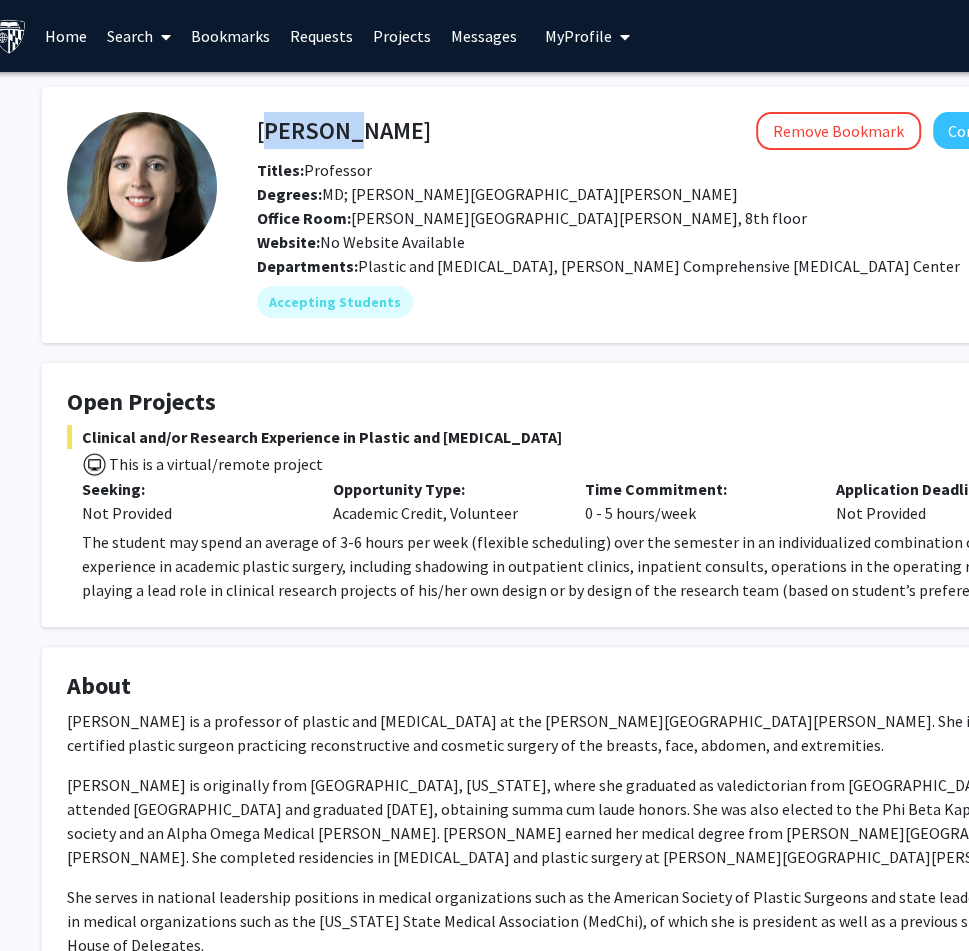 click on "Michele Manahan" 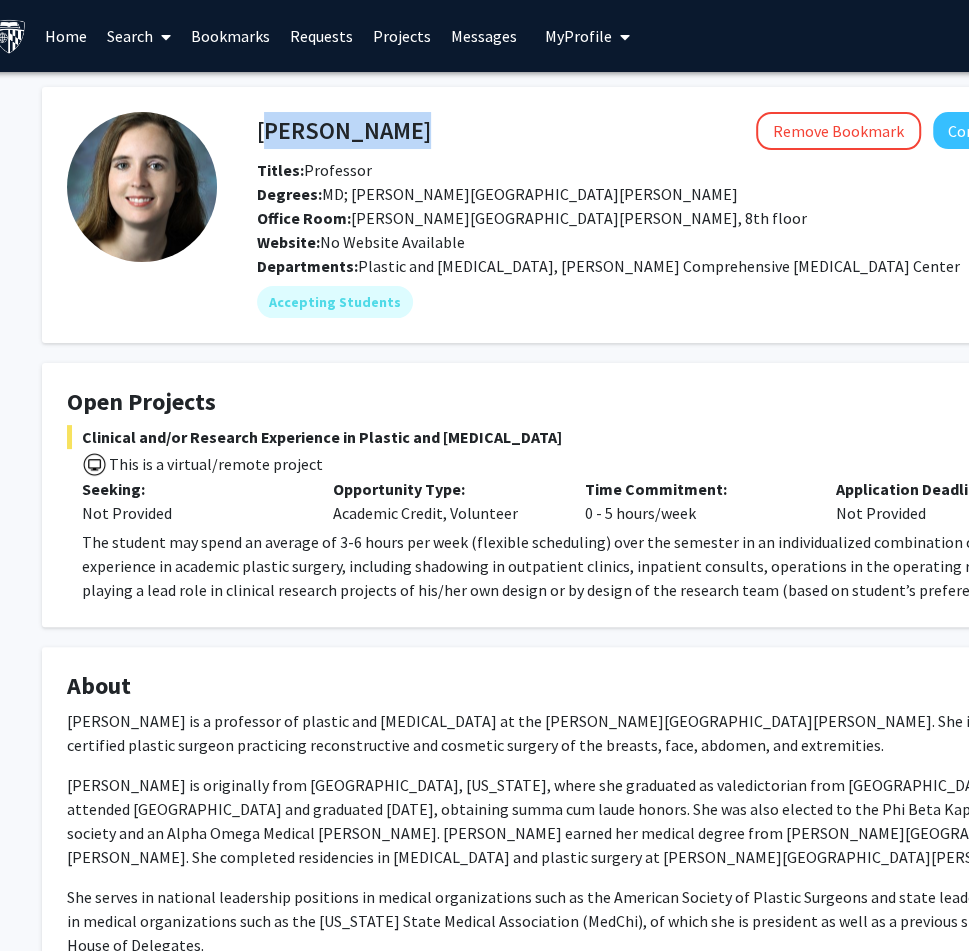 click on "Michele Manahan" 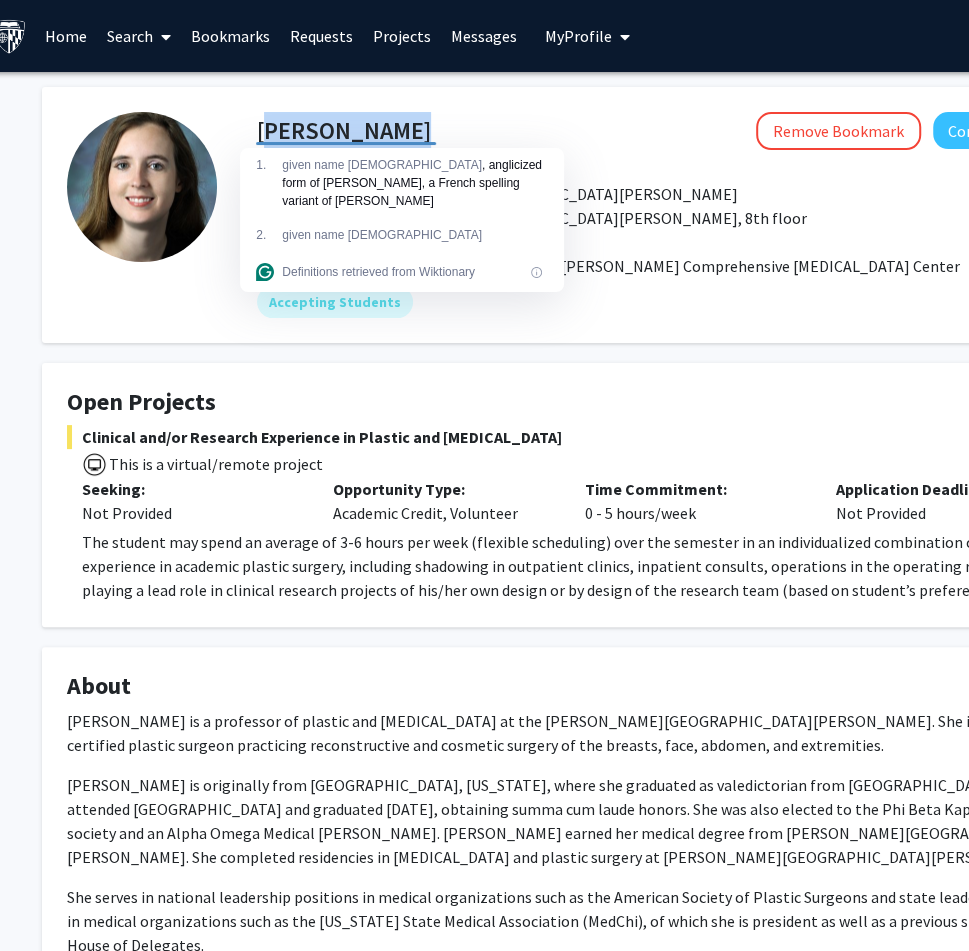 copy on "Michele Manahan" 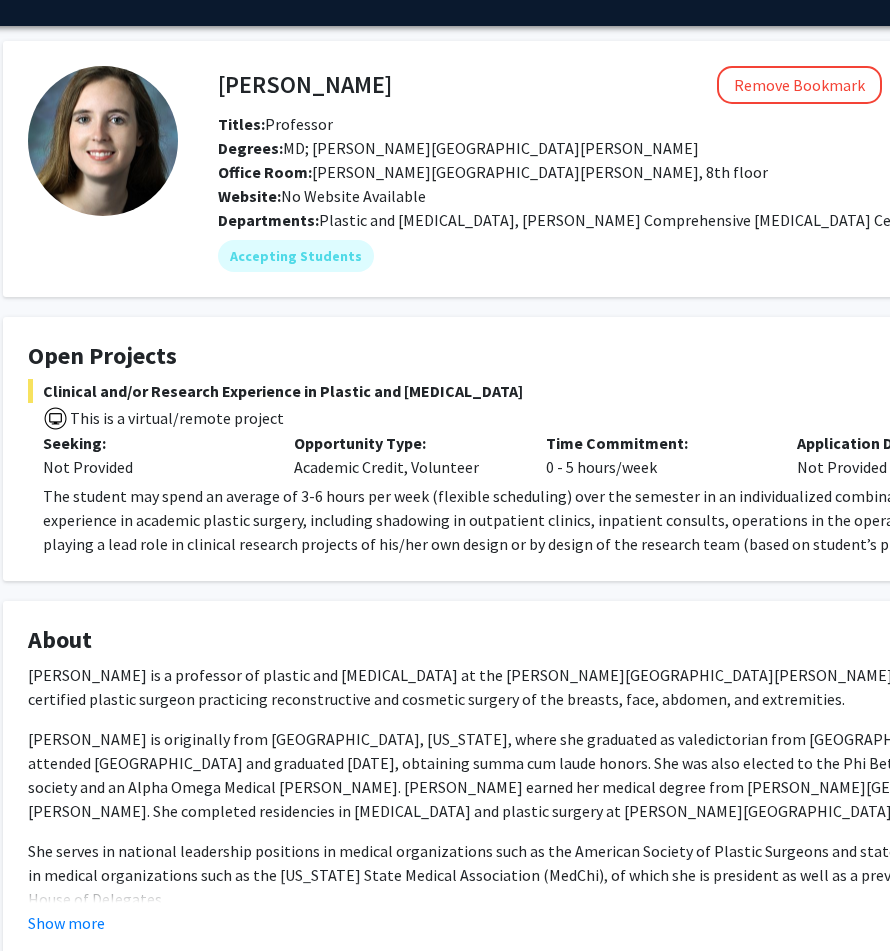 scroll, scrollTop: 58, scrollLeft: 62, axis: both 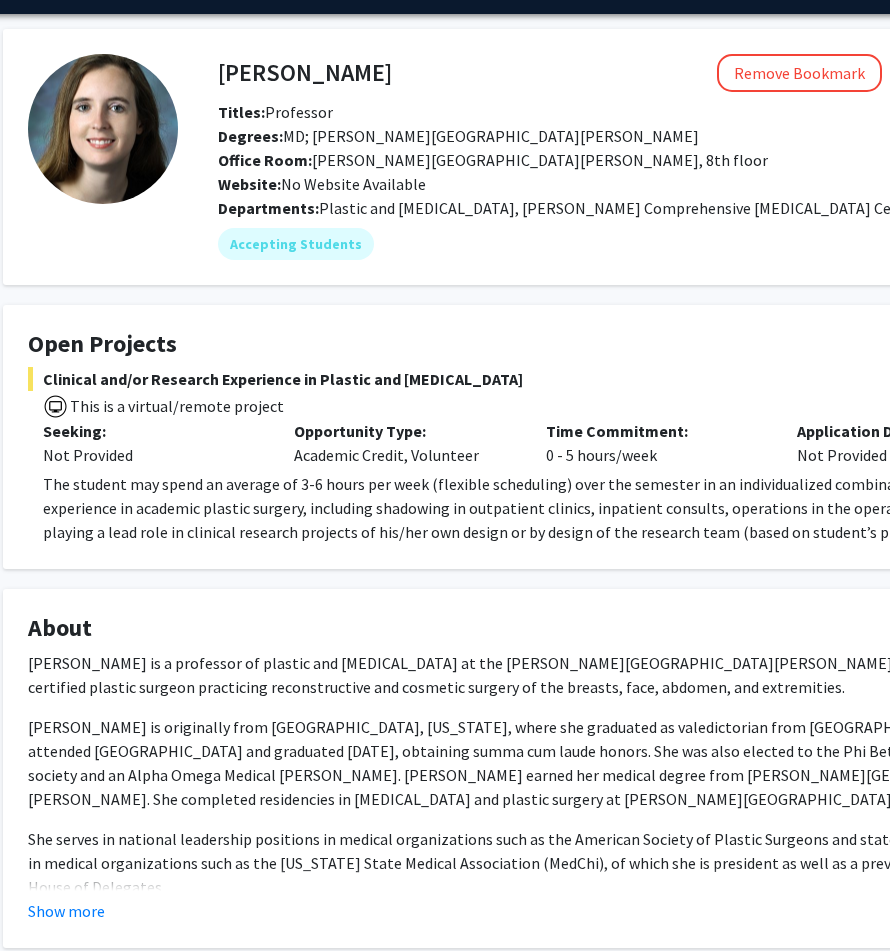 click on "Open Projects  Clinical and/or Research Experience in Plastic and Reconstructive Surgery   This is a virtual/remote project  Seeking: Not Provided Opportunity Type:  Academic Credit, Volunteer  Time Commitment:  0 - 5 hours/week  Application Deadline:  Not Provided  The student may spend an average of 3-6 hours per week (flexible scheduling) over the semester in an individualized combination of practical experience in academic plastic surgery, including shadowing in outpatient clinics, inpatient consults, operations in the operating room, and playing a lead role in clinical research projects of his/her own design or by design of the research team (based on student’s preference)." 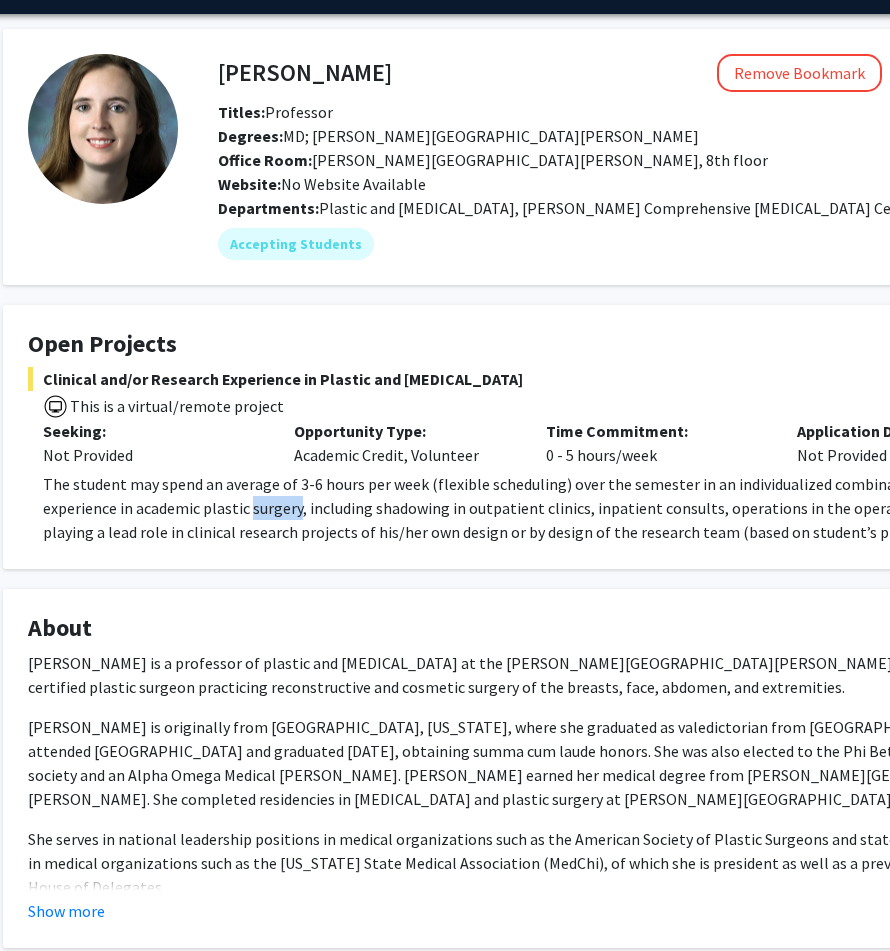 click on "The student may spend an average of 3-6 hours per week (flexible scheduling) over the semester in an individualized combination of practical experience in academic plastic surgery, including shadowing in outpatient clinics, inpatient consults, operations in the operating room, and playing a lead role in clinical research projects of his/her own design or by design of the research team (based on student’s preference)." 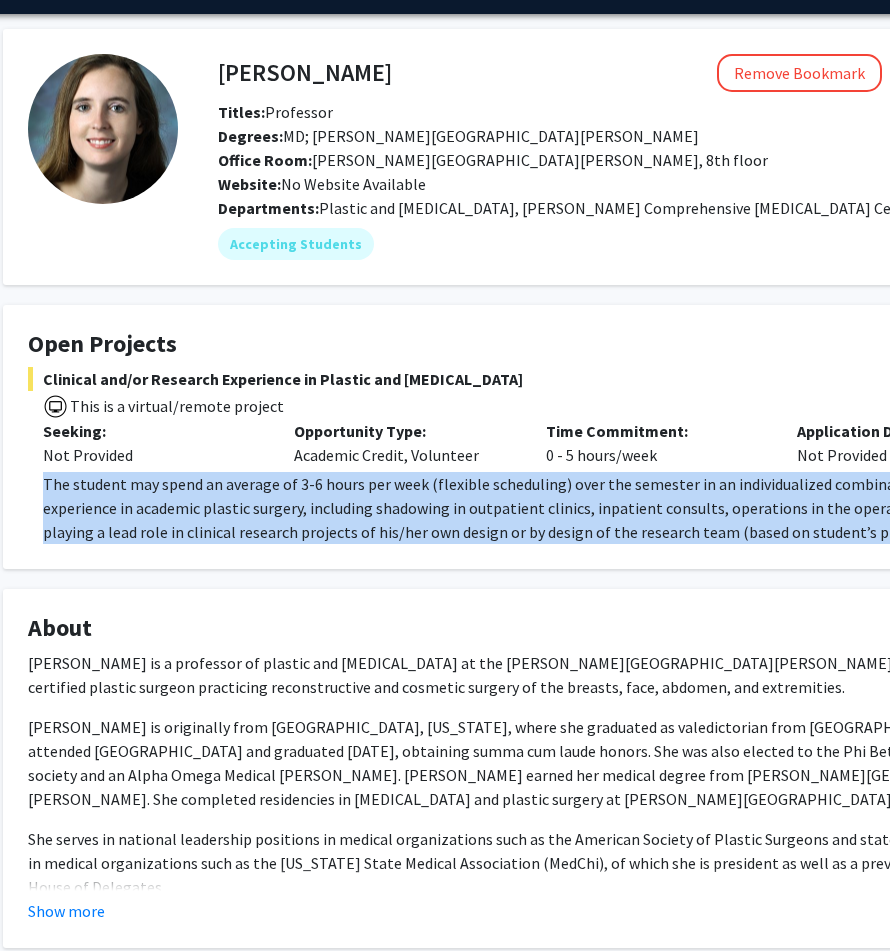 click on "The student may spend an average of 3-6 hours per week (flexible scheduling) over the semester in an individualized combination of practical experience in academic plastic surgery, including shadowing in outpatient clinics, inpatient consults, operations in the operating room, and playing a lead role in clinical research projects of his/her own design or by design of the research team (based on student’s preference)." 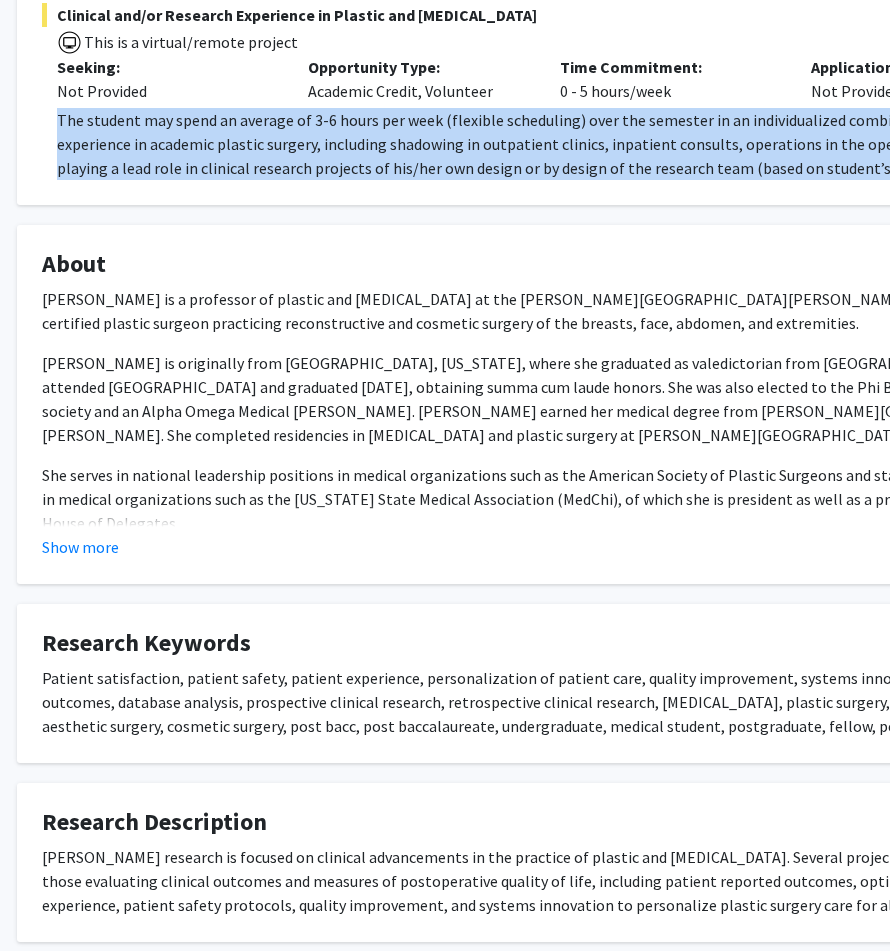 scroll, scrollTop: 537, scrollLeft: 48, axis: both 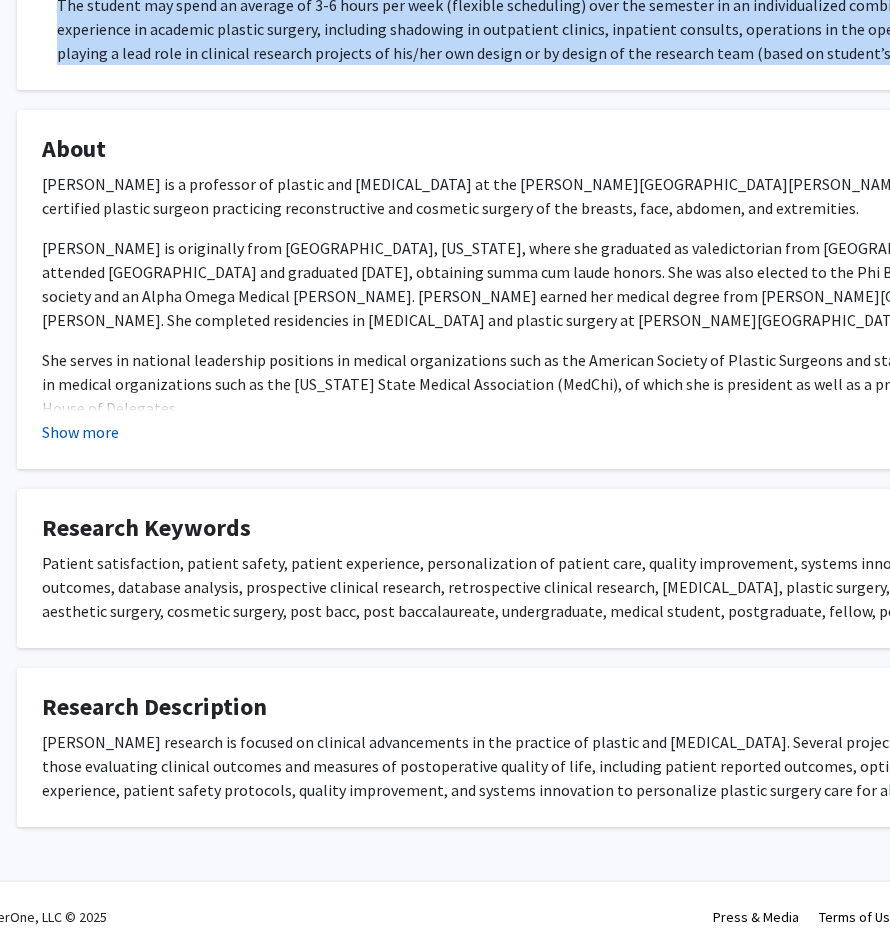 click on "Show more" 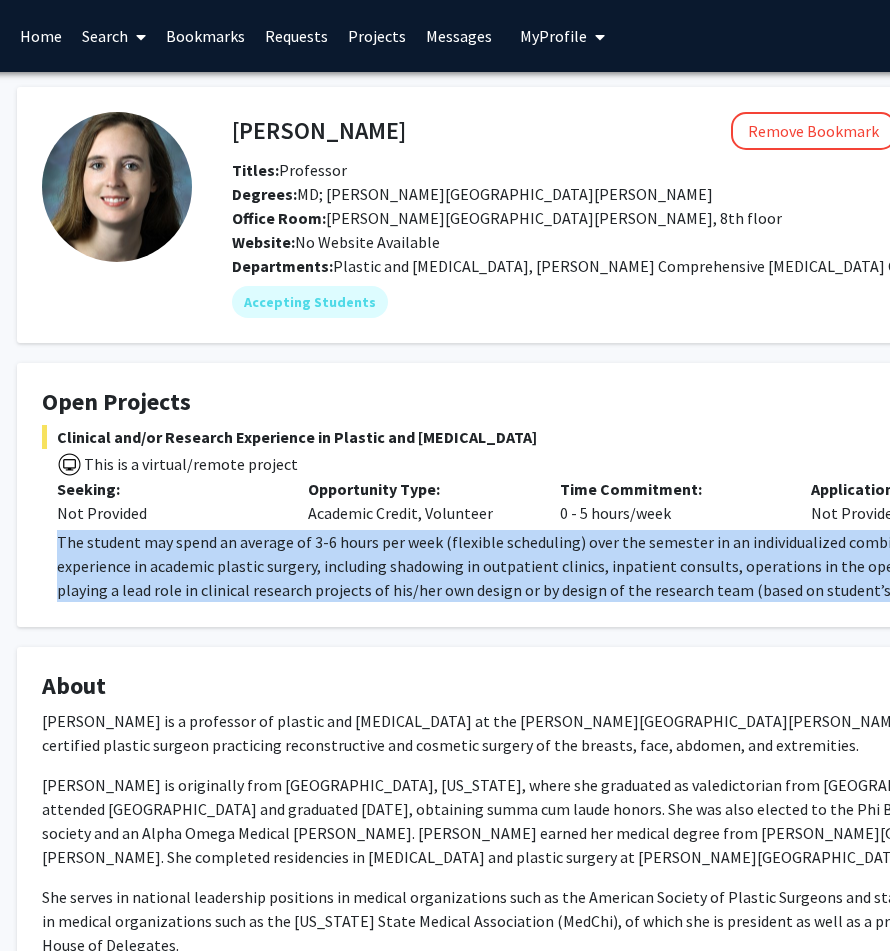 scroll, scrollTop: 0, scrollLeft: 58, axis: horizontal 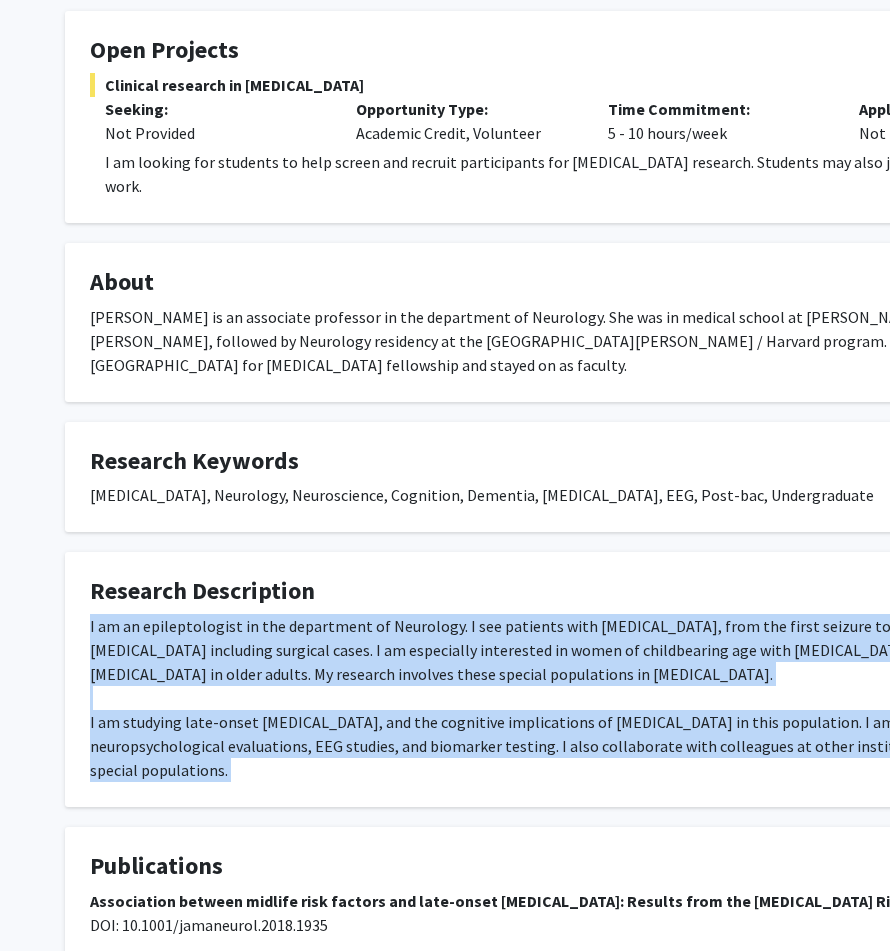 drag, startPoint x: 8, startPoint y: 579, endPoint x: 10, endPoint y: 733, distance: 154.01299 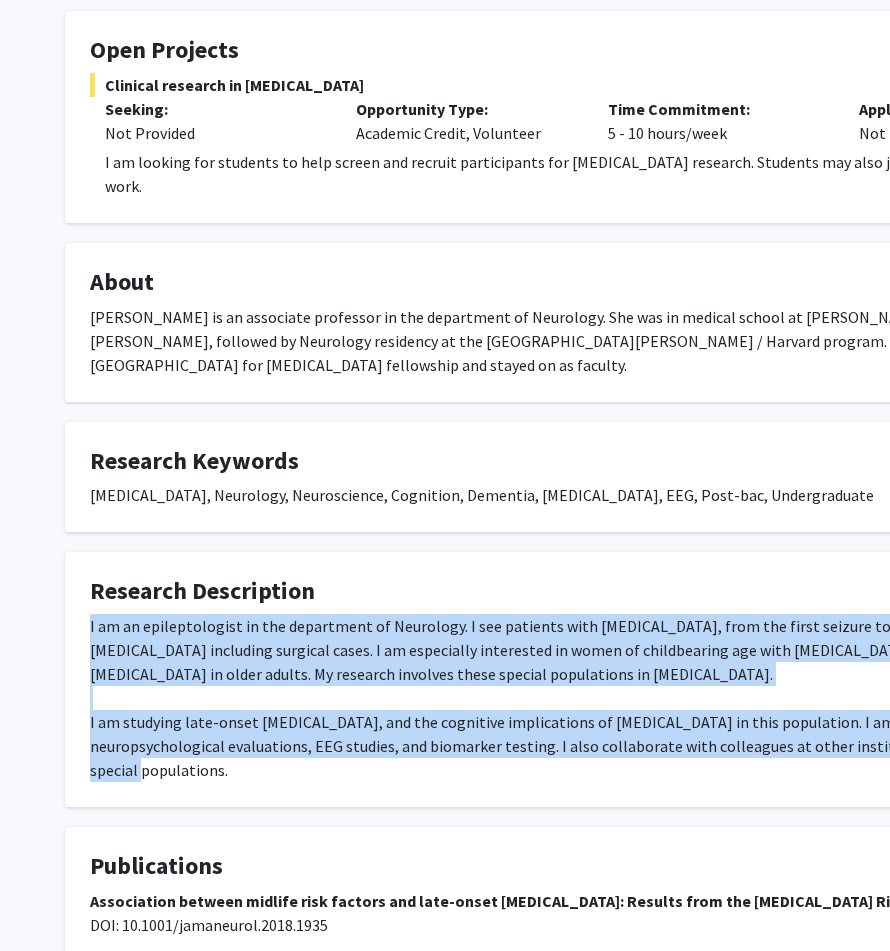 copy on "I am an epileptologist in the department of Neurology.  I see patients with [MEDICAL_DATA], from the first seizure to medically intractable [MEDICAL_DATA] including surgical cases.  I am especially interested in women of childbearing age with [MEDICAL_DATA], and new-onset unexplained [MEDICAL_DATA] in older adults.  My research involves these special populations in [MEDICAL_DATA].   I am studying late-onset [MEDICAL_DATA], and the cognitive implications of [MEDICAL_DATA] in this population.  I am enrolling patients for neuropsychological evaluations, EEG studies, and biomarker testing.  I also collaborate with colleagues at other institutions interested in these special populations." 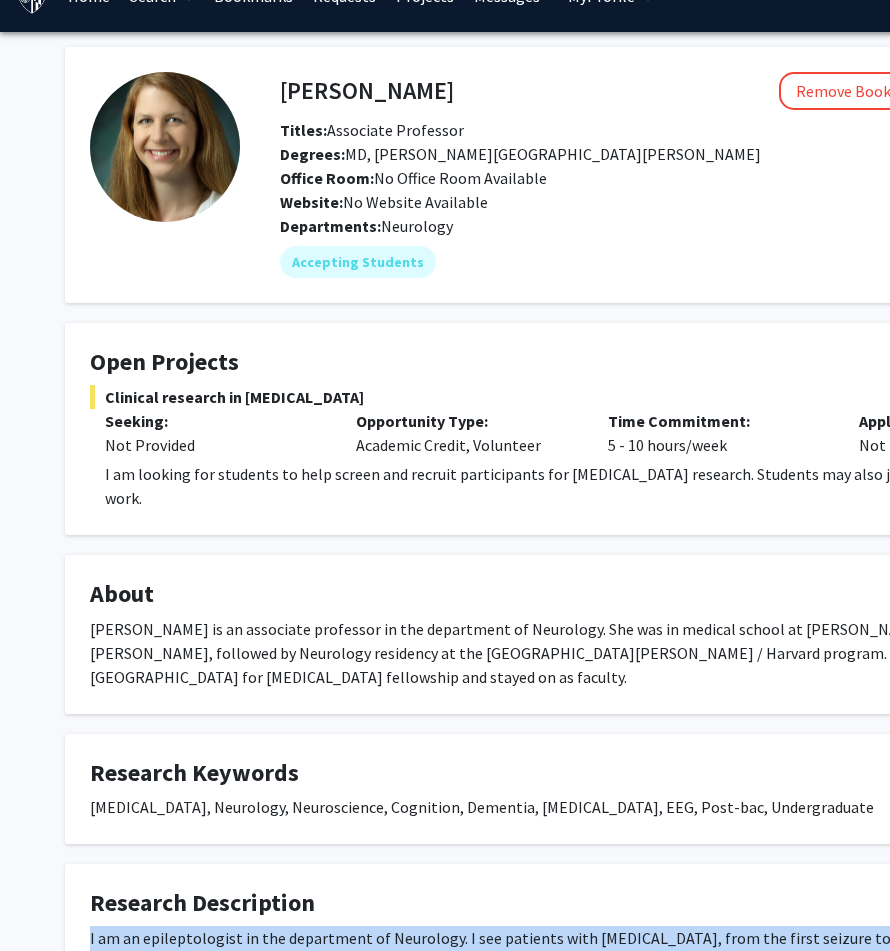 scroll, scrollTop: 41, scrollLeft: 0, axis: vertical 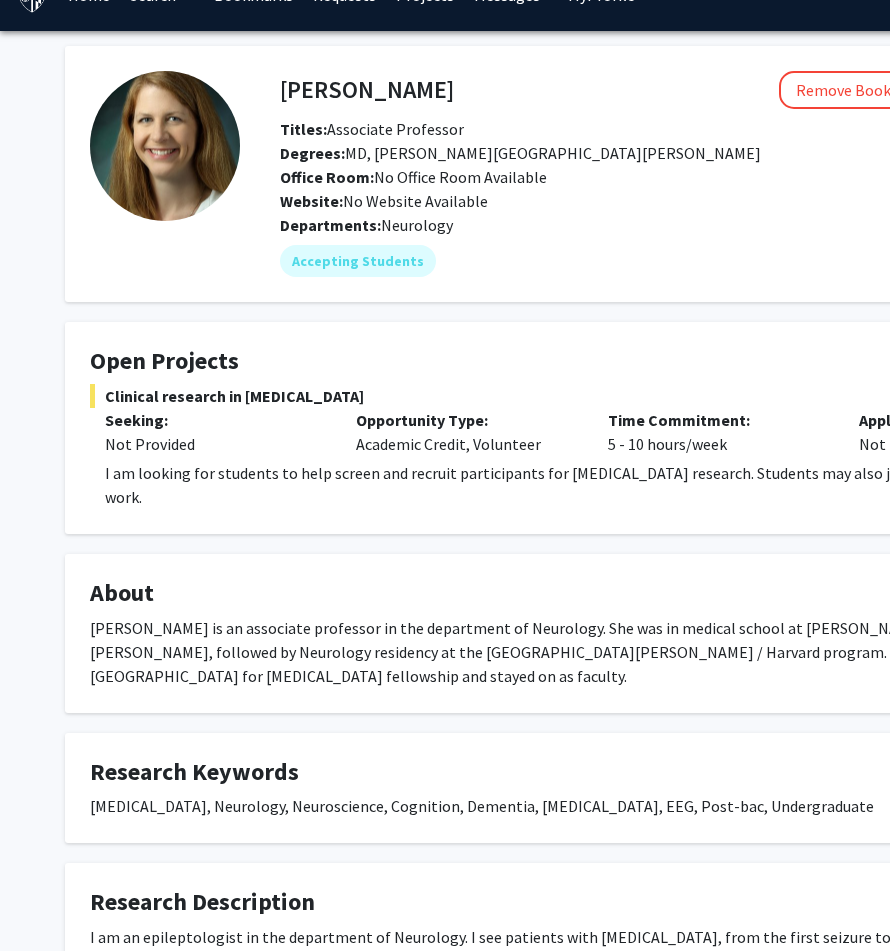 click on "I am looking for students to help screen and recruit participants for [MEDICAL_DATA] research. Students may also join me in clinic or during clinical work." 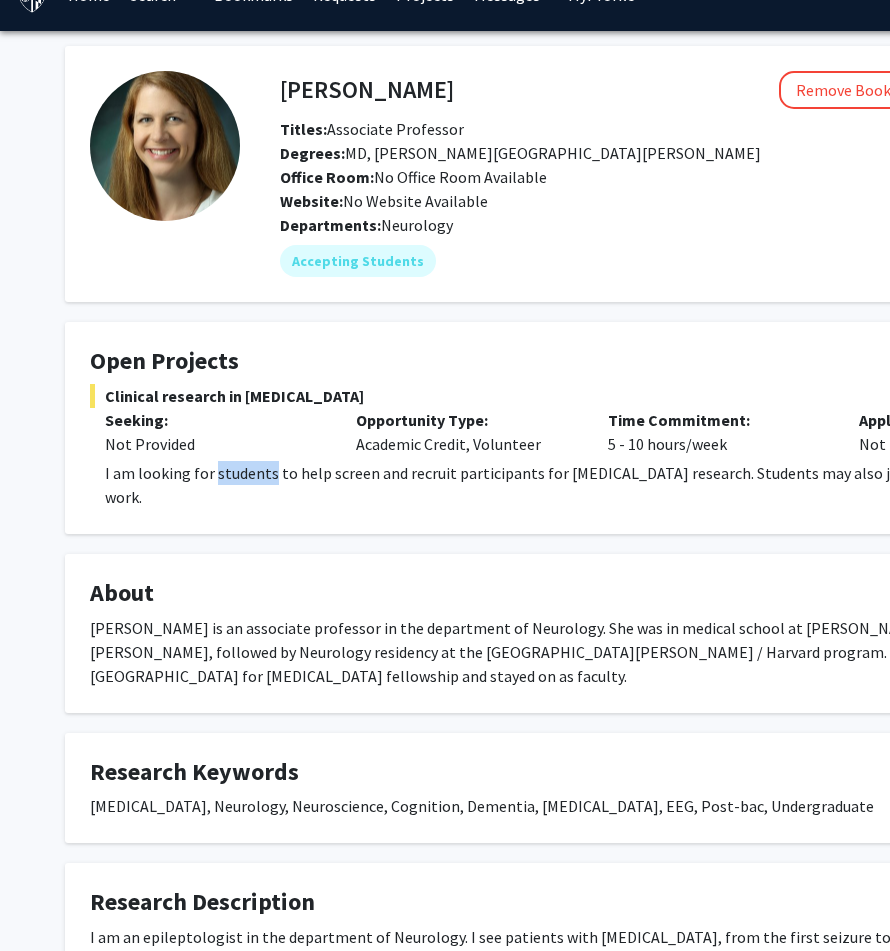 click on "I am looking for students to help screen and recruit participants for [MEDICAL_DATA] research. Students may also join me in clinic or during clinical work." 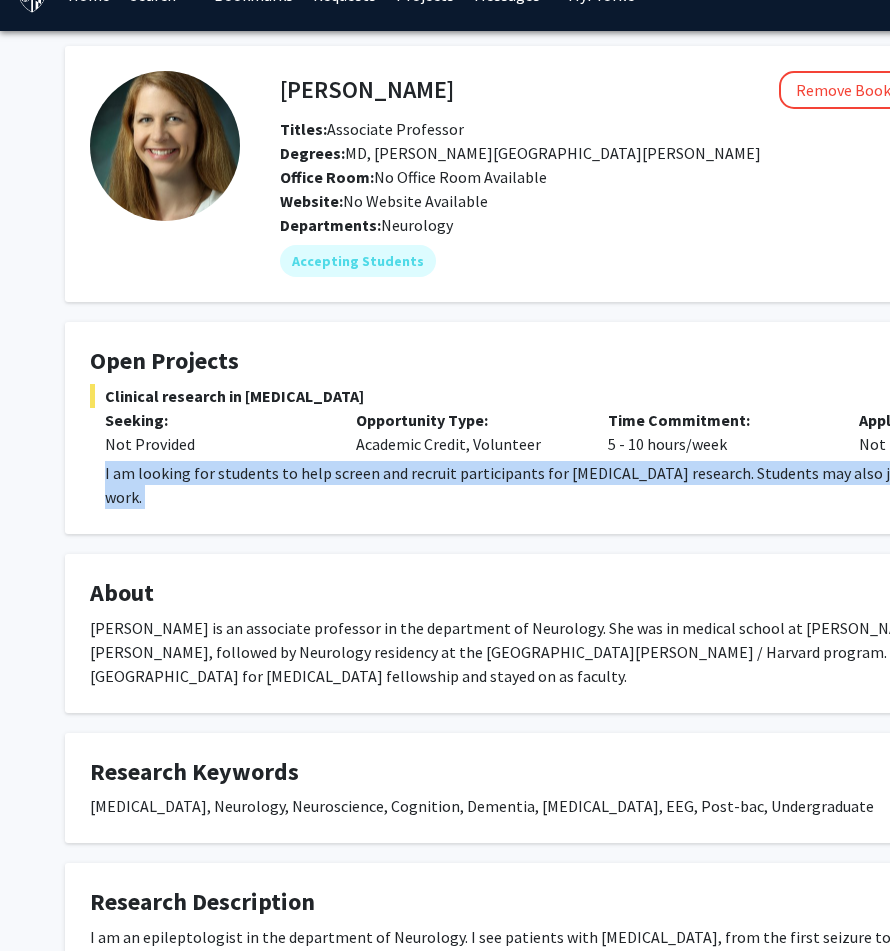 click on "I am looking for students to help screen and recruit participants for [MEDICAL_DATA] research. Students may also join me in clinic or during clinical work." 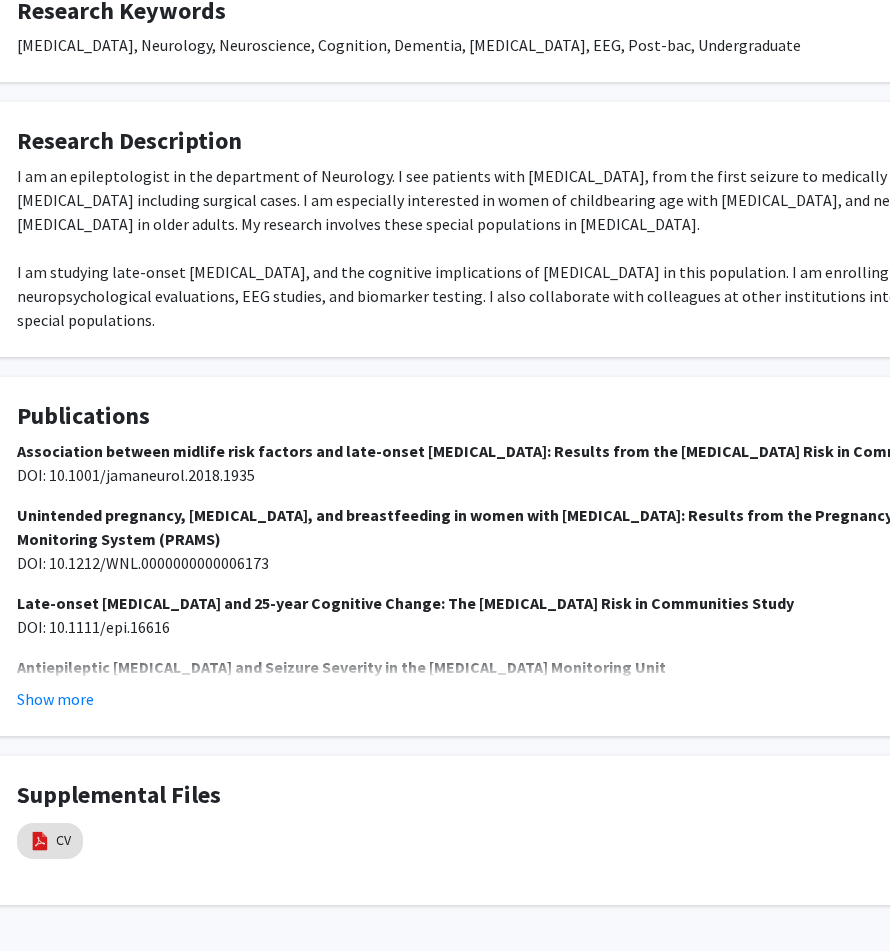 scroll, scrollTop: 808, scrollLeft: 73, axis: both 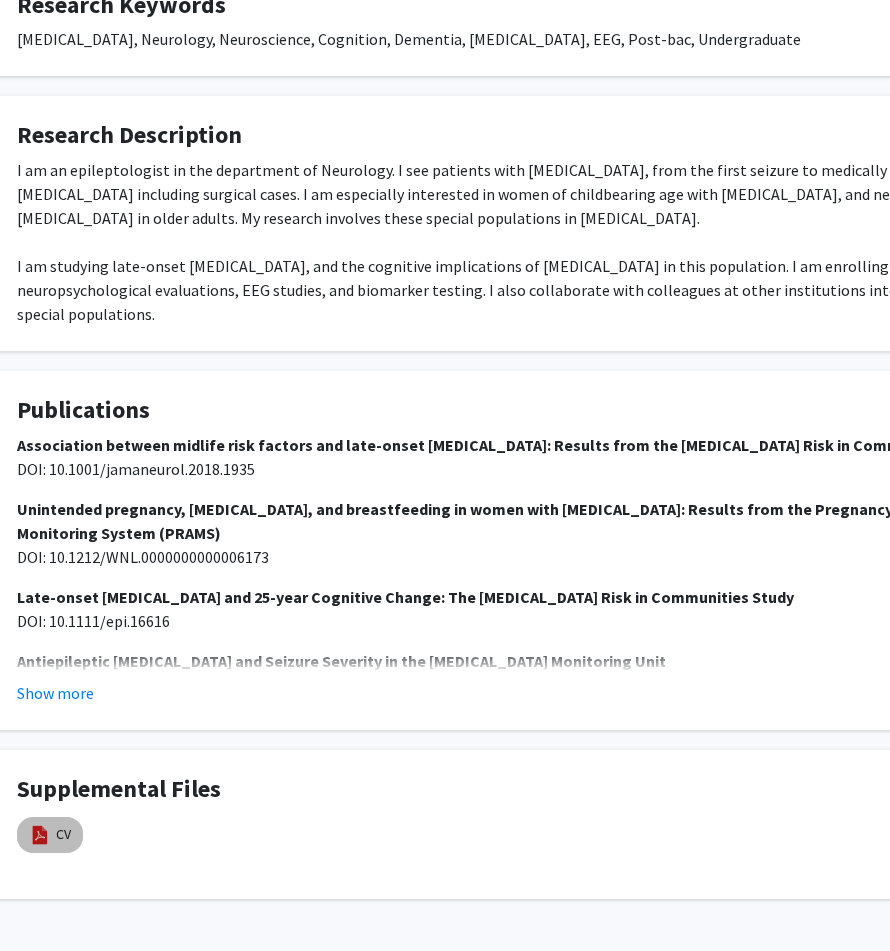 click at bounding box center (40, 835) 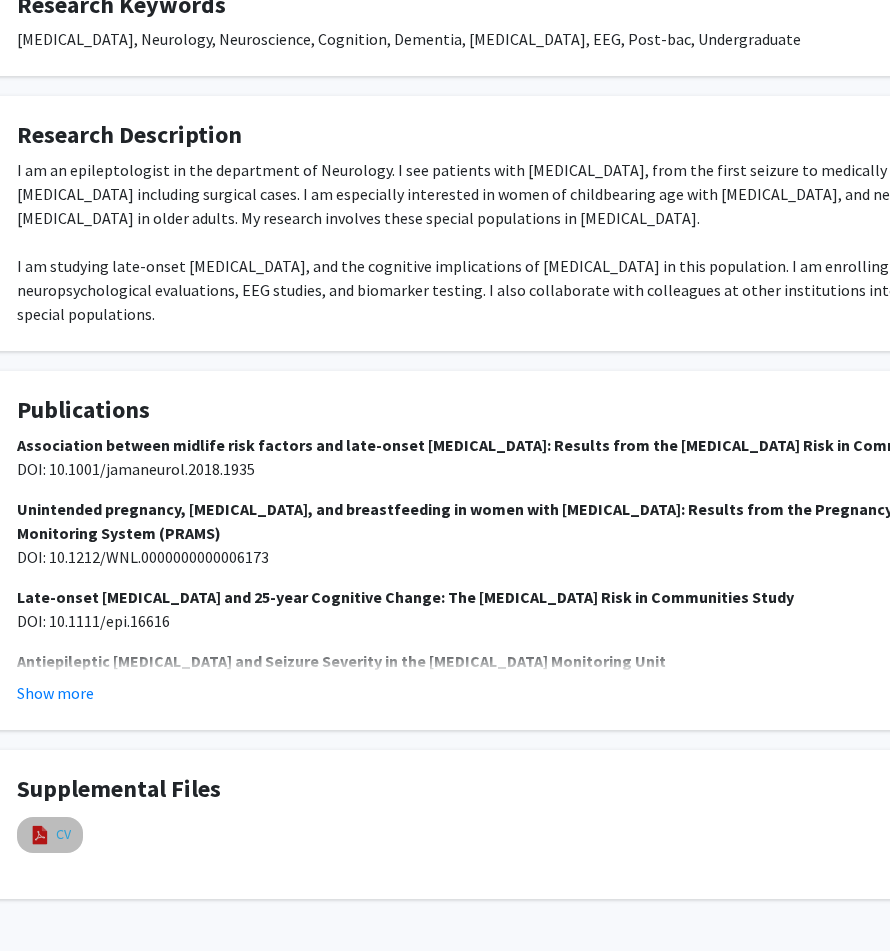 click on "CV" at bounding box center [63, 834] 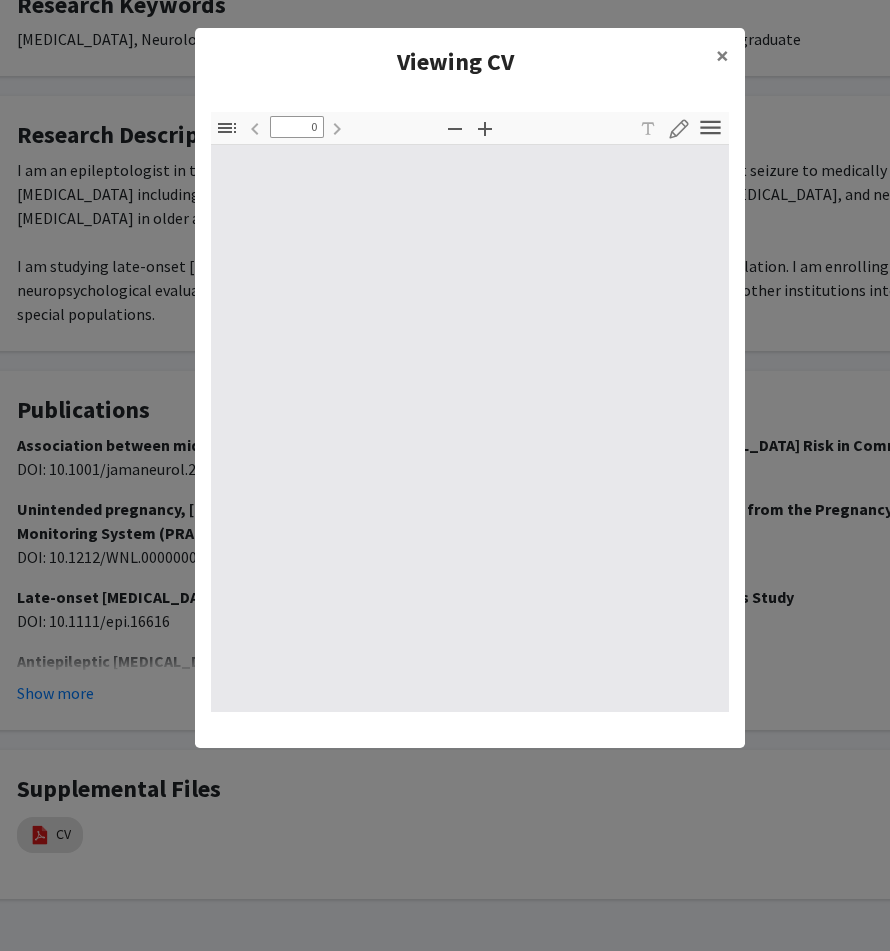 type on "1" 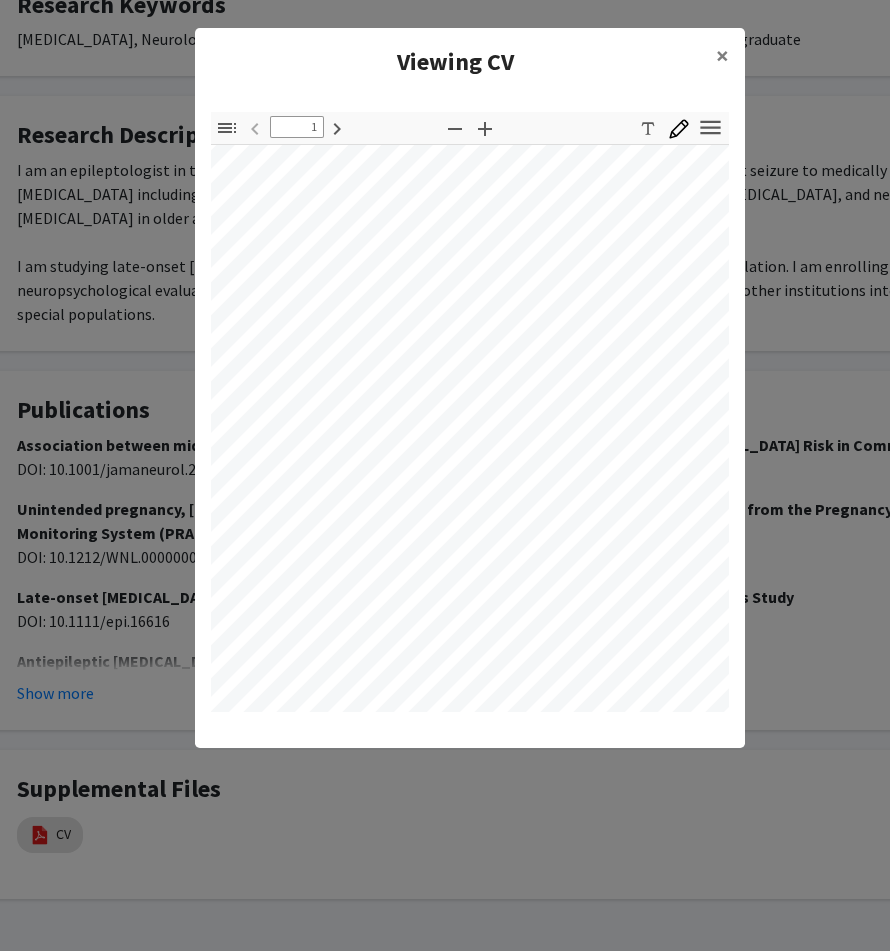 scroll, scrollTop: 371, scrollLeft: 71, axis: both 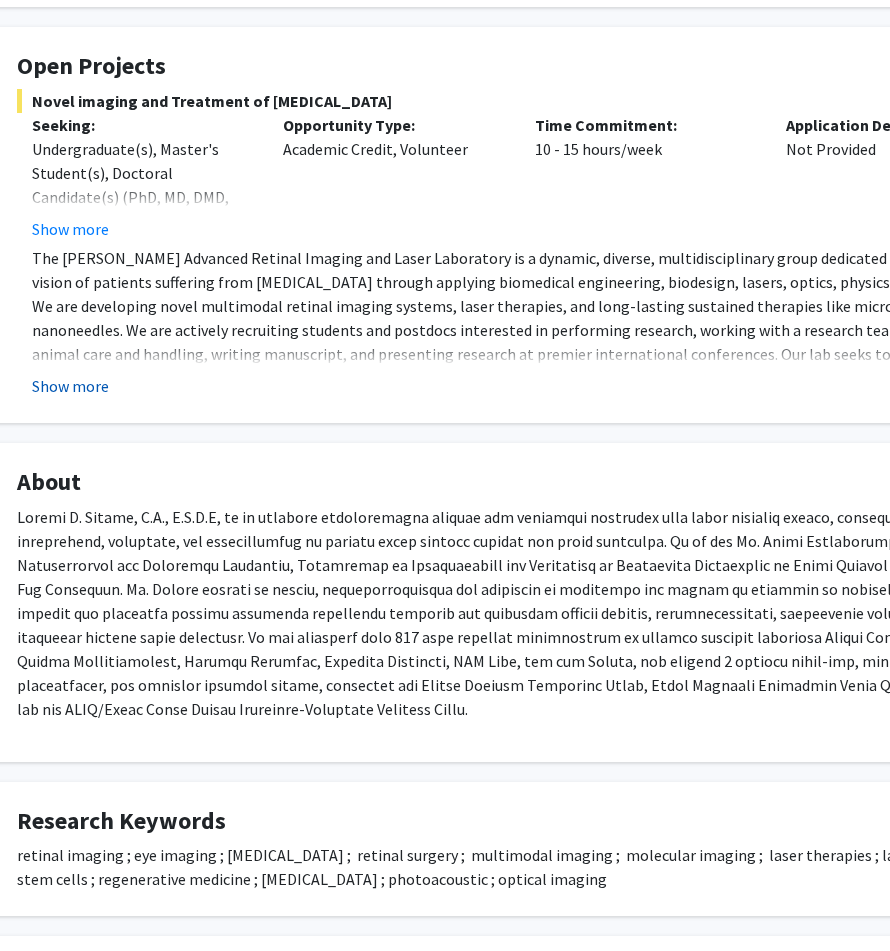 click on "Show more" 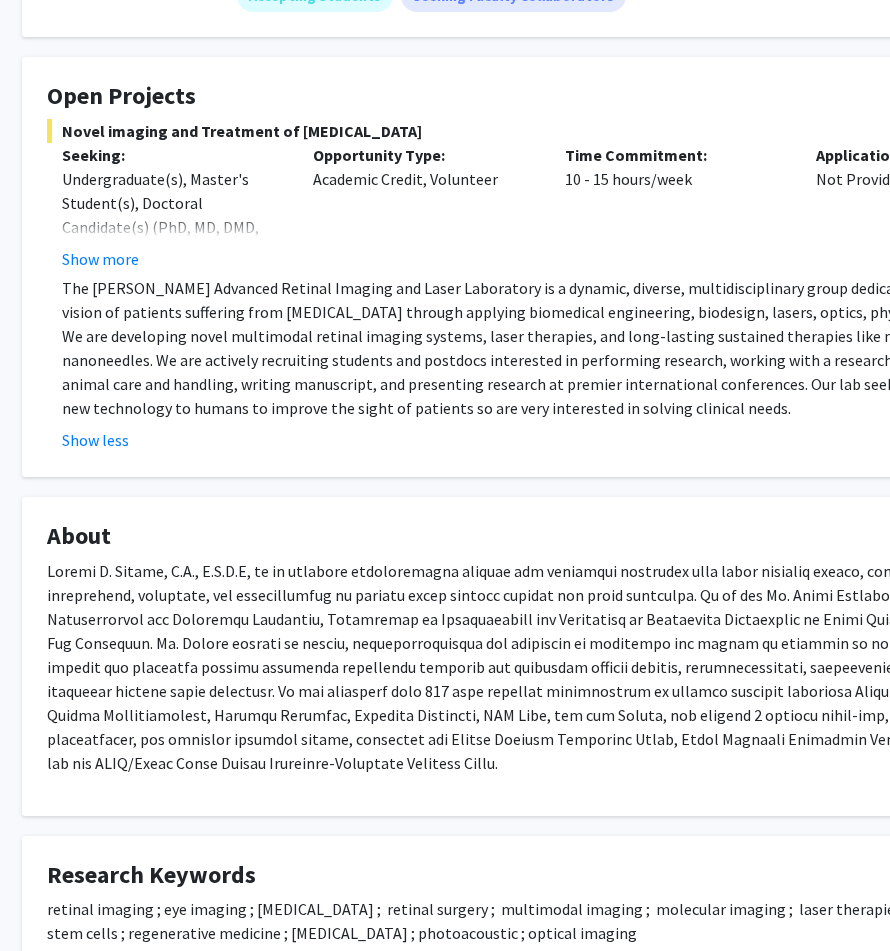 scroll, scrollTop: 295, scrollLeft: 43, axis: both 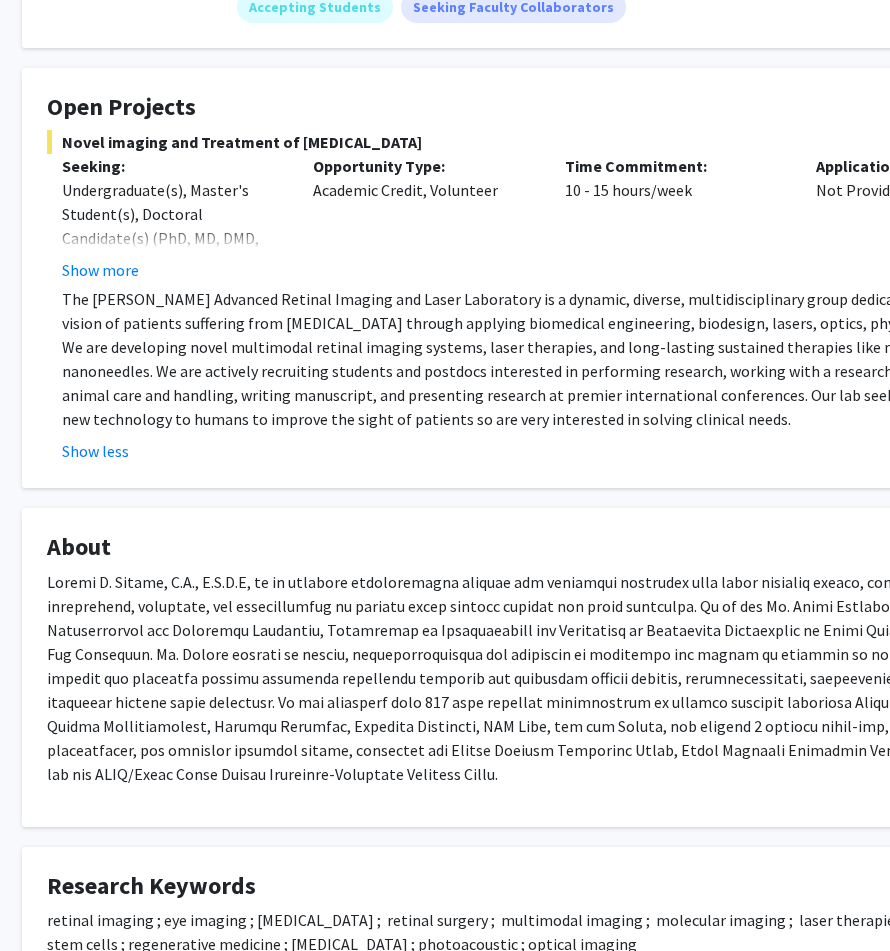 click on "The [PERSON_NAME] Advanced Retinal Imaging and Laser Laboratory is a dynamic, diverse, multidisciplinary group dedicated to improving the vision of patients suffering from [MEDICAL_DATA] through applying biomedical engineering, biodesign, lasers, optics, physics, and nanoparticles. We are developing novel multimodal retinal imaging systems, laser therapies, and long-lasting sustained therapies like microneedles and nanoneedles. We are actively recruiting students and postdocs interested in performing research, working with a research team, performing animal care and handling, writing manuscript, and presenting research at premier international conferences. Our lab seeks to rapidly translate the new technology to humans to improve the sight of patients so are very interested in solving clinical needs." 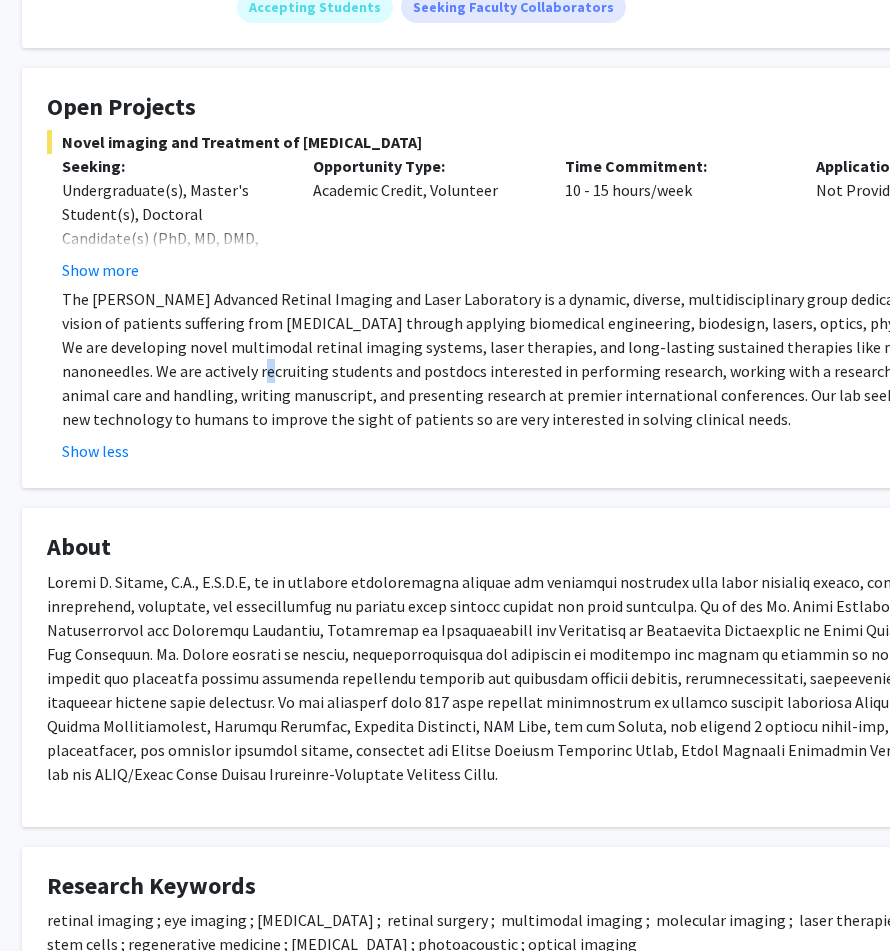 click on "The [PERSON_NAME] Advanced Retinal Imaging and Laser Laboratory is a dynamic, diverse, multidisciplinary group dedicated to improving the vision of patients suffering from [MEDICAL_DATA] through applying biomedical engineering, biodesign, lasers, optics, physics, and nanoparticles. We are developing novel multimodal retinal imaging systems, laser therapies, and long-lasting sustained therapies like microneedles and nanoneedles. We are actively recruiting students and postdocs interested in performing research, working with a research team, performing animal care and handling, writing manuscript, and presenting research at premier international conferences. Our lab seeks to rapidly translate the new technology to humans to improve the sight of patients so are very interested in solving clinical needs." 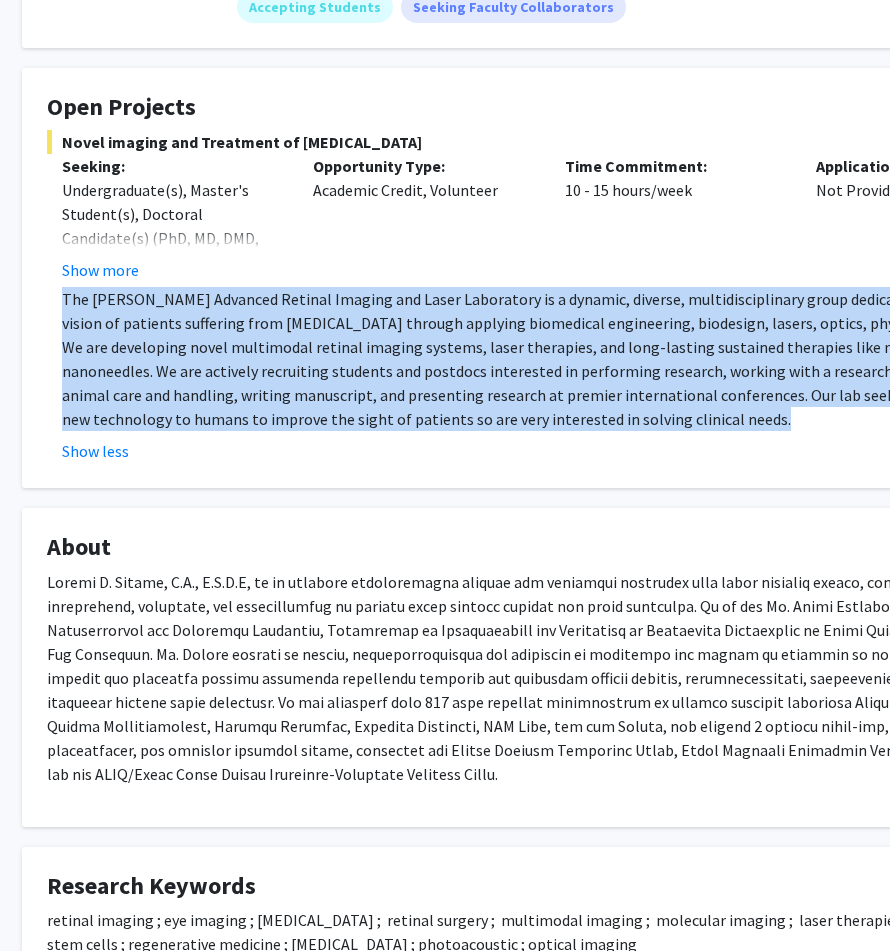 click on "The [PERSON_NAME] Advanced Retinal Imaging and Laser Laboratory is a dynamic, diverse, multidisciplinary group dedicated to improving the vision of patients suffering from [MEDICAL_DATA] through applying biomedical engineering, biodesign, lasers, optics, physics, and nanoparticles. We are developing novel multimodal retinal imaging systems, laser therapies, and long-lasting sustained therapies like microneedles and nanoneedles. We are actively recruiting students and postdocs interested in performing research, working with a research team, performing animal care and handling, writing manuscript, and presenting research at premier international conferences. Our lab seeks to rapidly translate the new technology to humans to improve the sight of patients so are very interested in solving clinical needs." 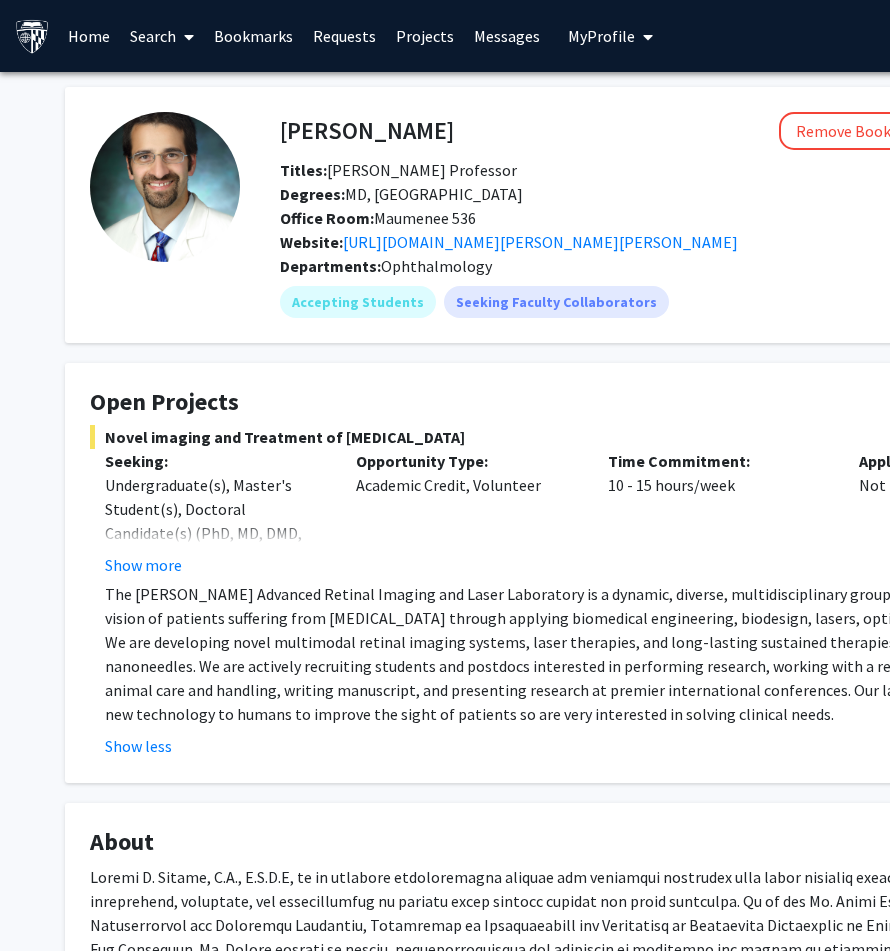 scroll, scrollTop: 293, scrollLeft: 41, axis: both 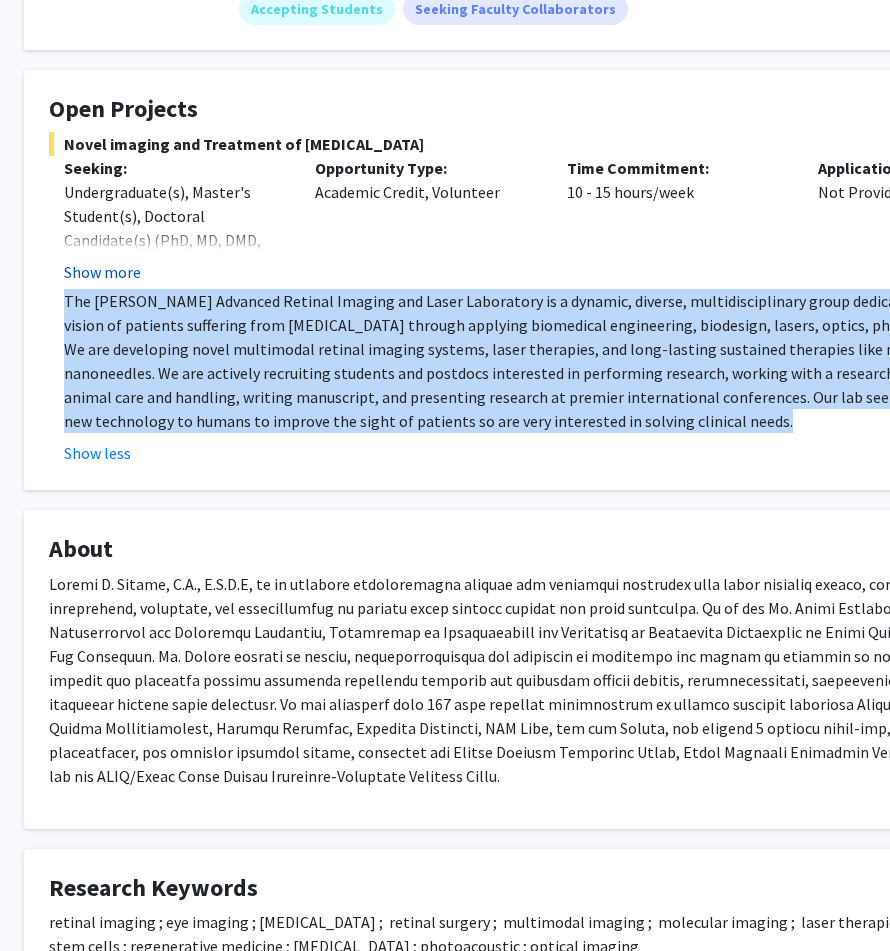 click on "Show more" 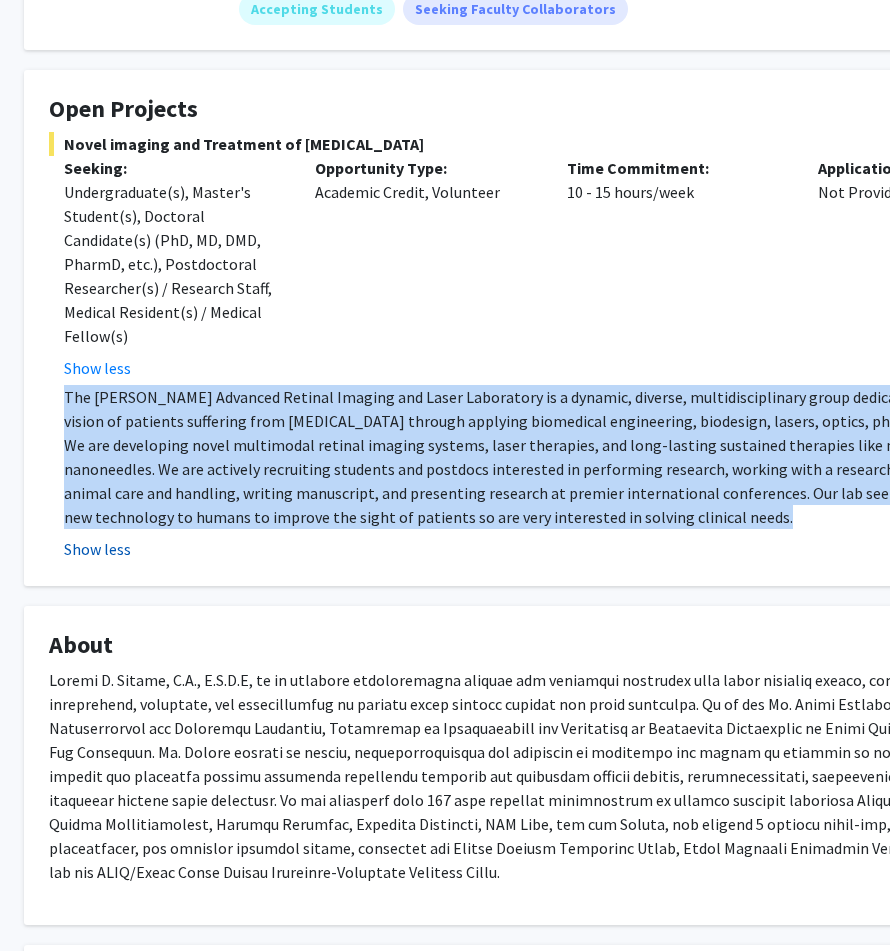 click on "Show less" 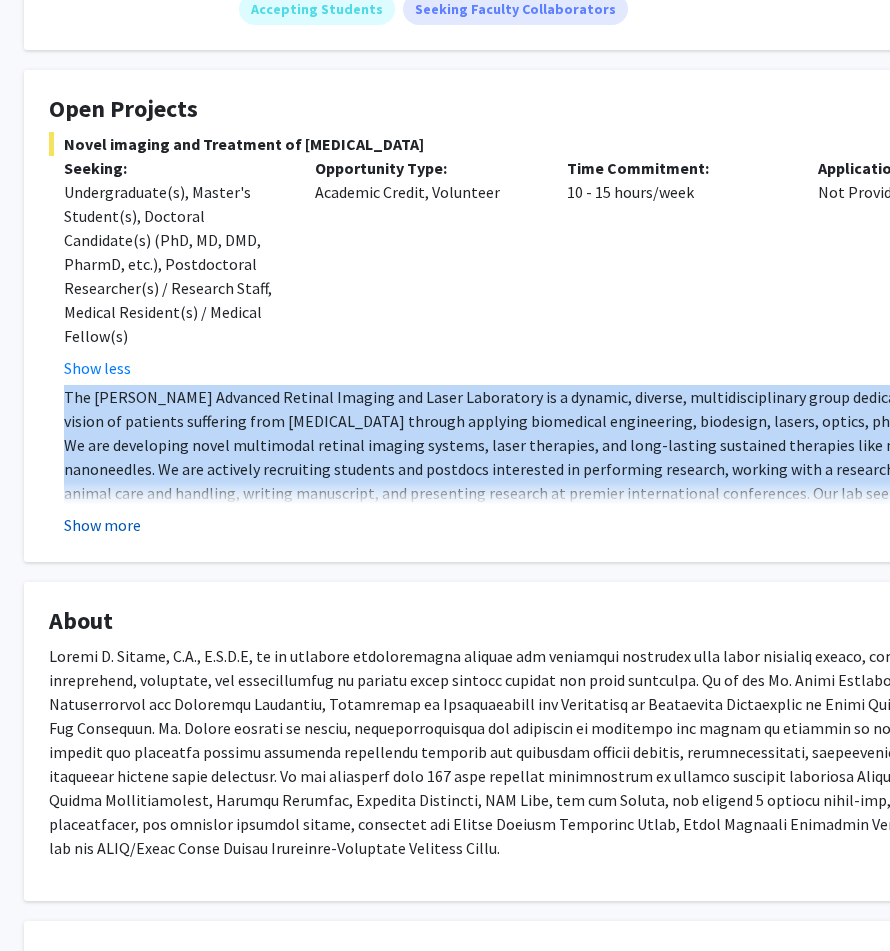 click on "Show more" 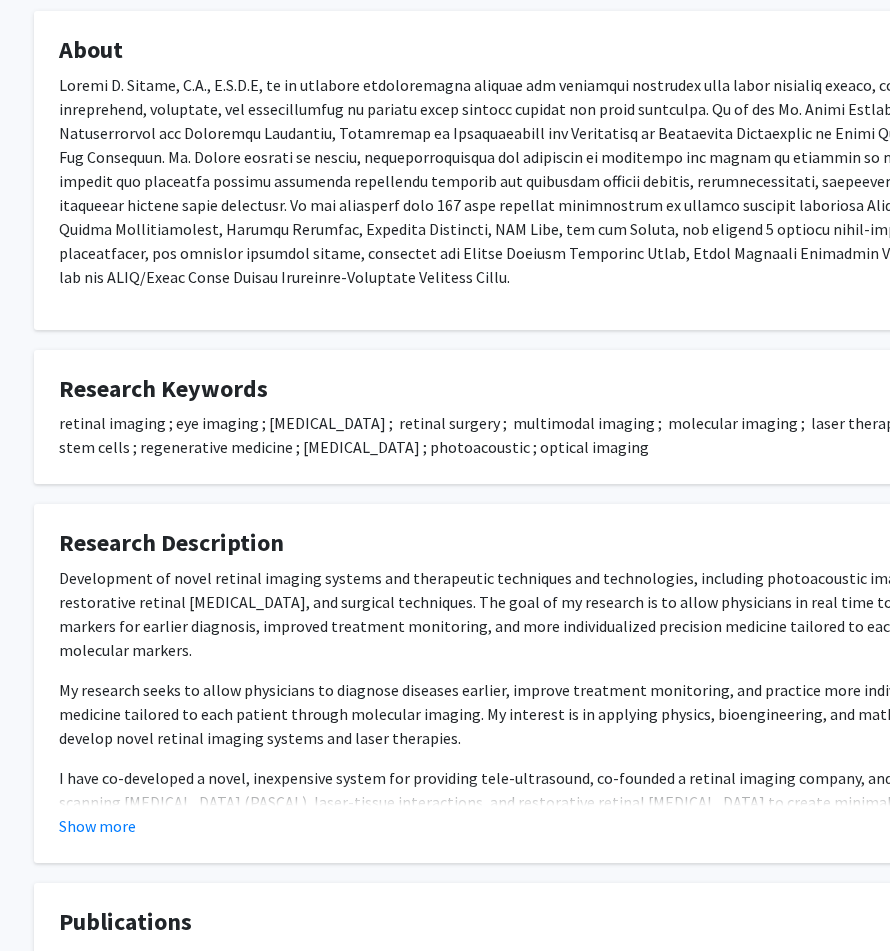 scroll, scrollTop: 1103, scrollLeft: 31, axis: both 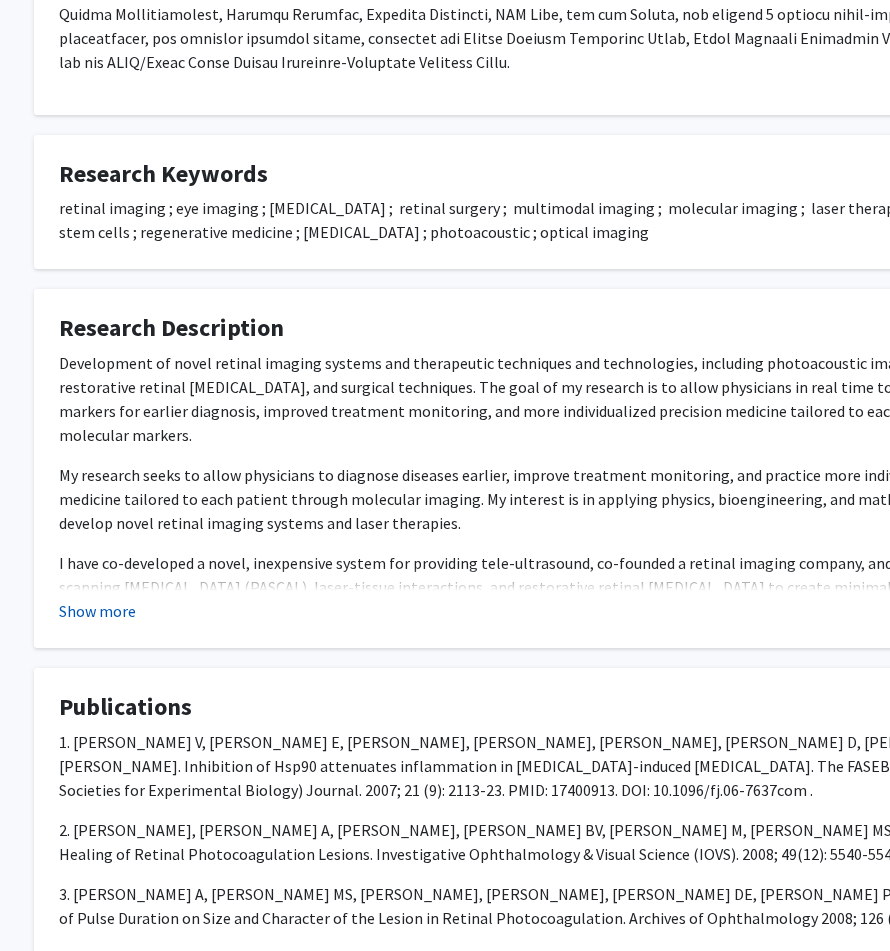 click on "Show more" 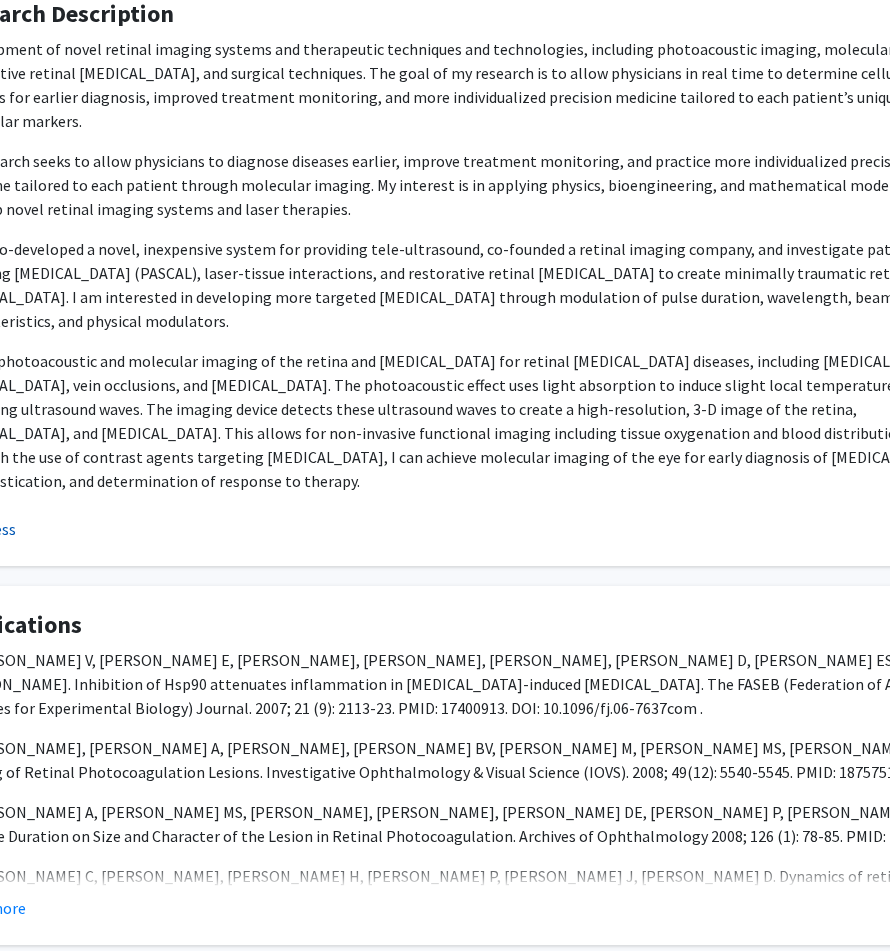 scroll, scrollTop: 1417, scrollLeft: 100, axis: both 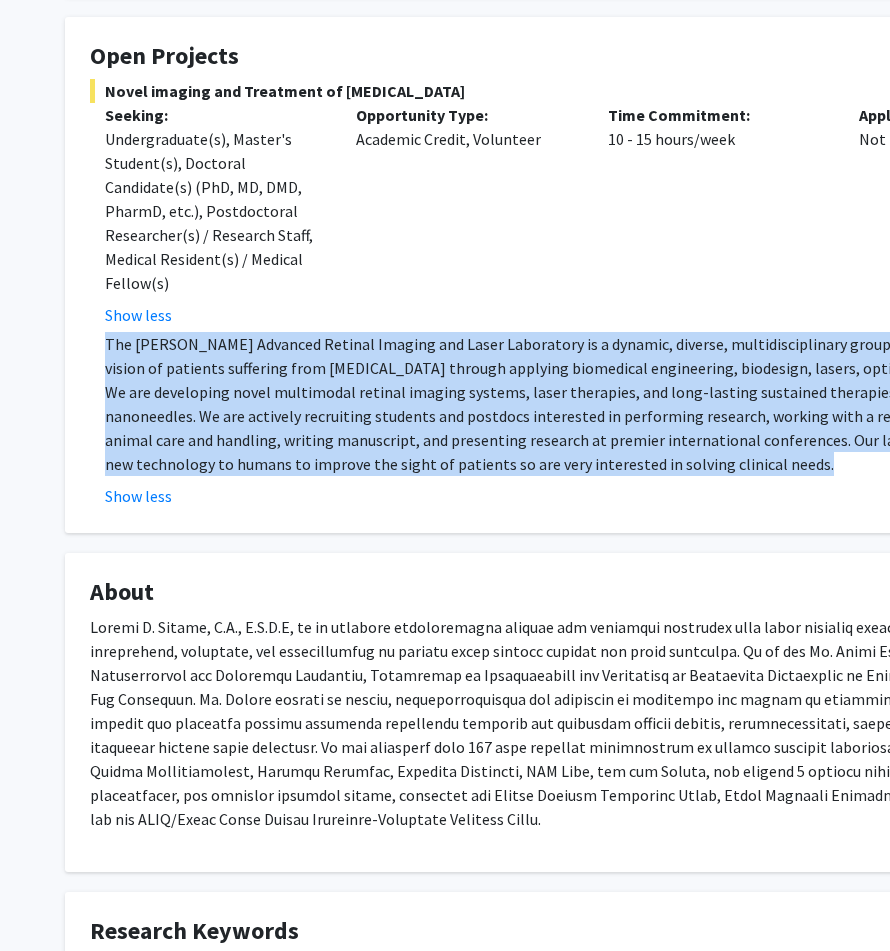 type 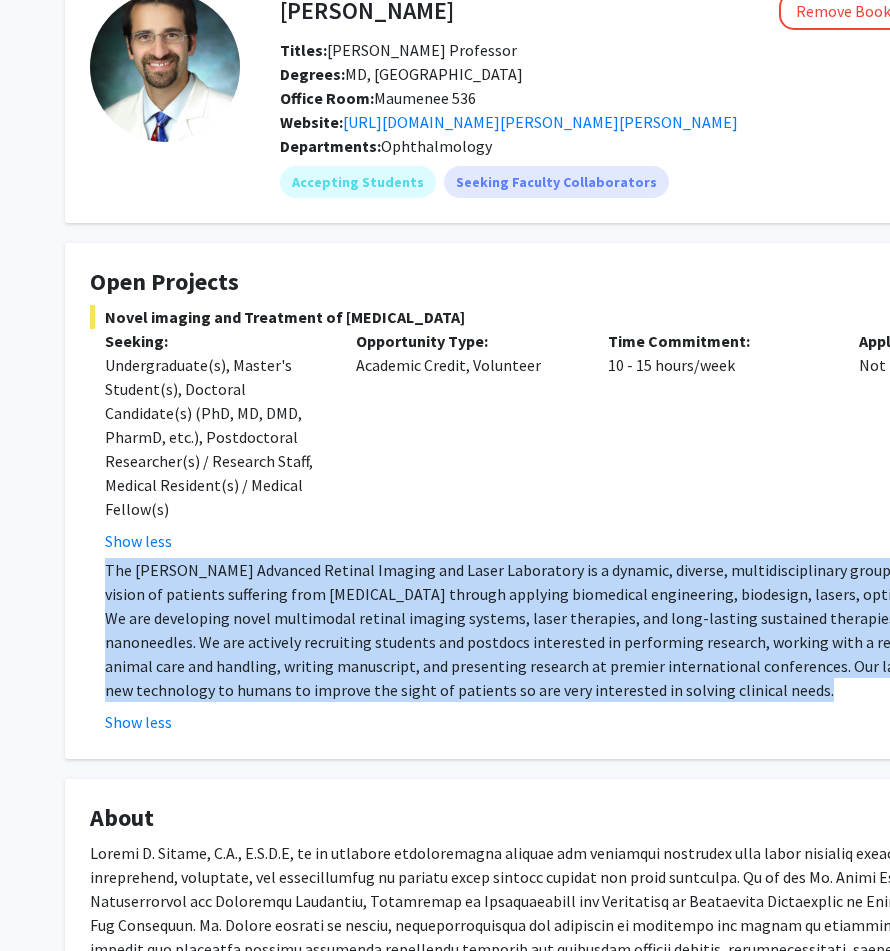 scroll, scrollTop: 119, scrollLeft: 0, axis: vertical 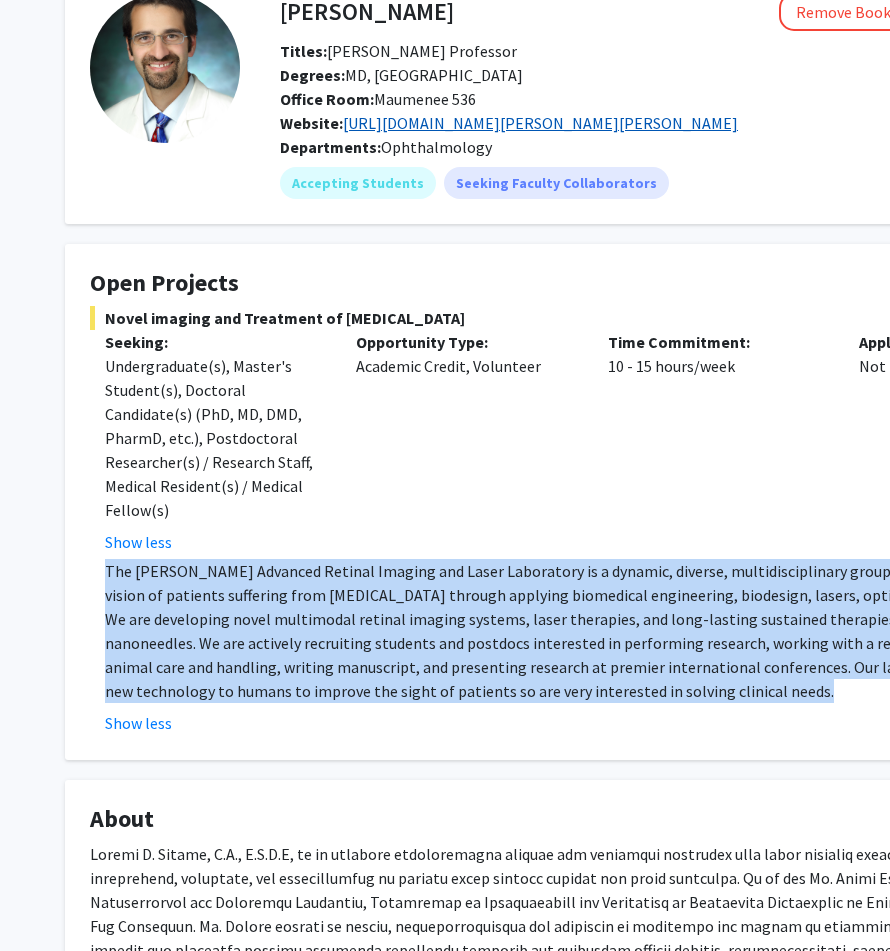 click on "[URL][DOMAIN_NAME][PERSON_NAME][PERSON_NAME]" 